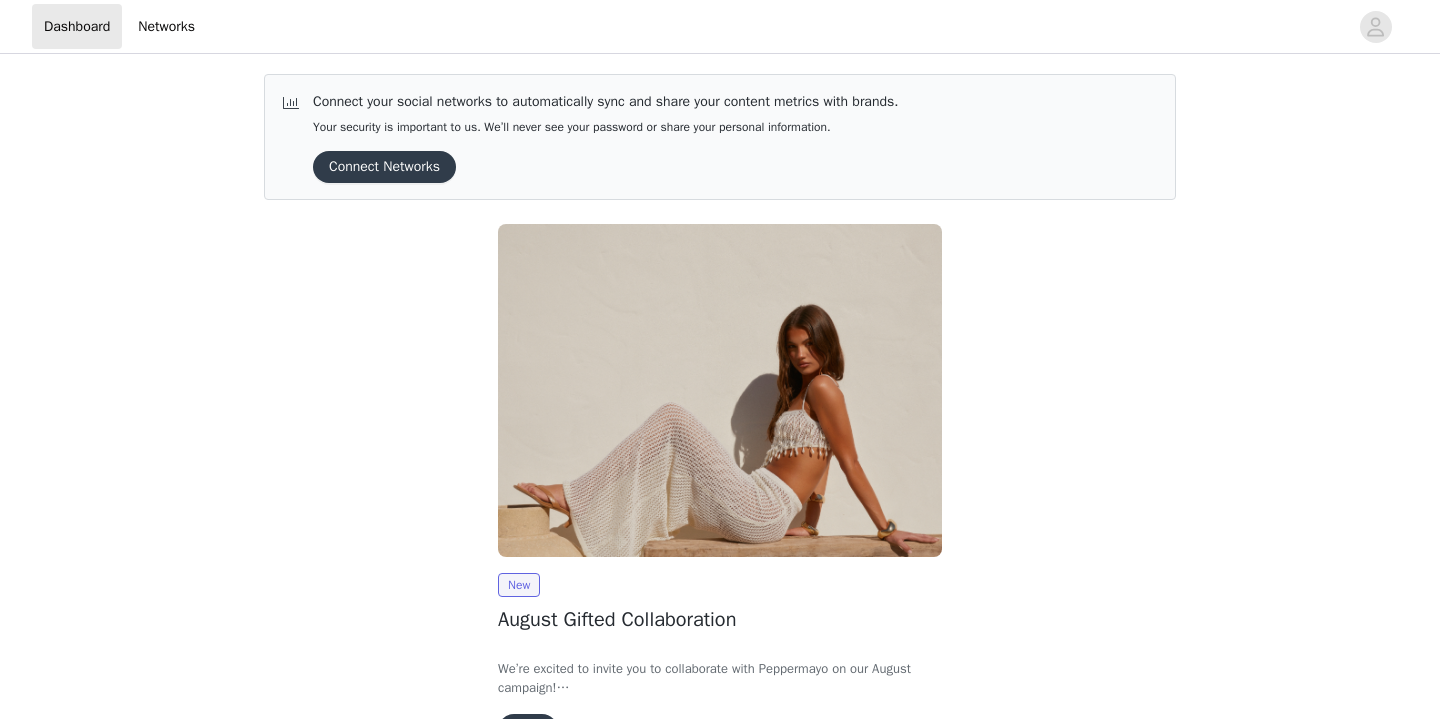 scroll, scrollTop: 0, scrollLeft: 0, axis: both 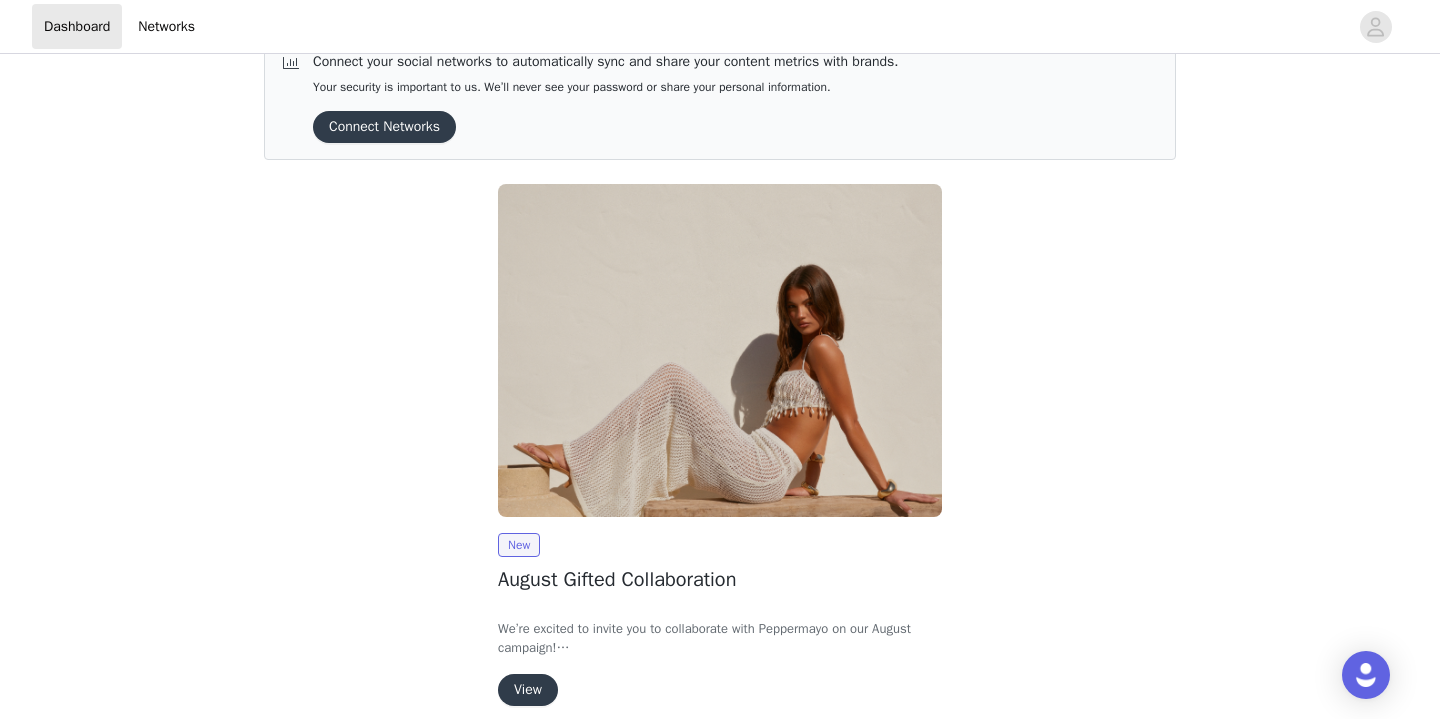 click on "View" at bounding box center (528, 690) 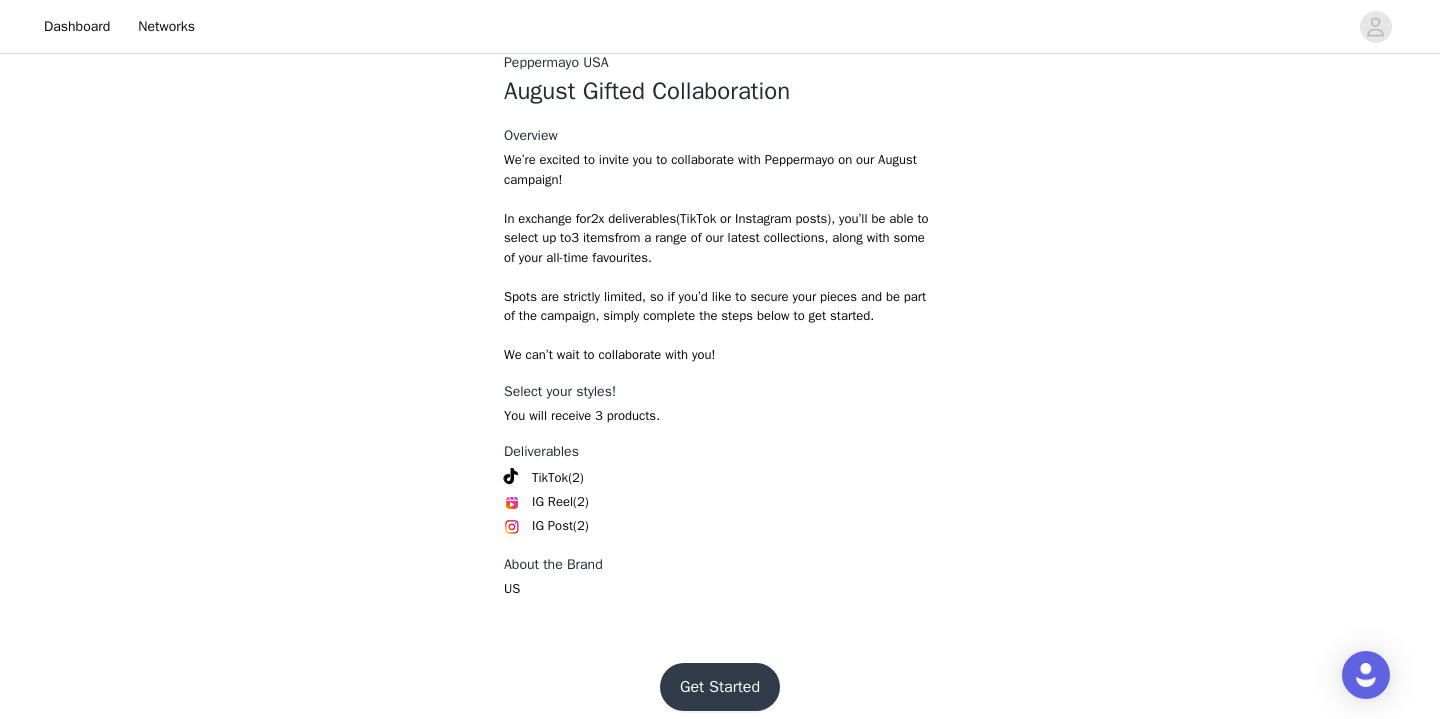 scroll, scrollTop: 749, scrollLeft: 0, axis: vertical 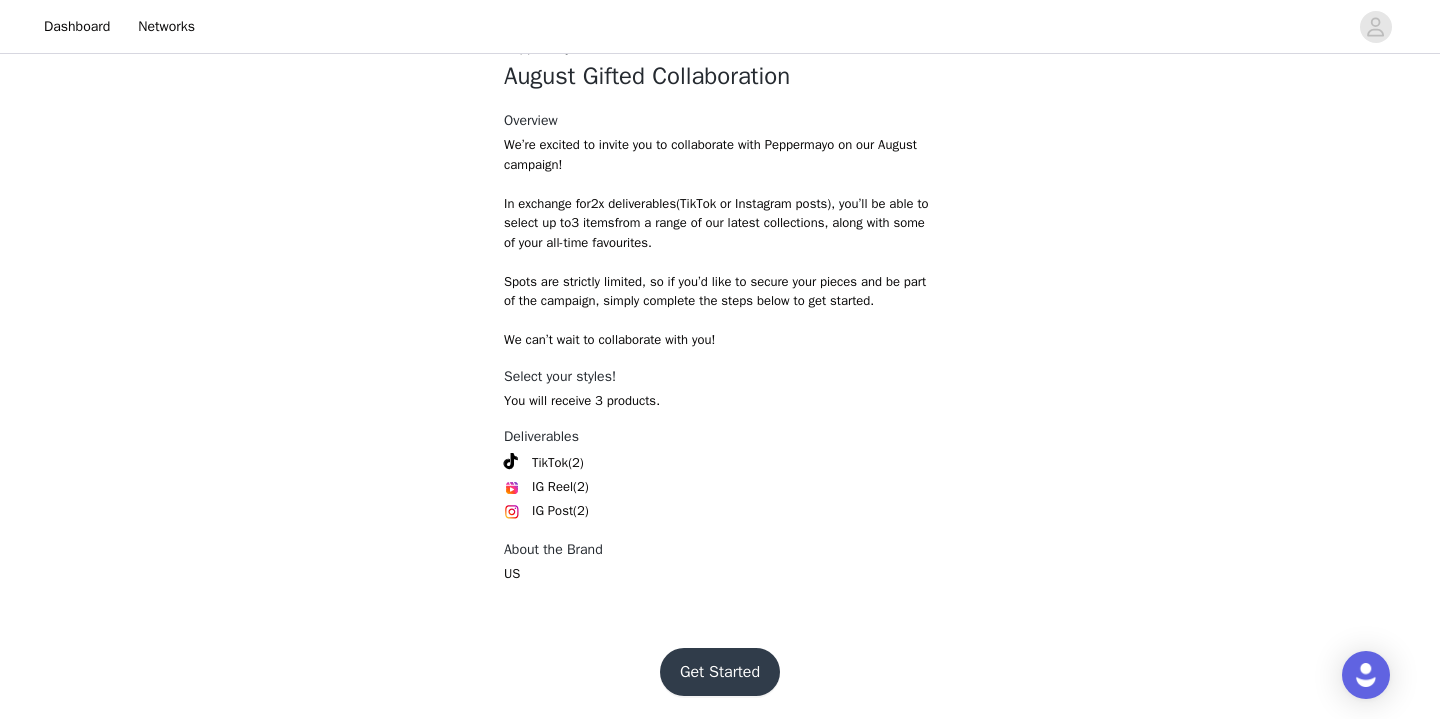 click on "Get Started" at bounding box center [720, 672] 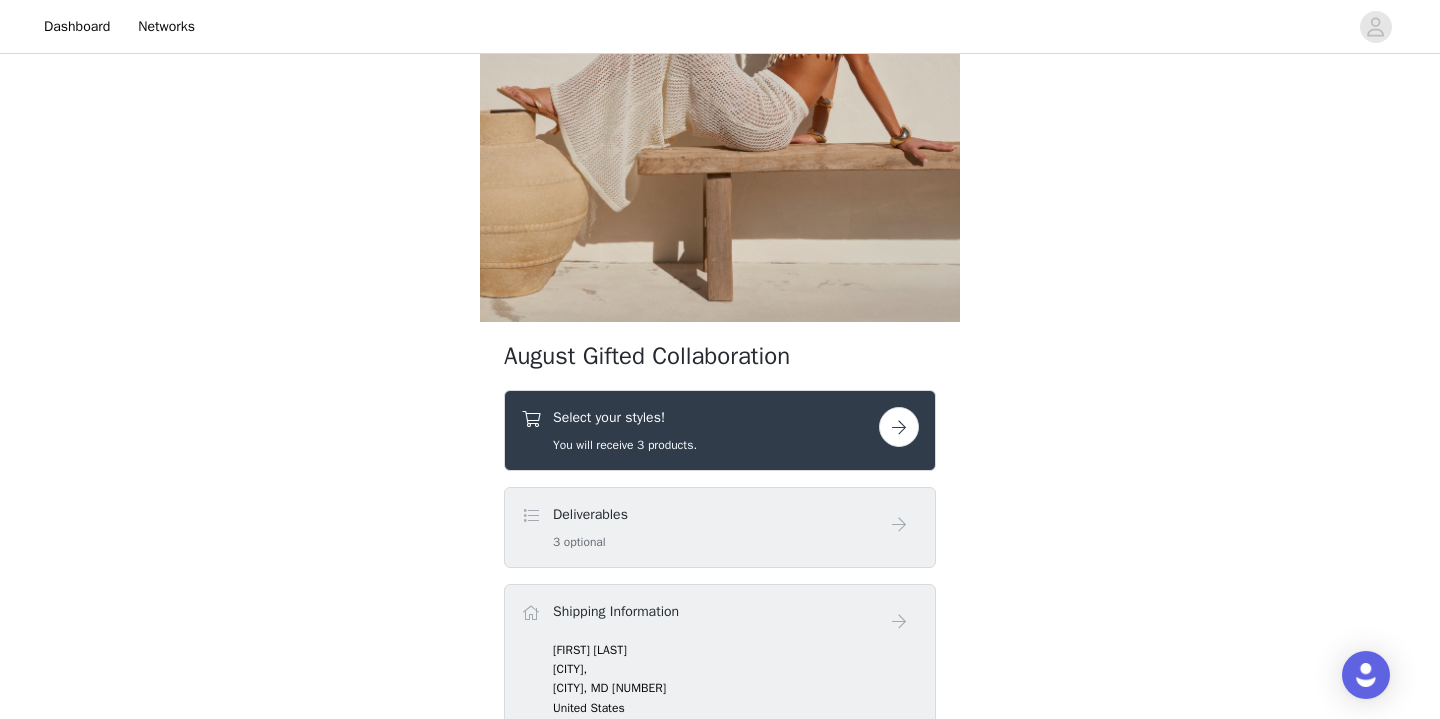 scroll, scrollTop: 406, scrollLeft: 0, axis: vertical 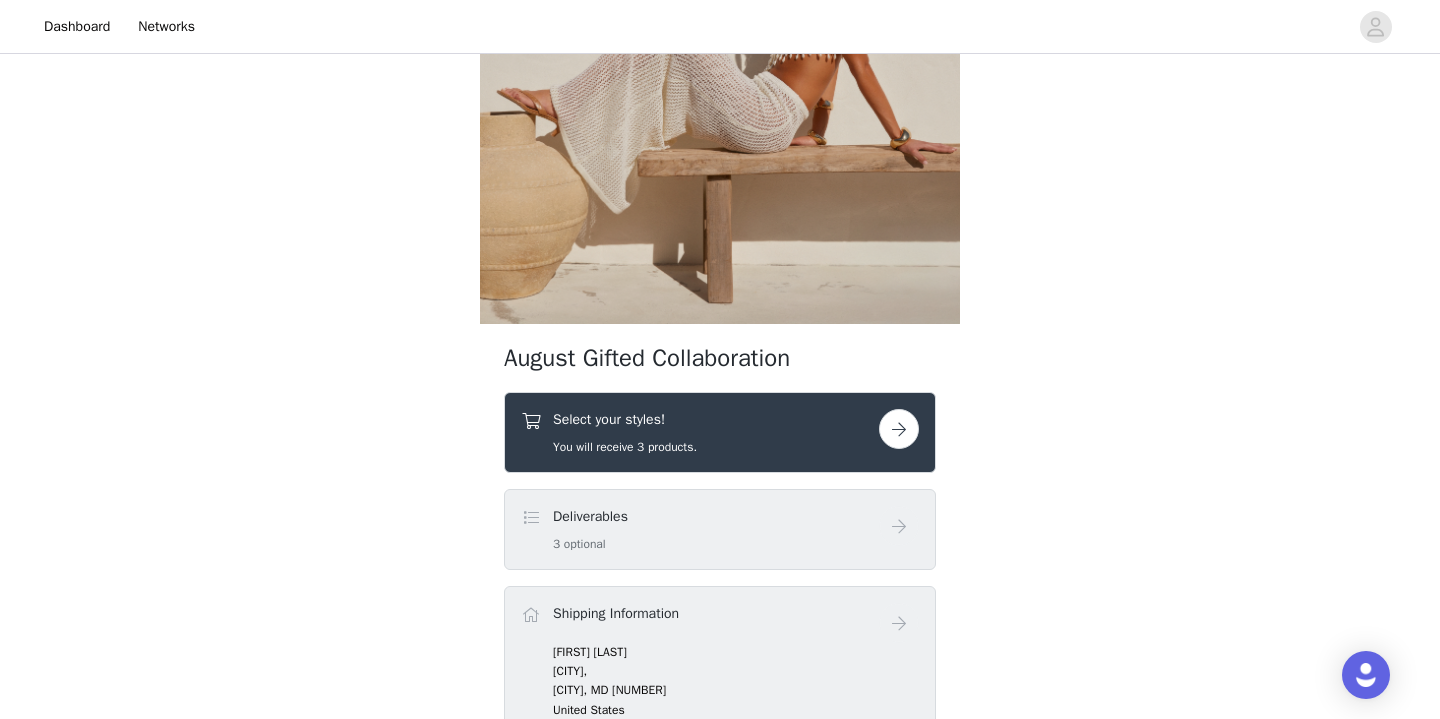 click at bounding box center [899, 429] 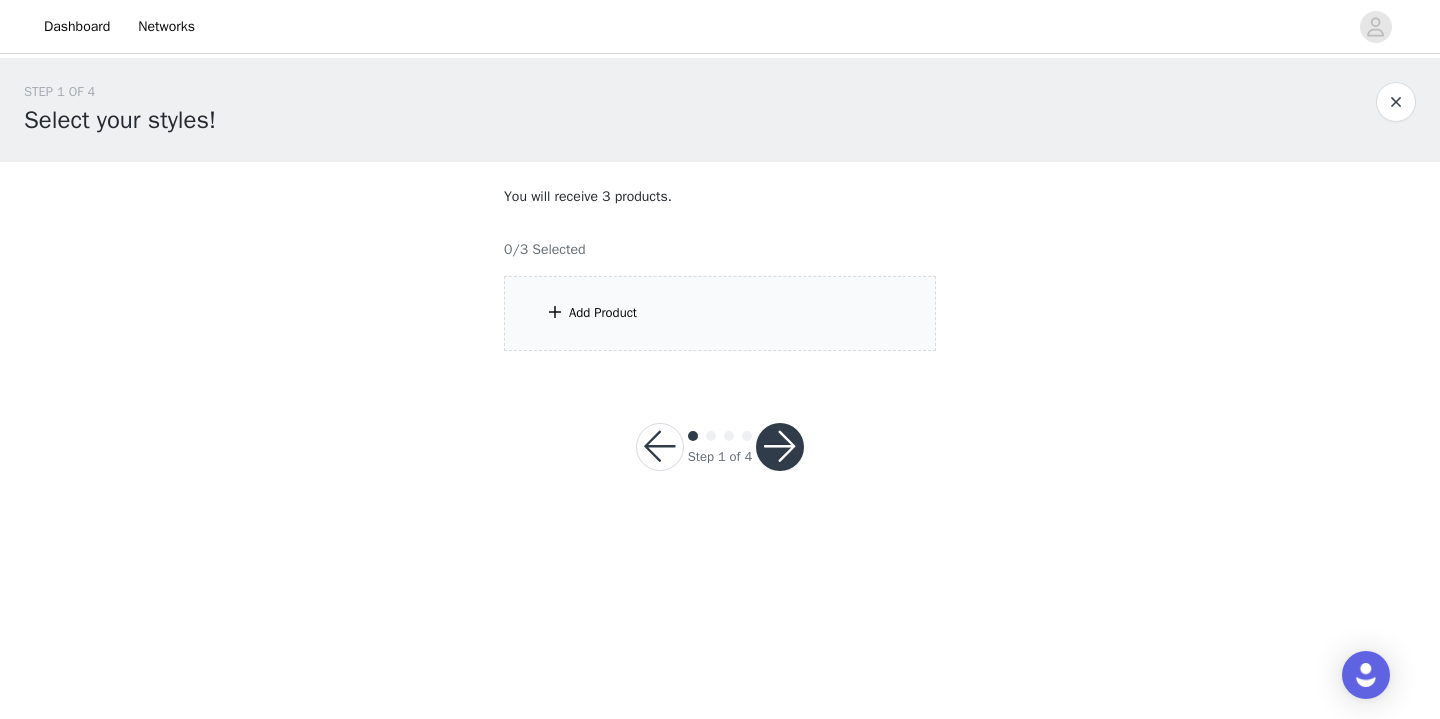 click on "Add Product" at bounding box center [603, 313] 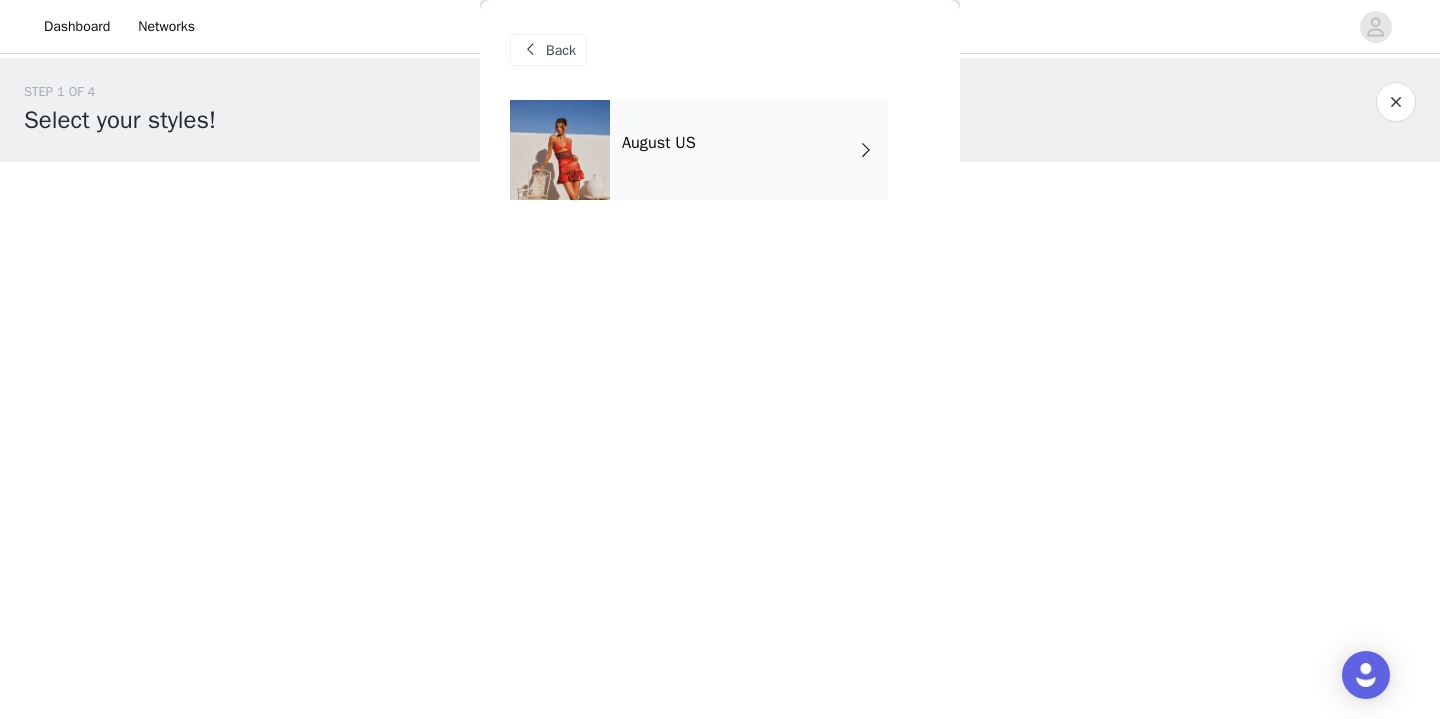 click on "August US" at bounding box center (749, 150) 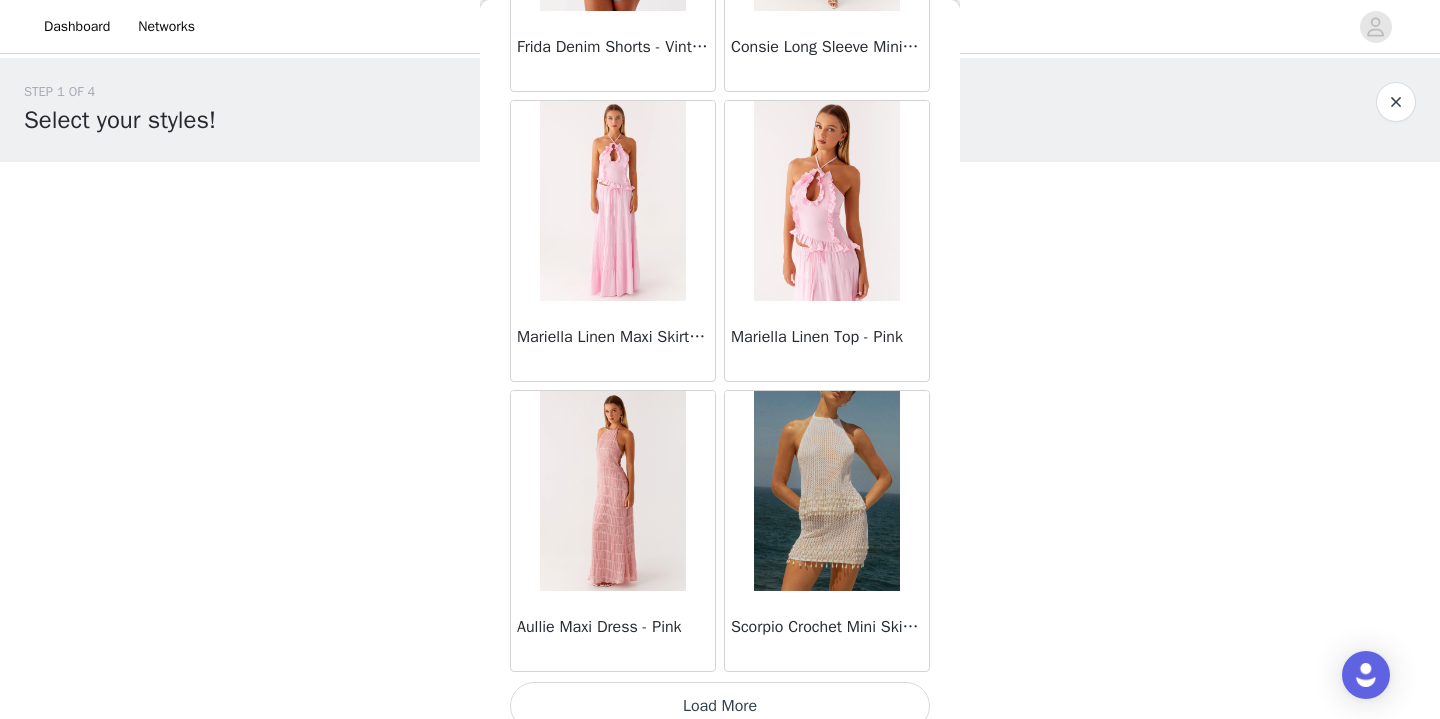 scroll, scrollTop: 2341, scrollLeft: 0, axis: vertical 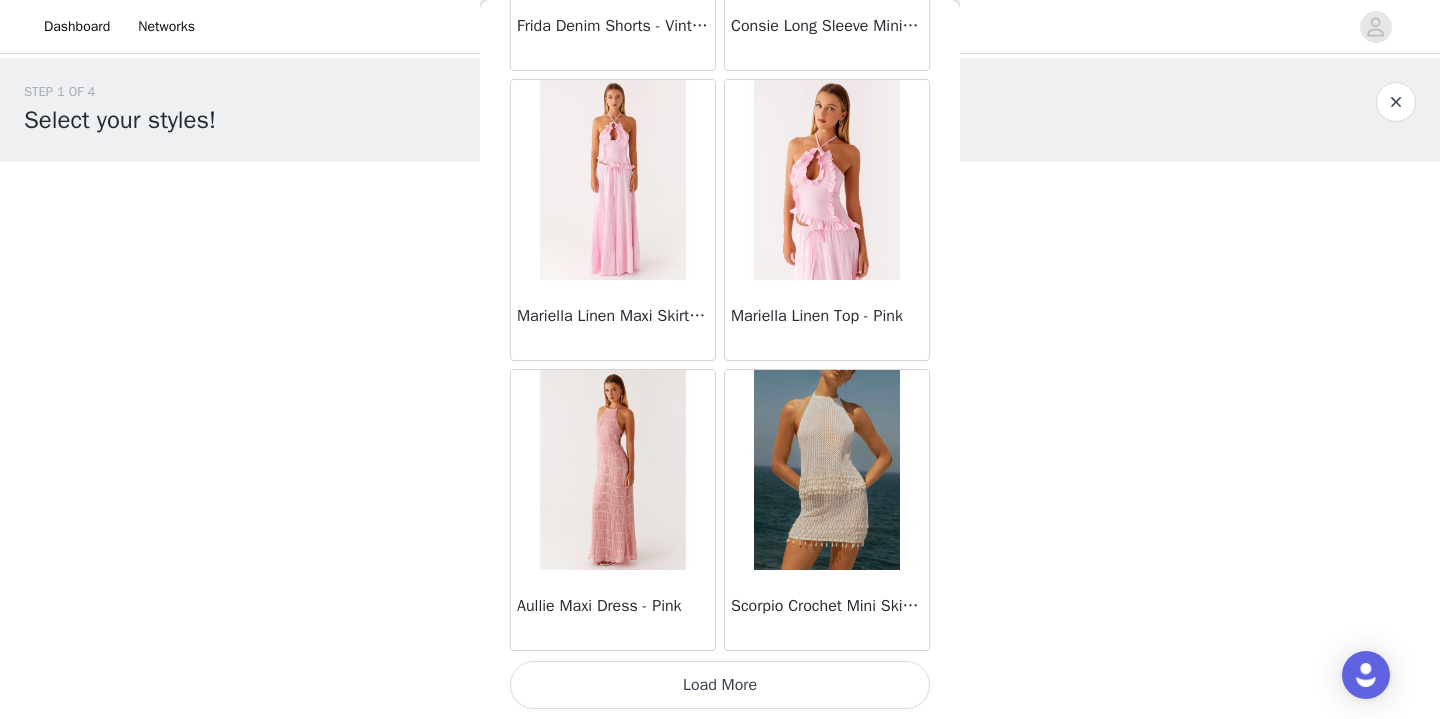 click on "Load More" at bounding box center (720, 685) 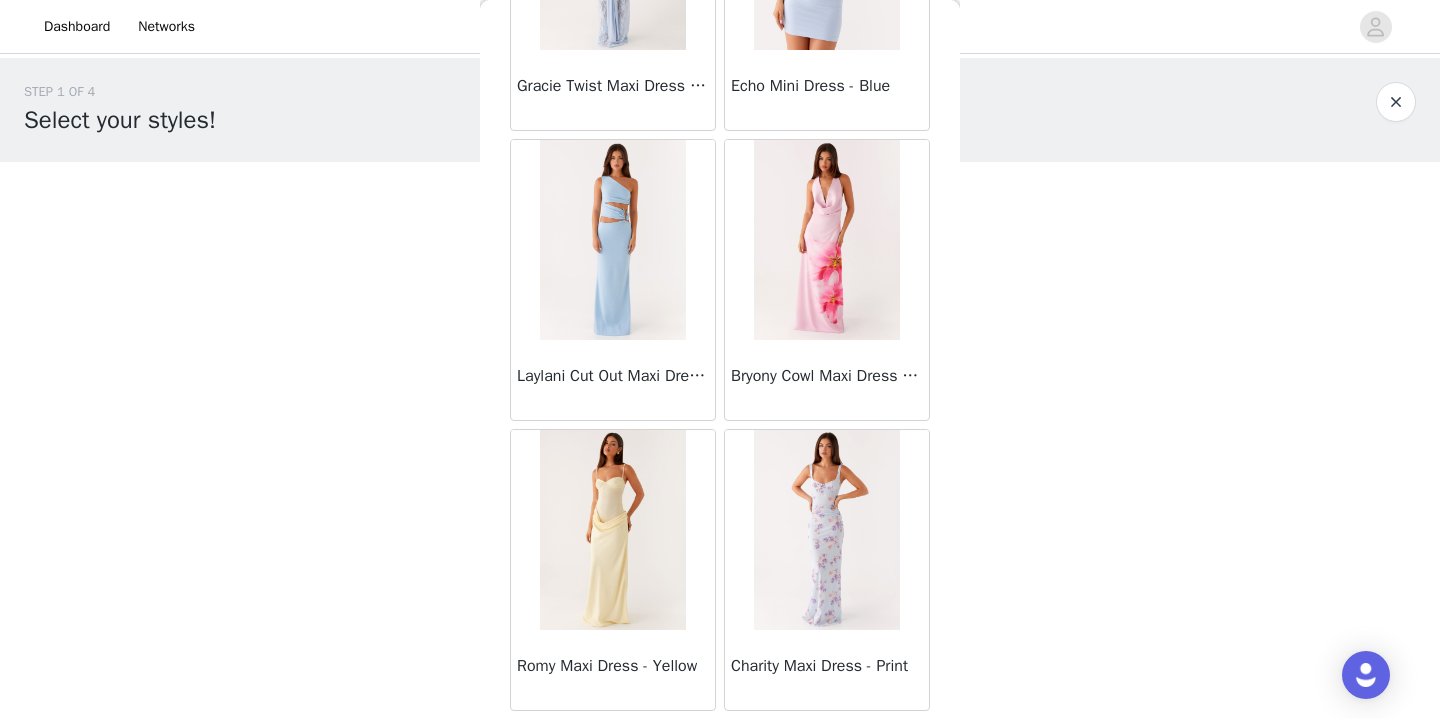scroll, scrollTop: 5241, scrollLeft: 0, axis: vertical 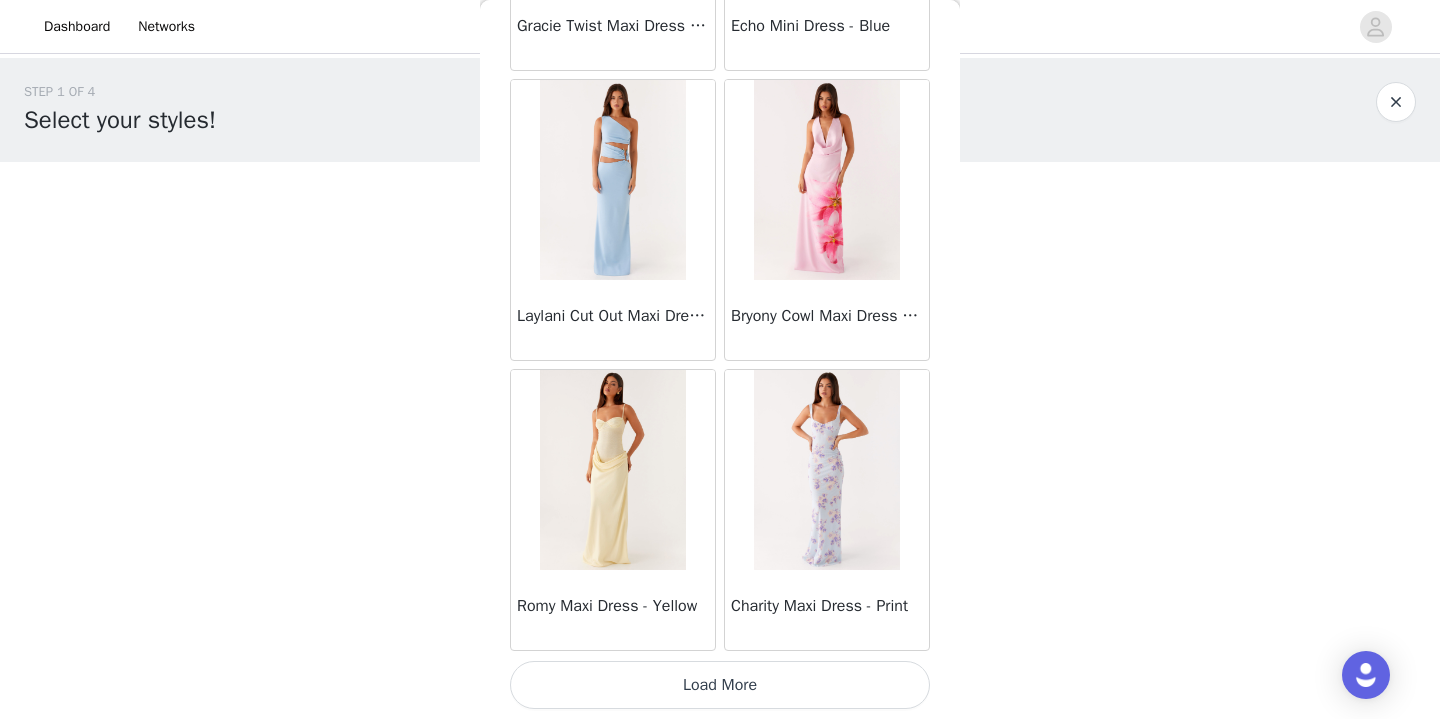 click on "Load More" at bounding box center (720, 685) 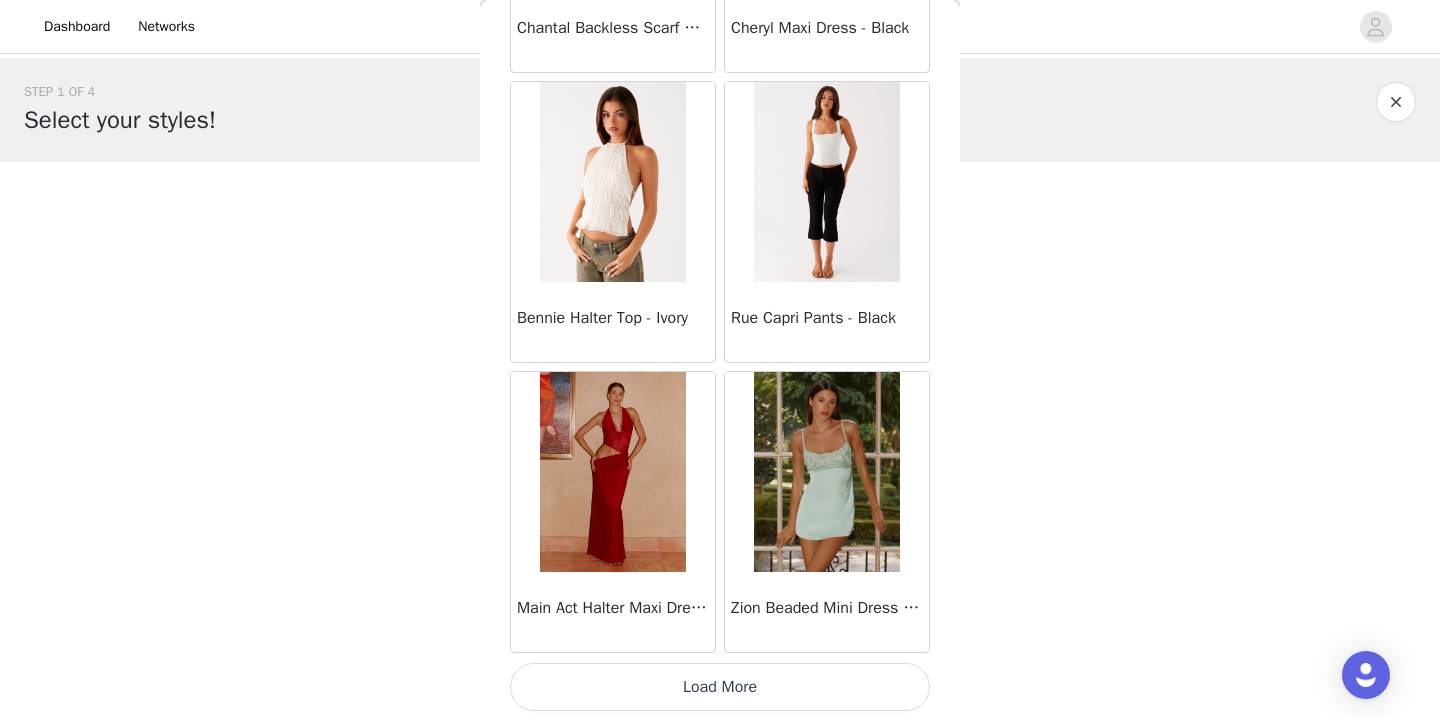 scroll, scrollTop: 8141, scrollLeft: 0, axis: vertical 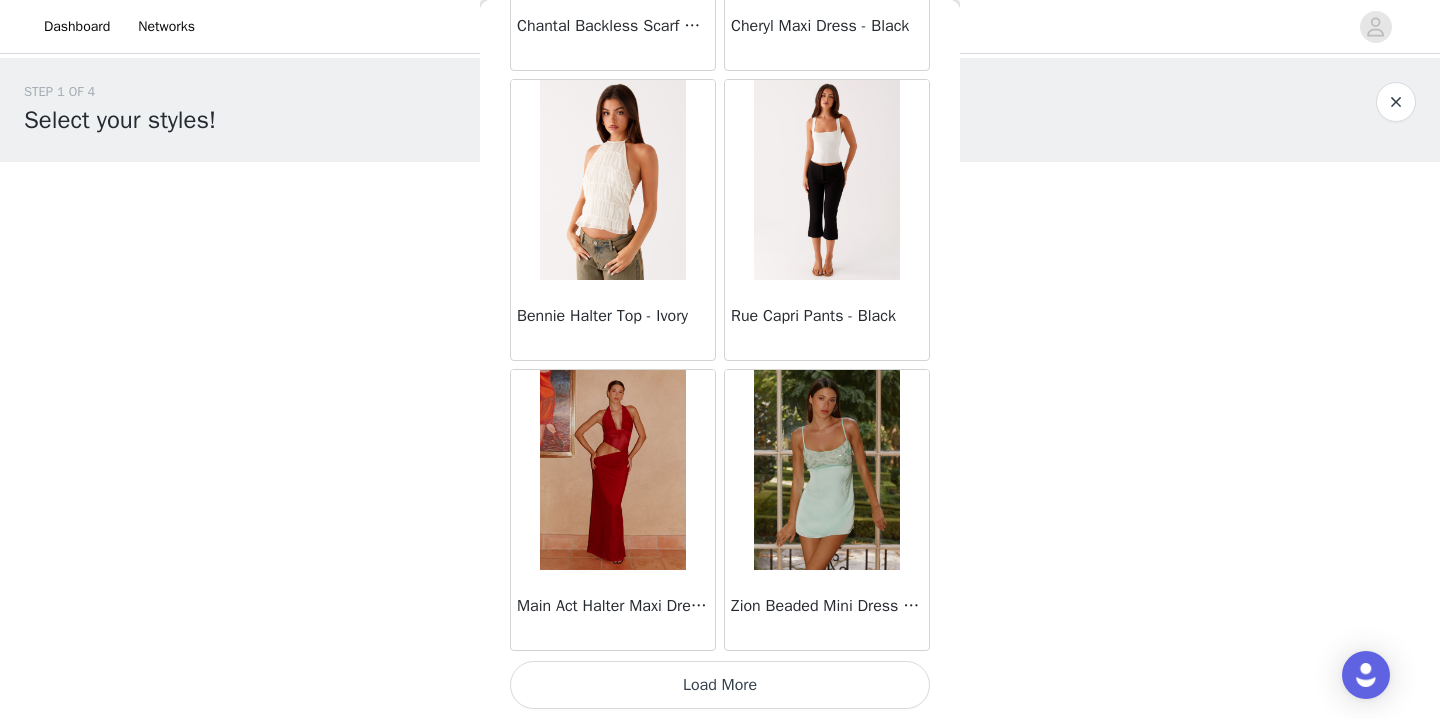 click on "Load More" at bounding box center (720, 685) 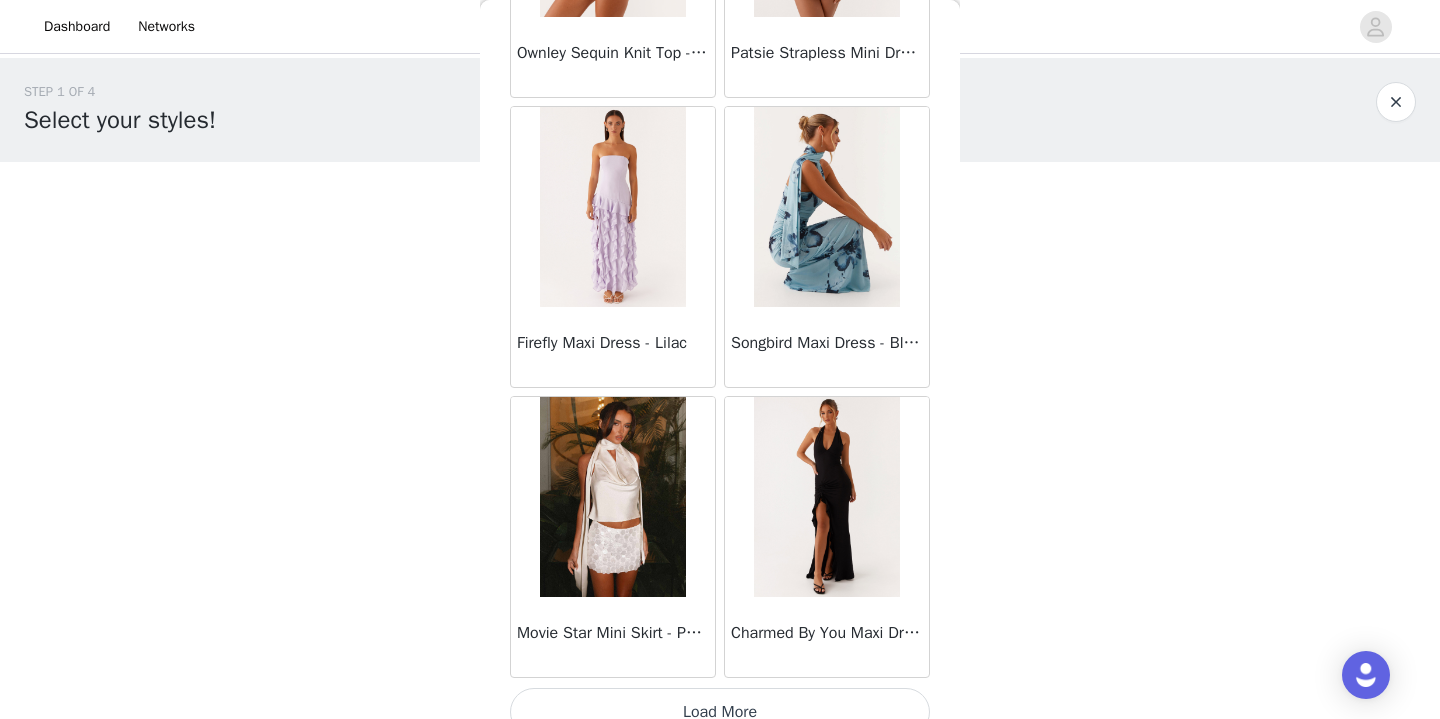 scroll, scrollTop: 11041, scrollLeft: 0, axis: vertical 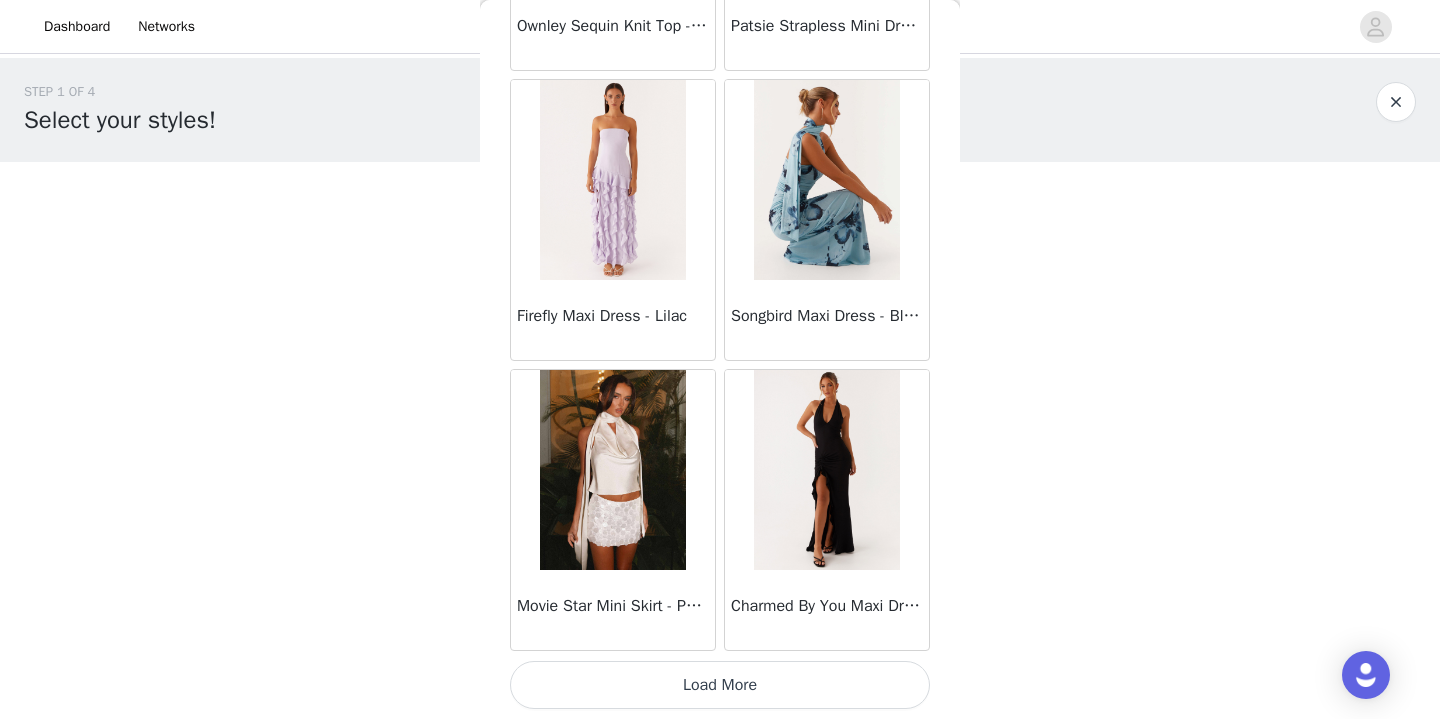 click on "Load More" at bounding box center [720, 685] 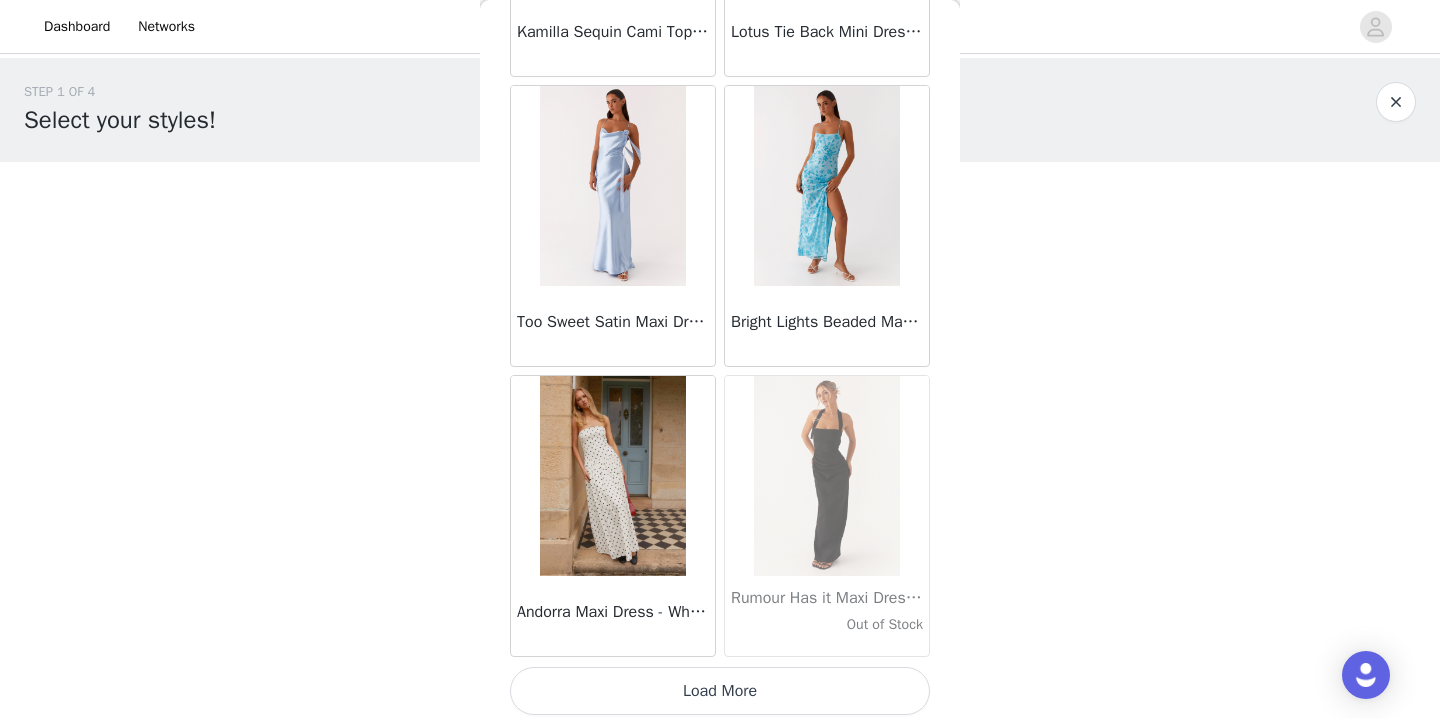 scroll, scrollTop: 13941, scrollLeft: 0, axis: vertical 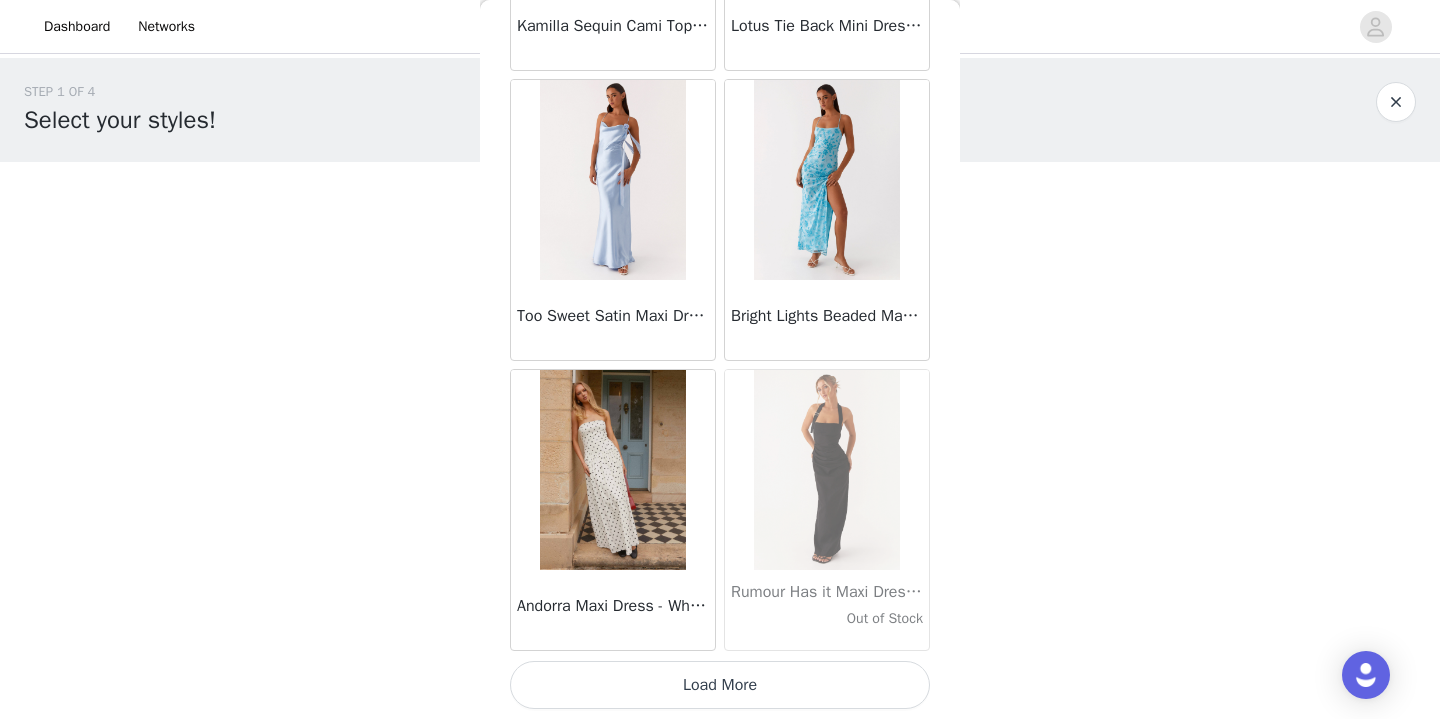 click on "Load More" at bounding box center [720, 685] 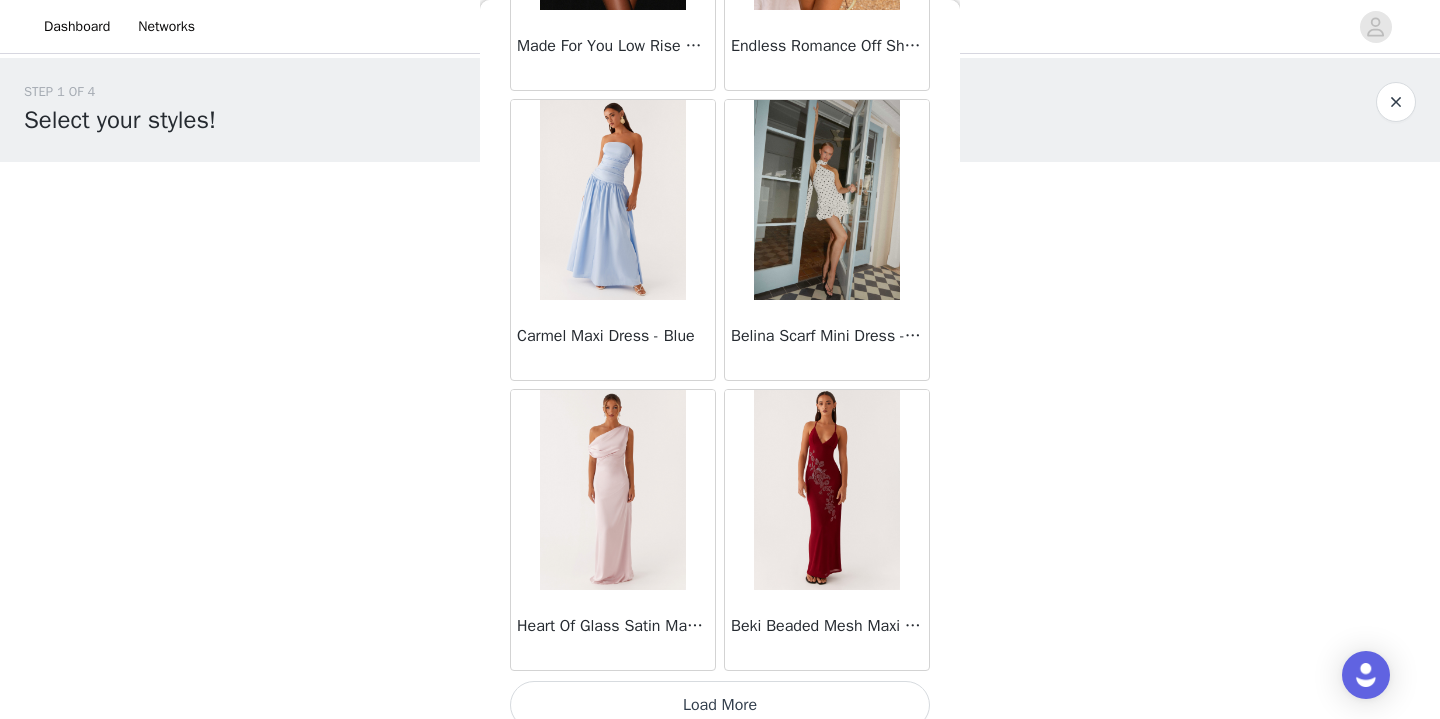 scroll, scrollTop: 16841, scrollLeft: 0, axis: vertical 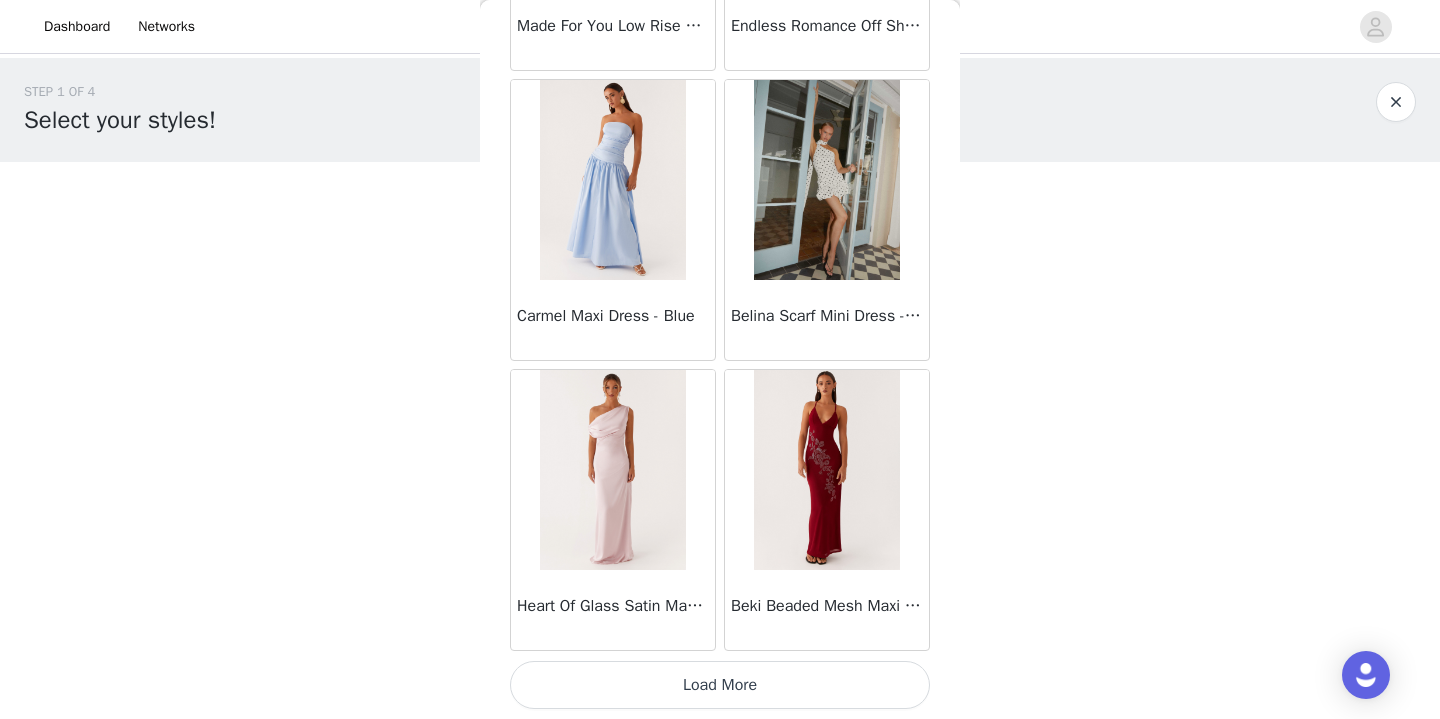 click on "Load More" at bounding box center (720, 685) 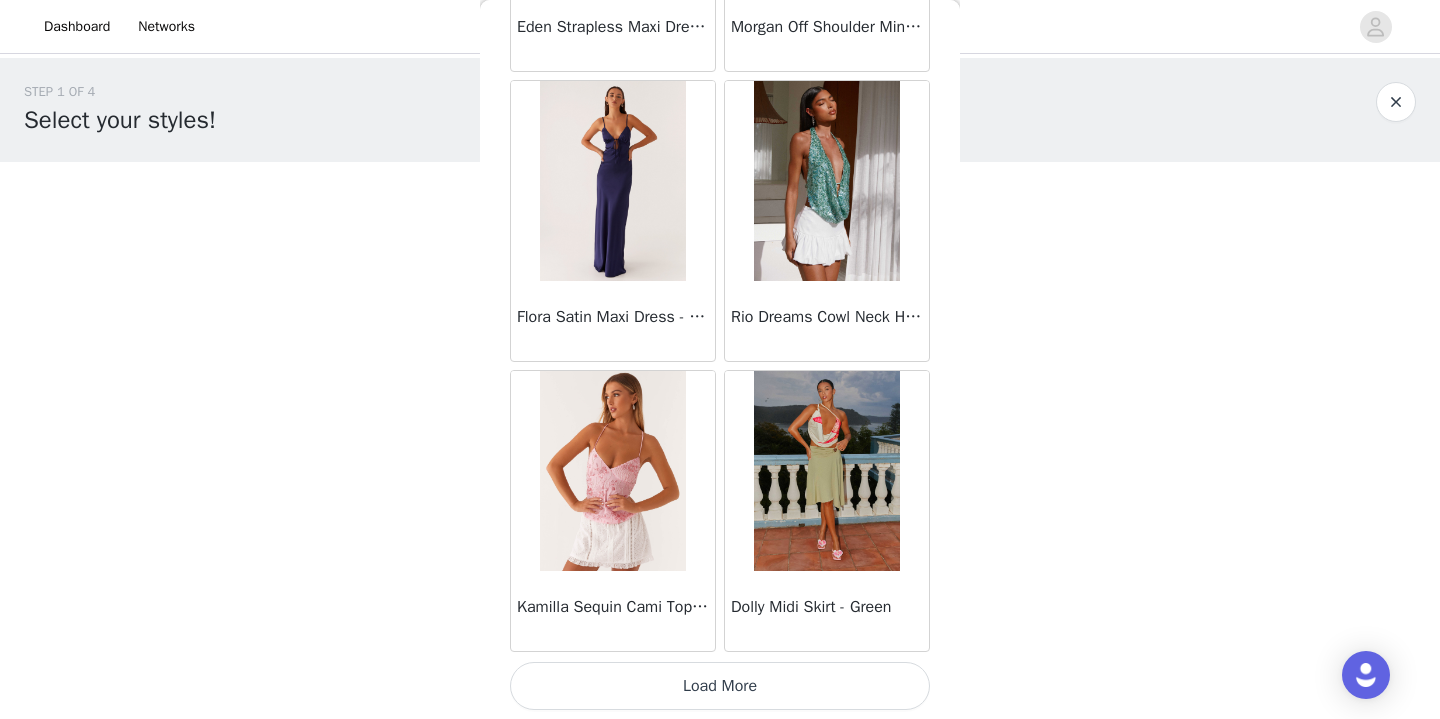 scroll, scrollTop: 19741, scrollLeft: 0, axis: vertical 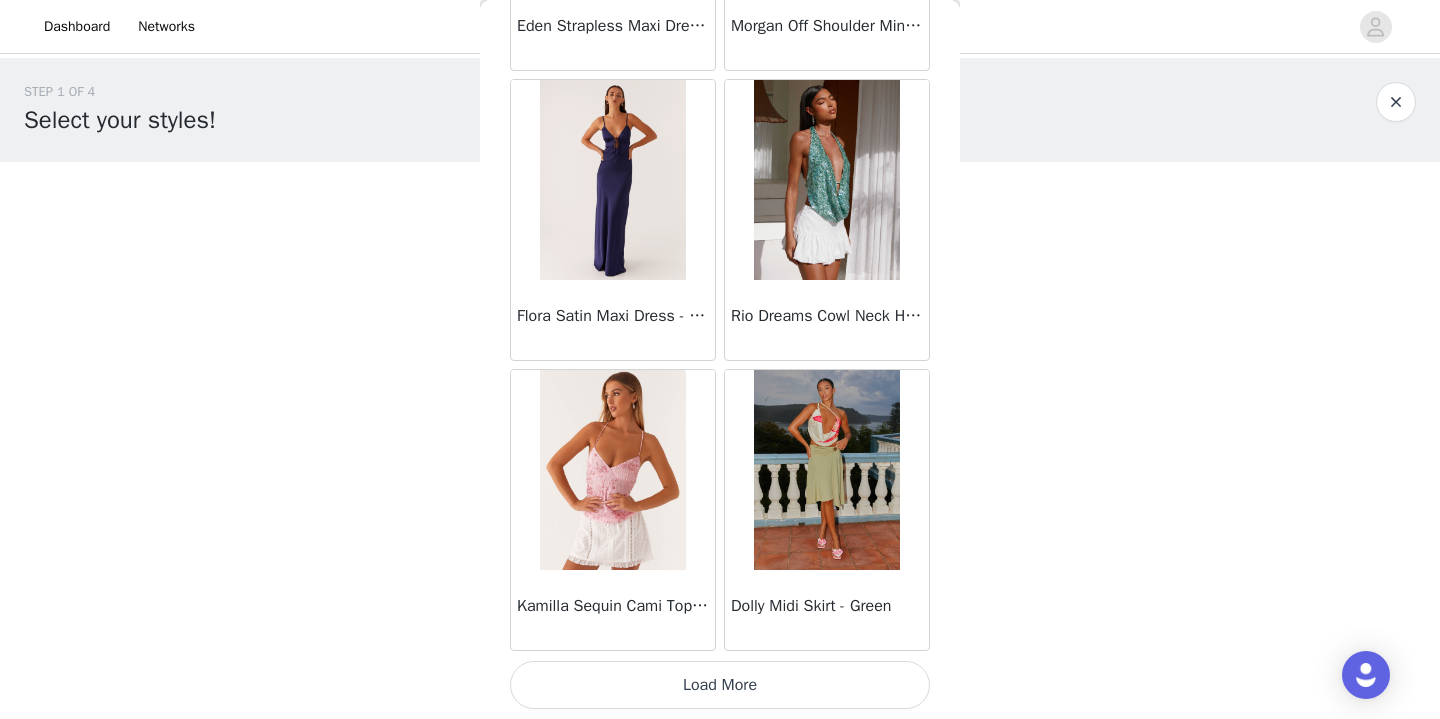 click on "Load More" at bounding box center (720, 685) 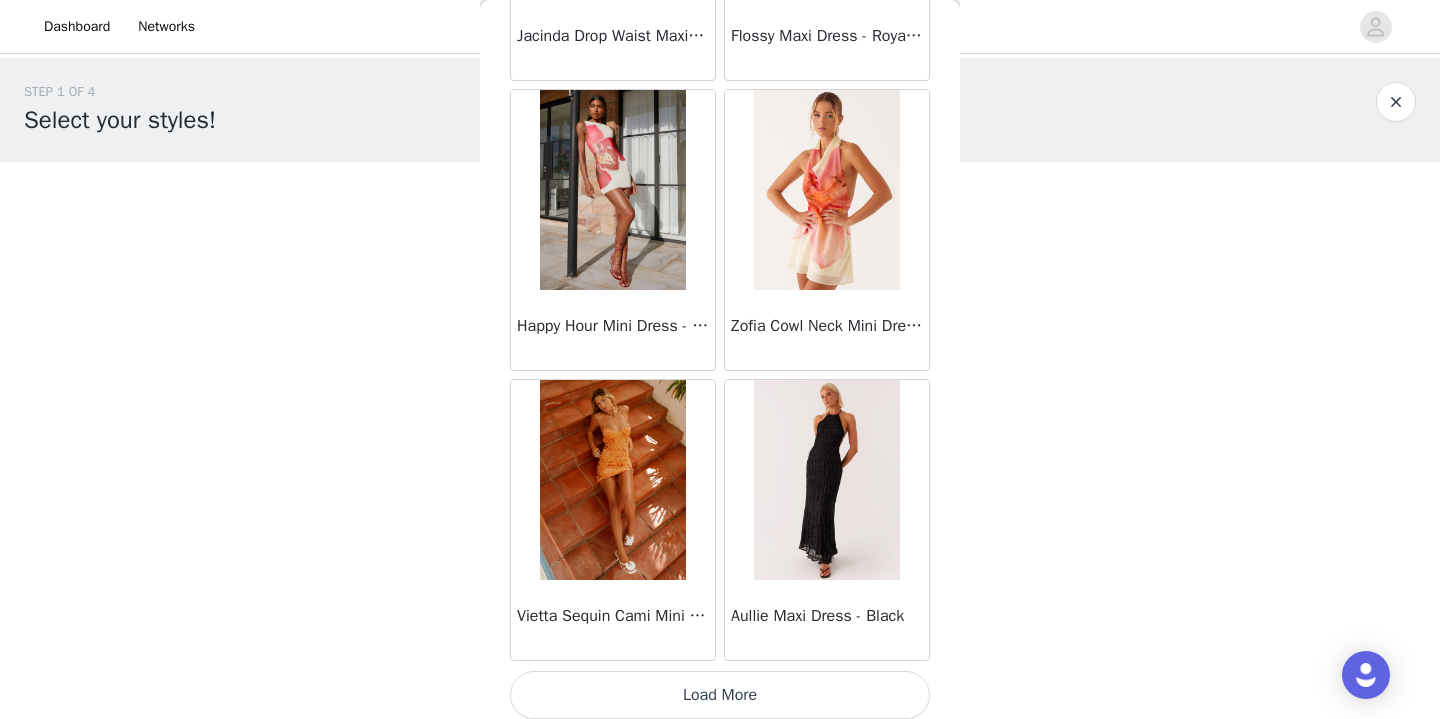 scroll, scrollTop: 22641, scrollLeft: 0, axis: vertical 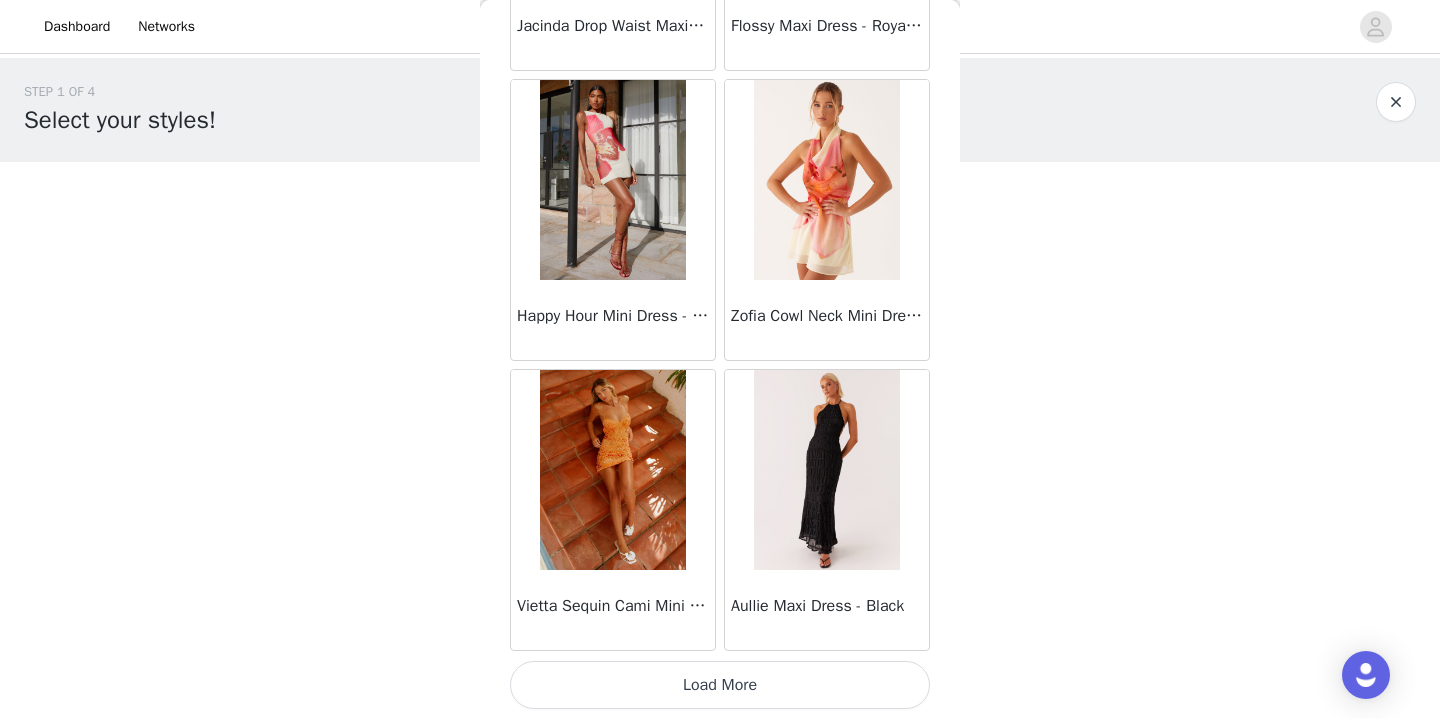click on "Load More" at bounding box center (720, 685) 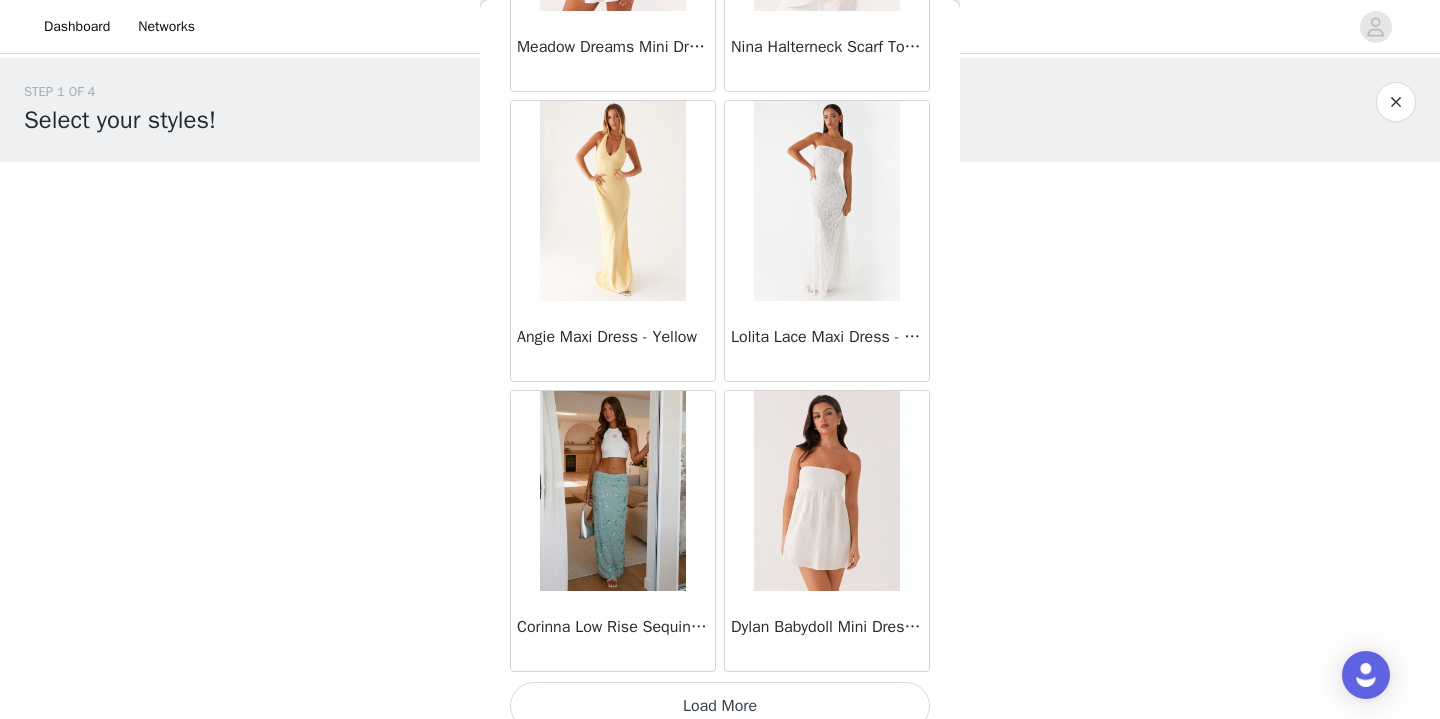 scroll, scrollTop: 25541, scrollLeft: 0, axis: vertical 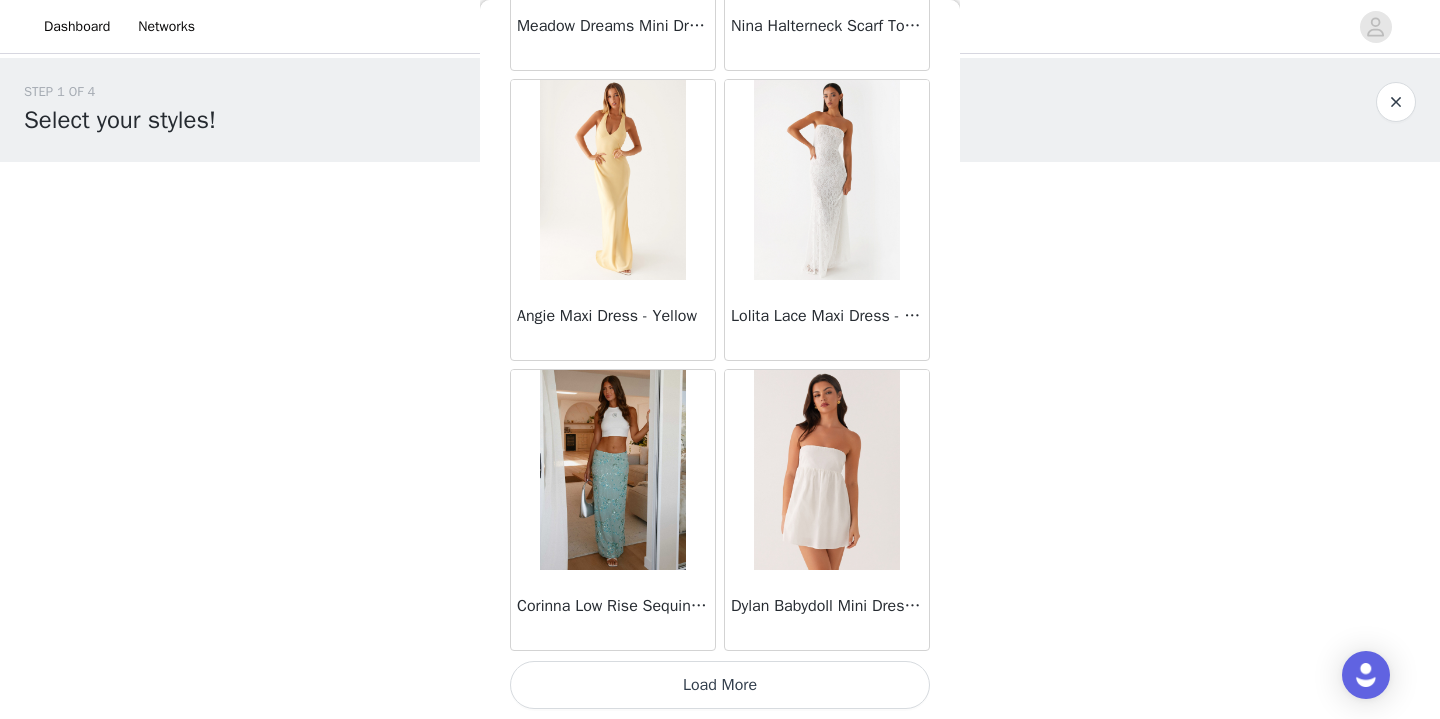 click on "Load More" at bounding box center (720, 685) 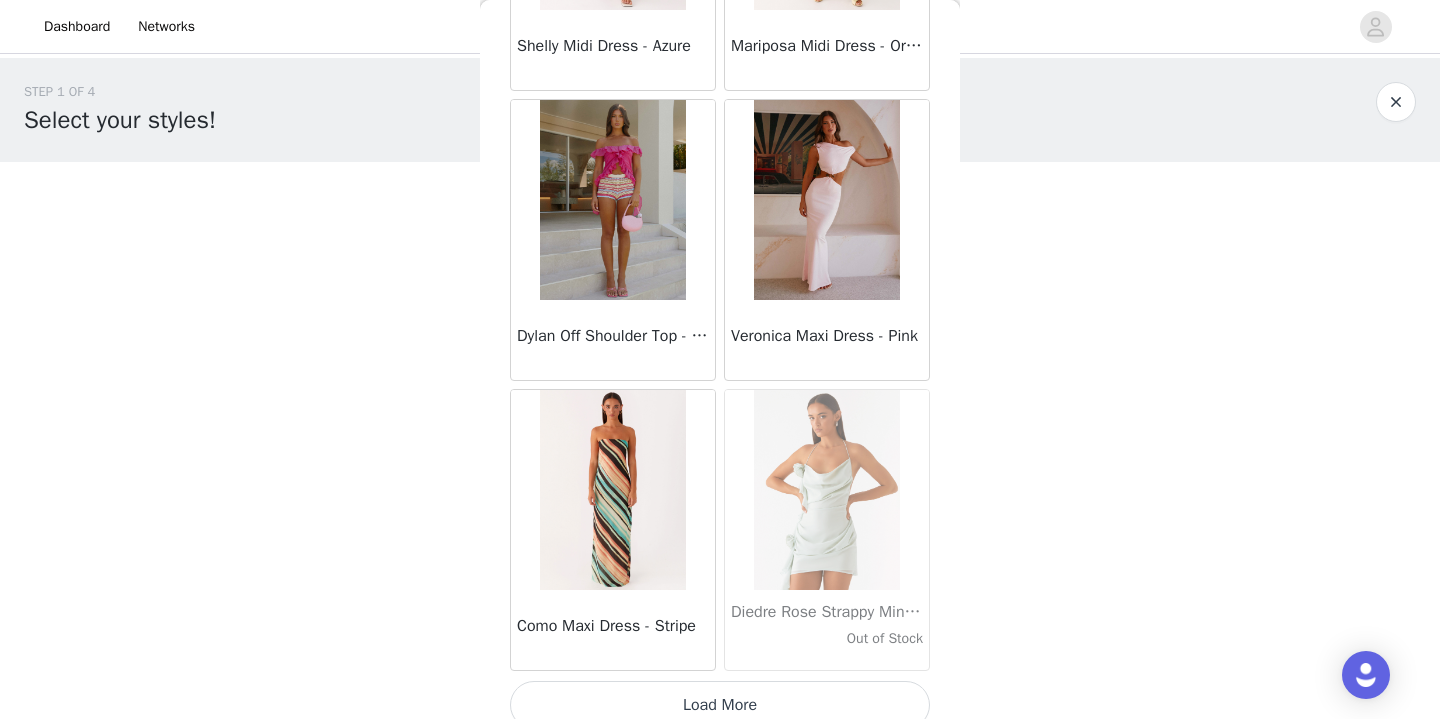 scroll, scrollTop: 28441, scrollLeft: 0, axis: vertical 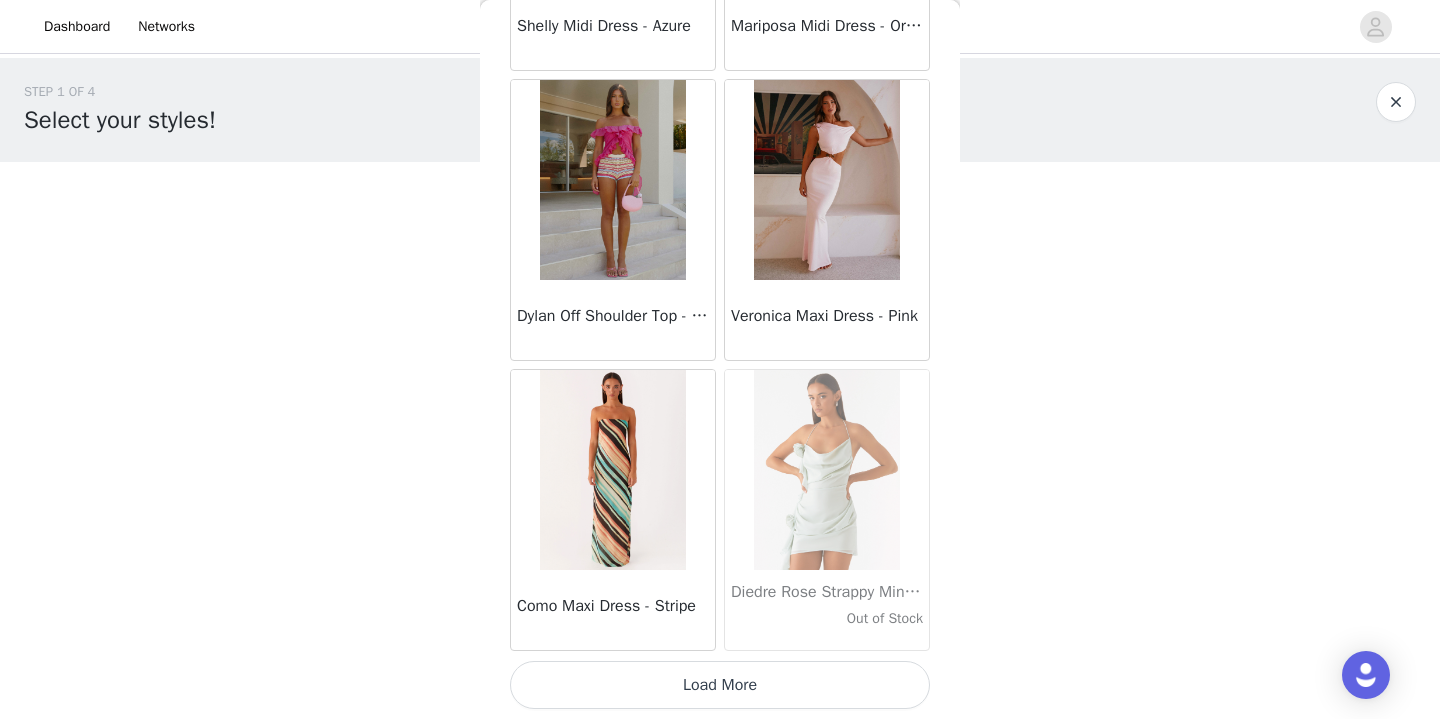 click on "Load More" at bounding box center (720, 685) 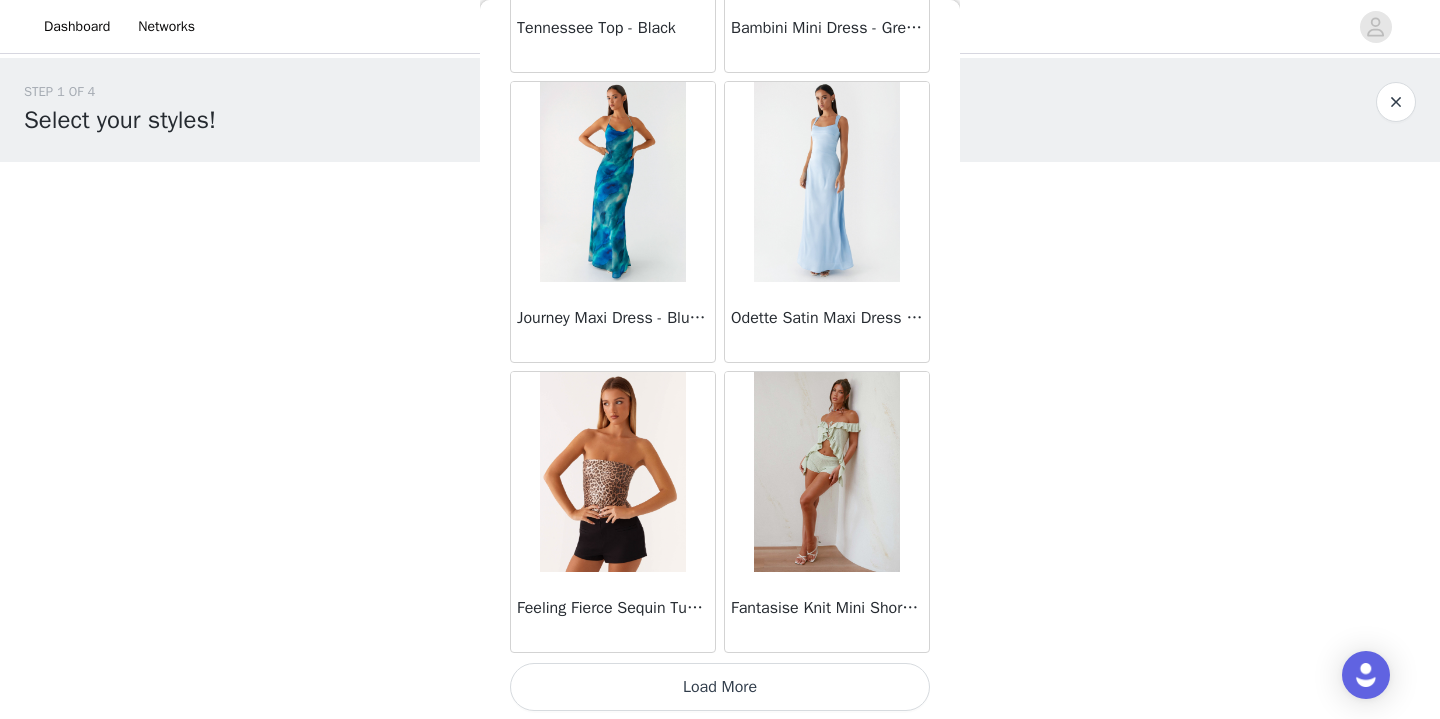 scroll, scrollTop: 31341, scrollLeft: 0, axis: vertical 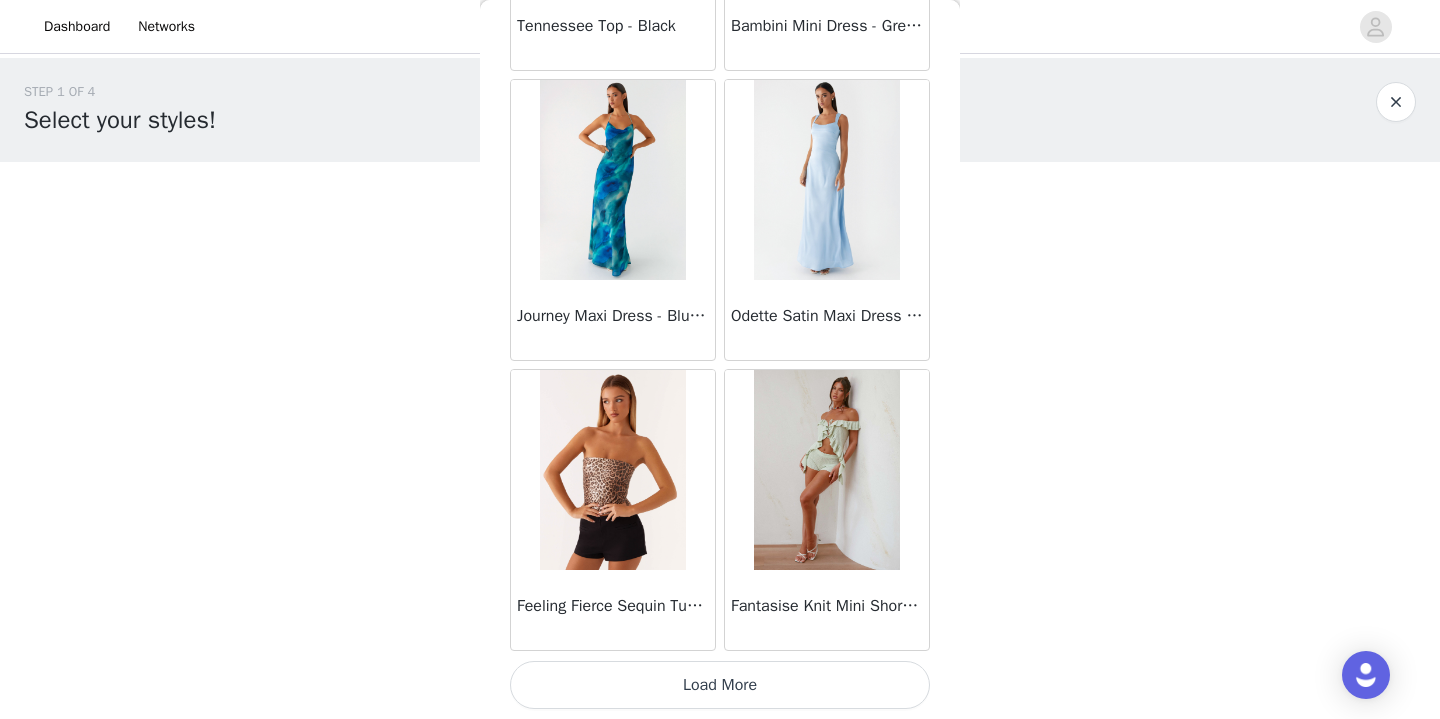 click on "Load More" at bounding box center (720, 685) 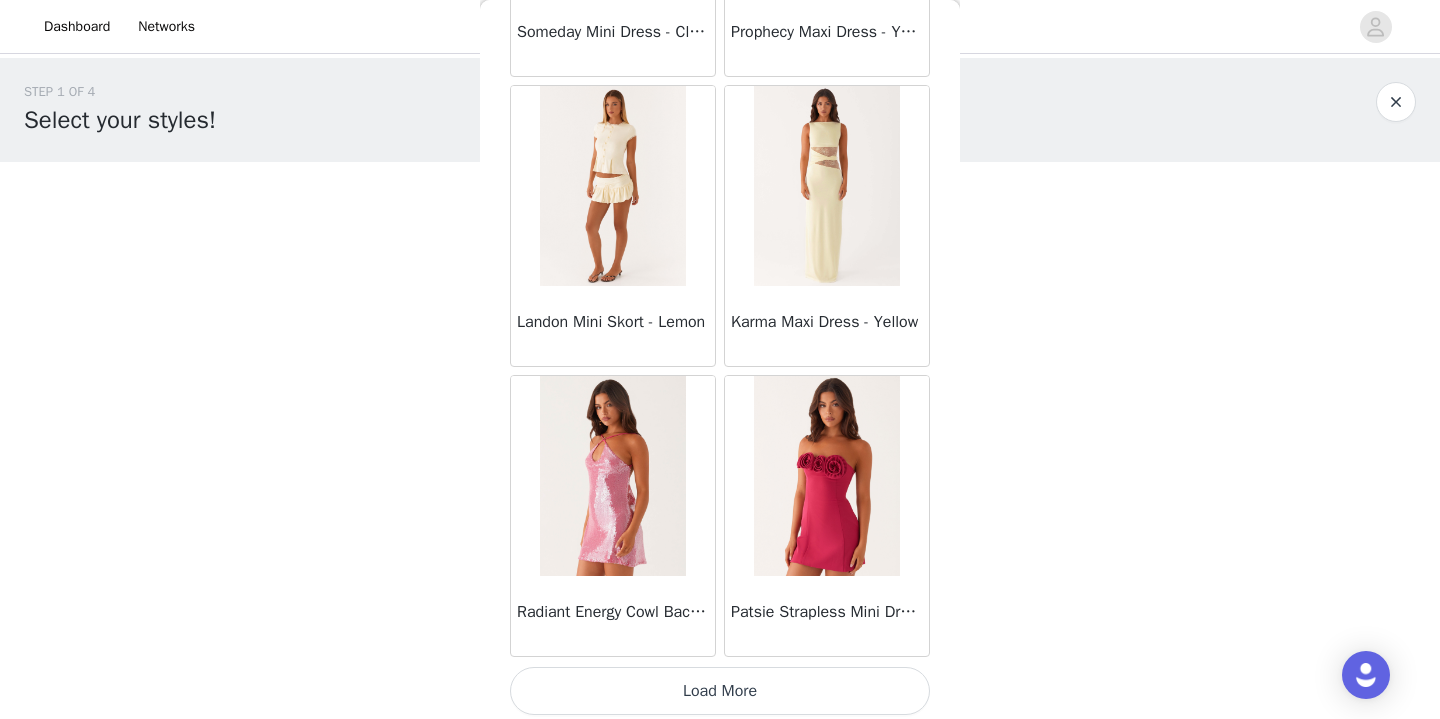 scroll, scrollTop: 34241, scrollLeft: 0, axis: vertical 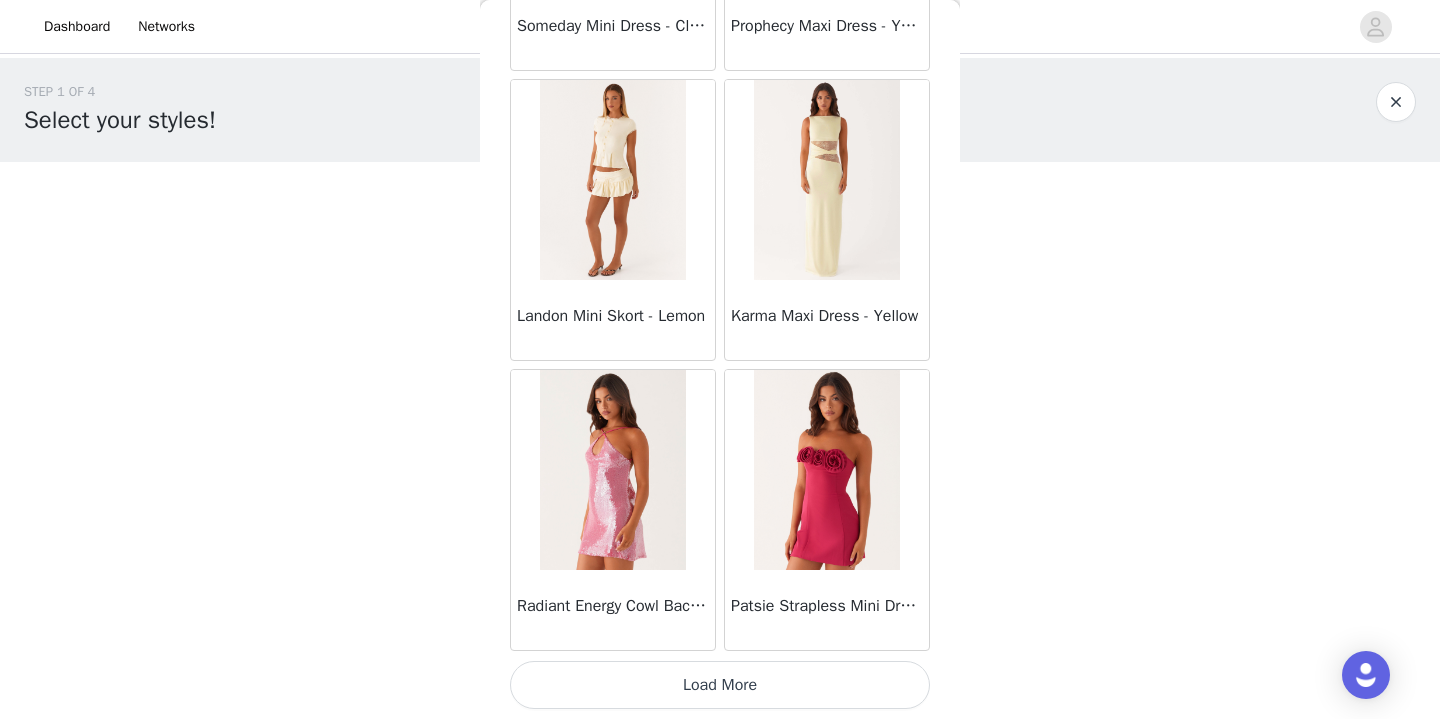 click on "Load More" at bounding box center [720, 685] 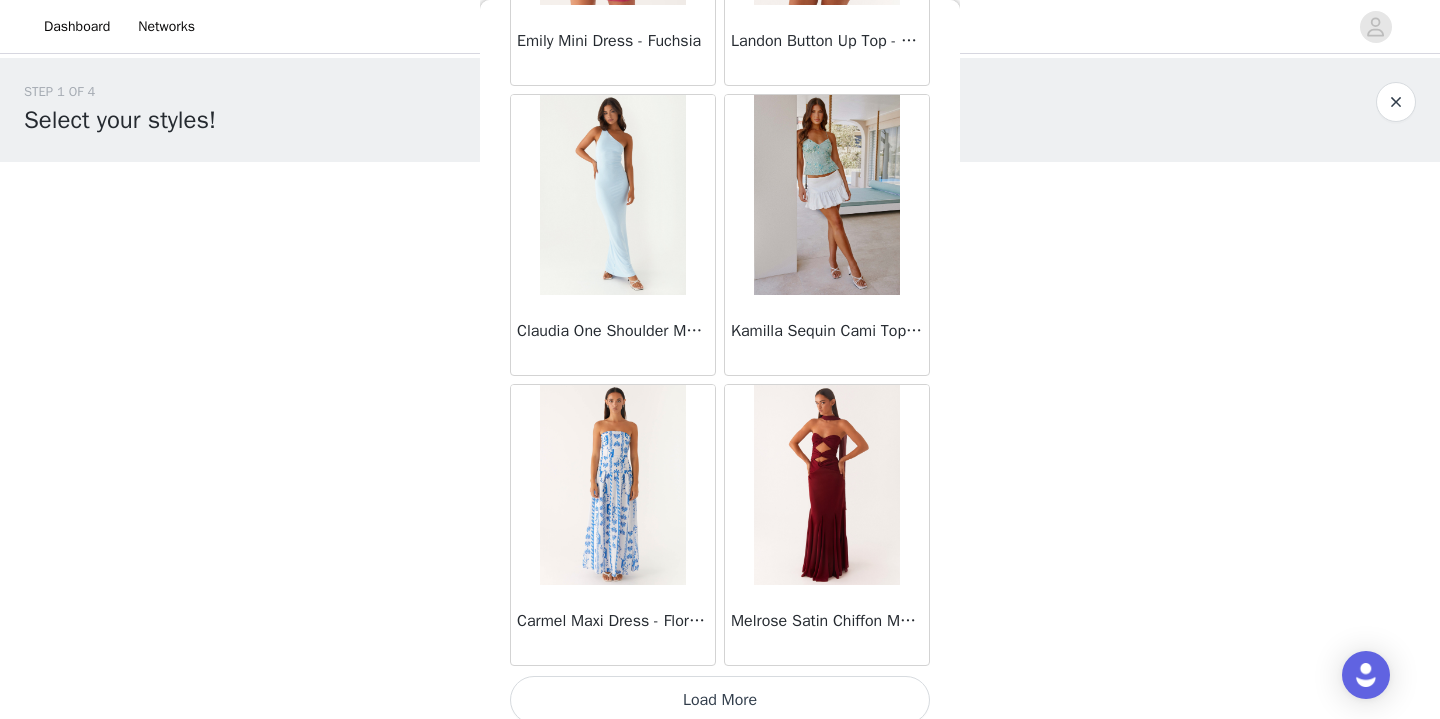 scroll, scrollTop: 37141, scrollLeft: 0, axis: vertical 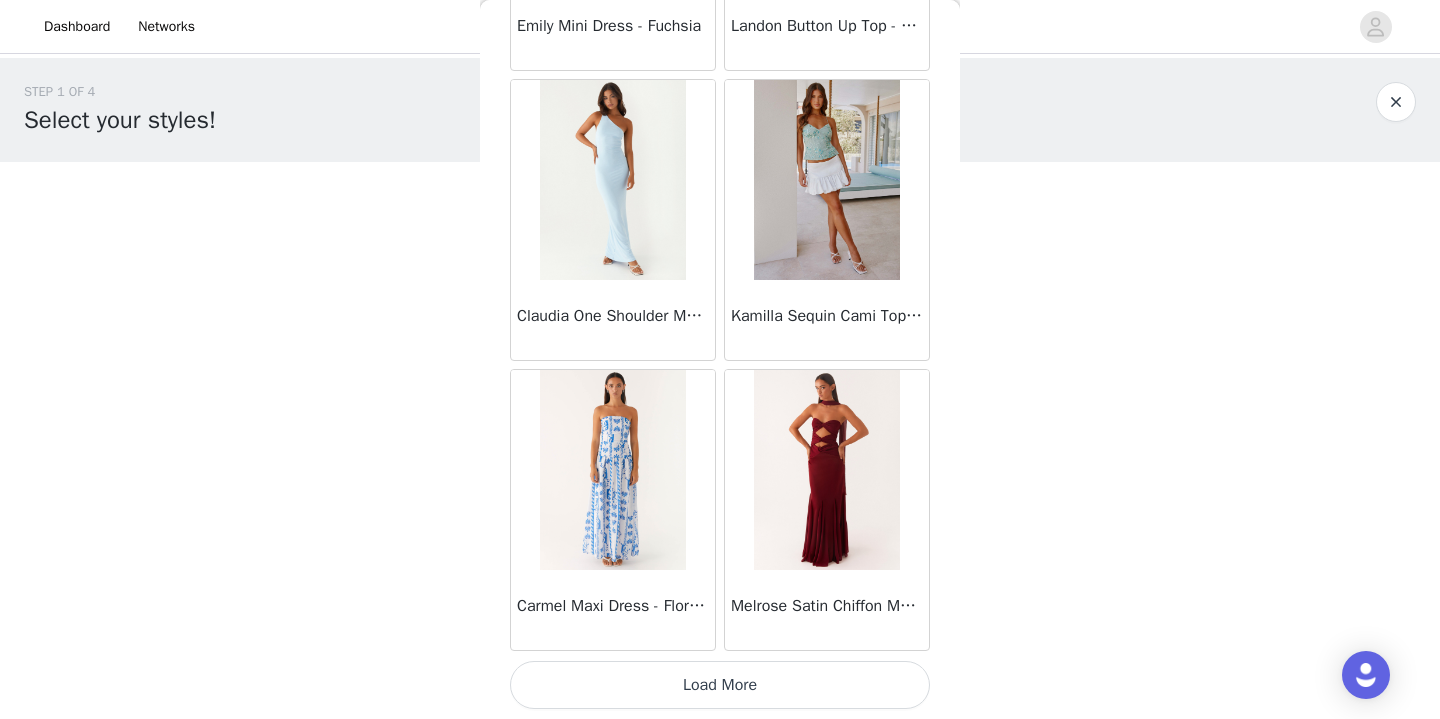 click on "Load More" at bounding box center (720, 685) 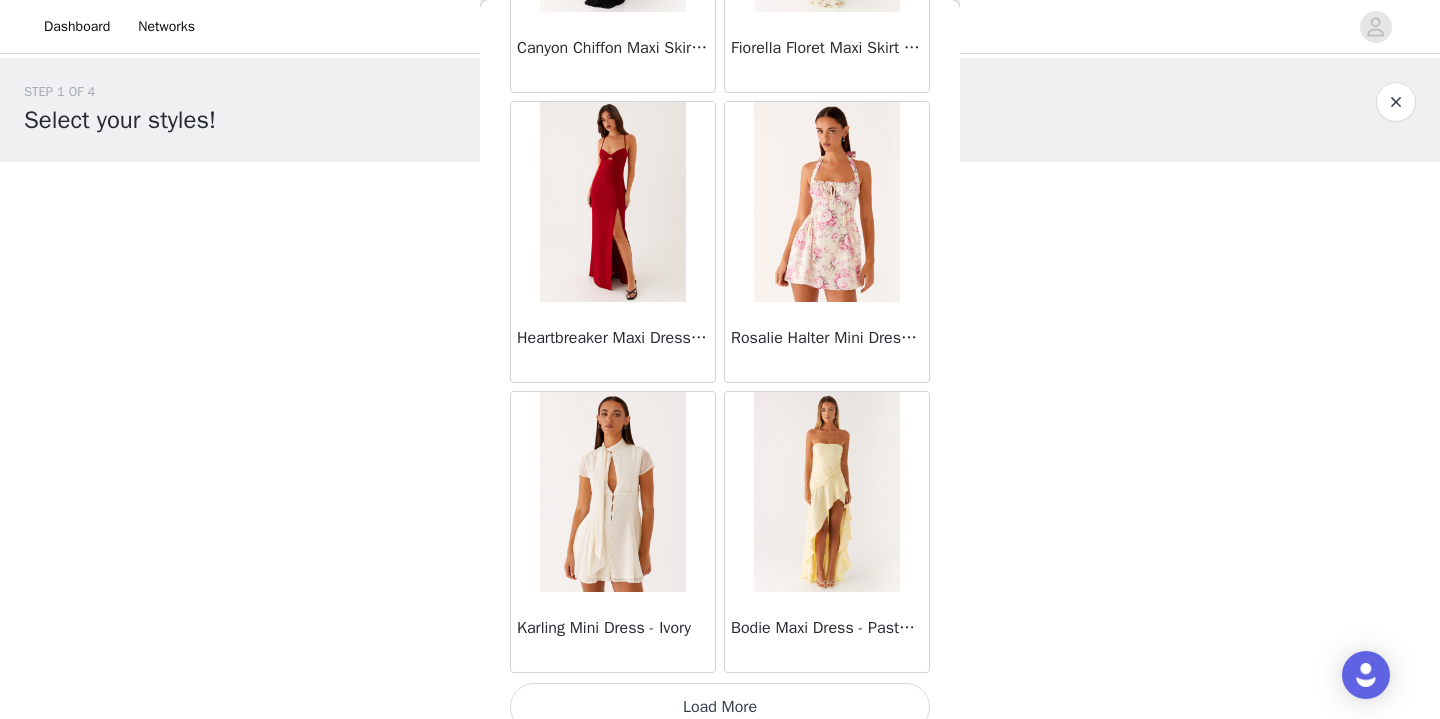 scroll, scrollTop: 40041, scrollLeft: 0, axis: vertical 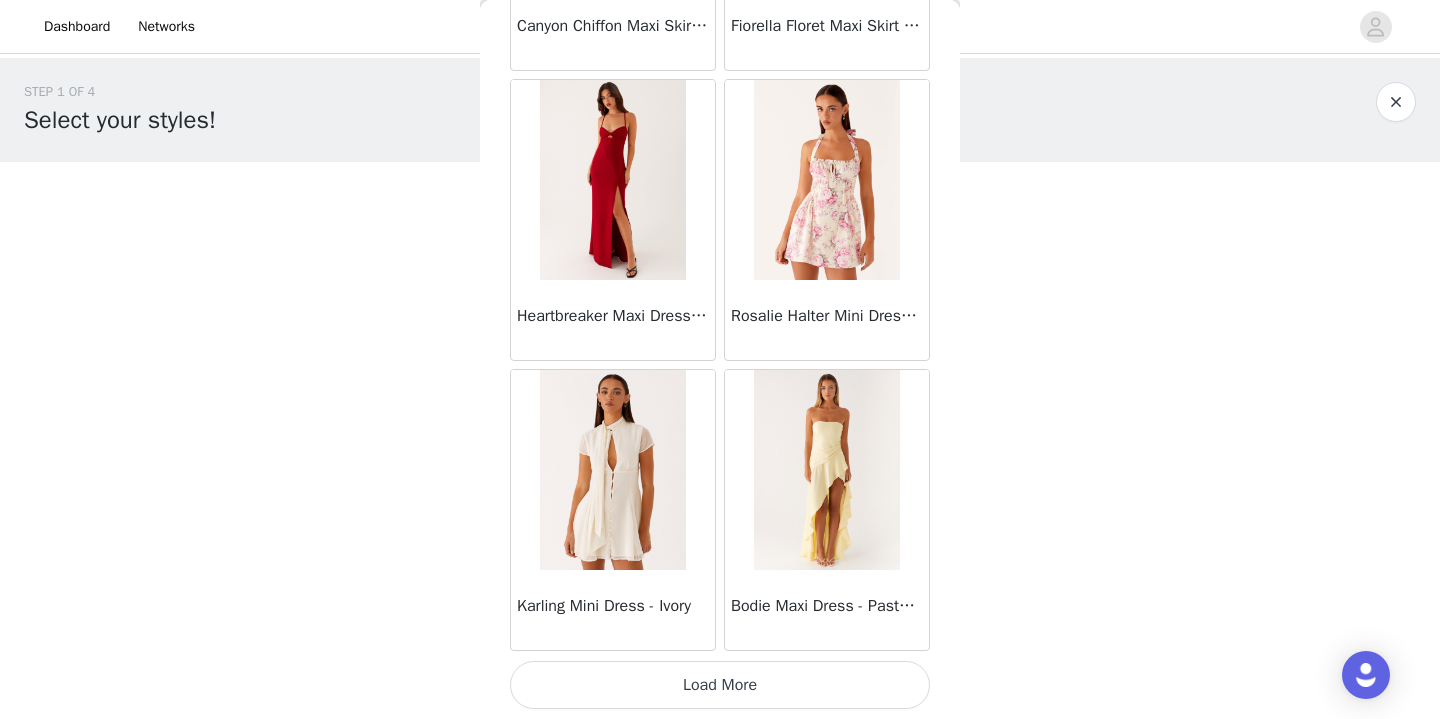 click on "Load More" at bounding box center [720, 685] 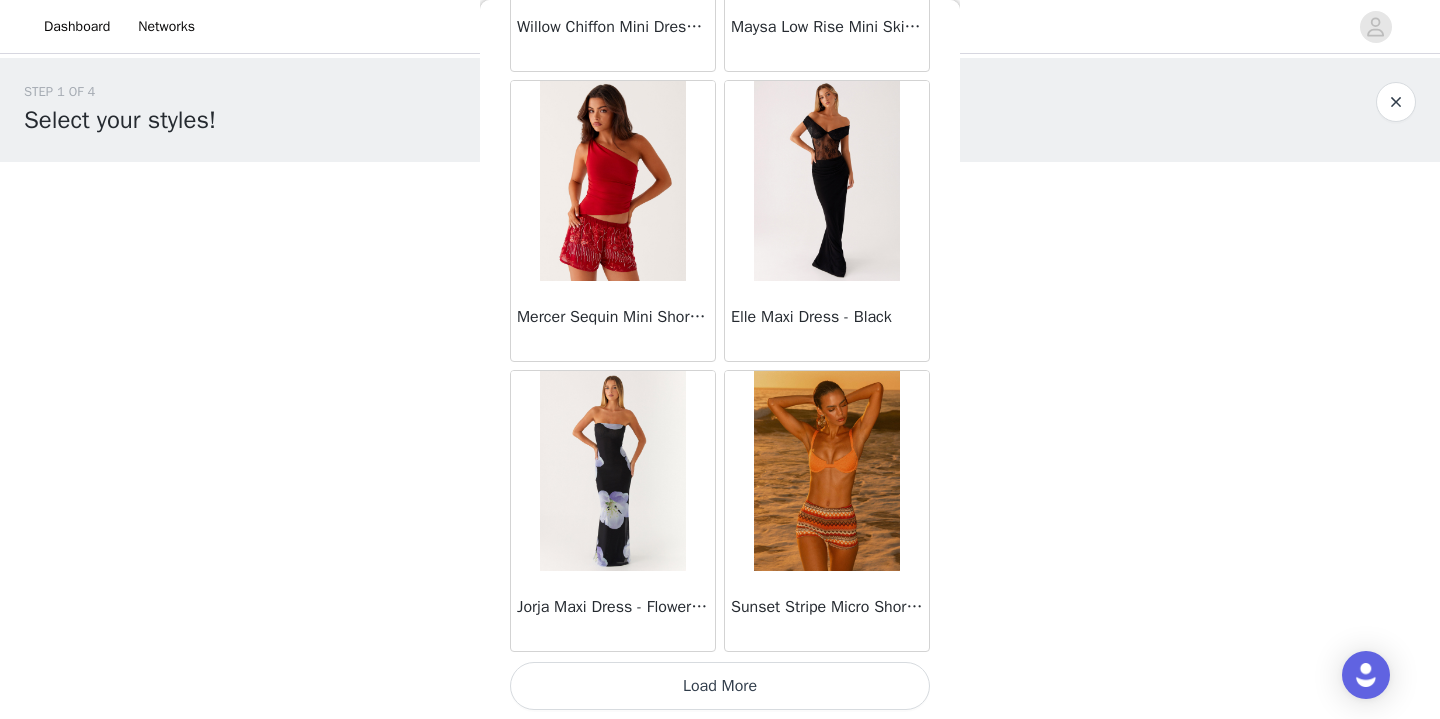 scroll, scrollTop: 42941, scrollLeft: 0, axis: vertical 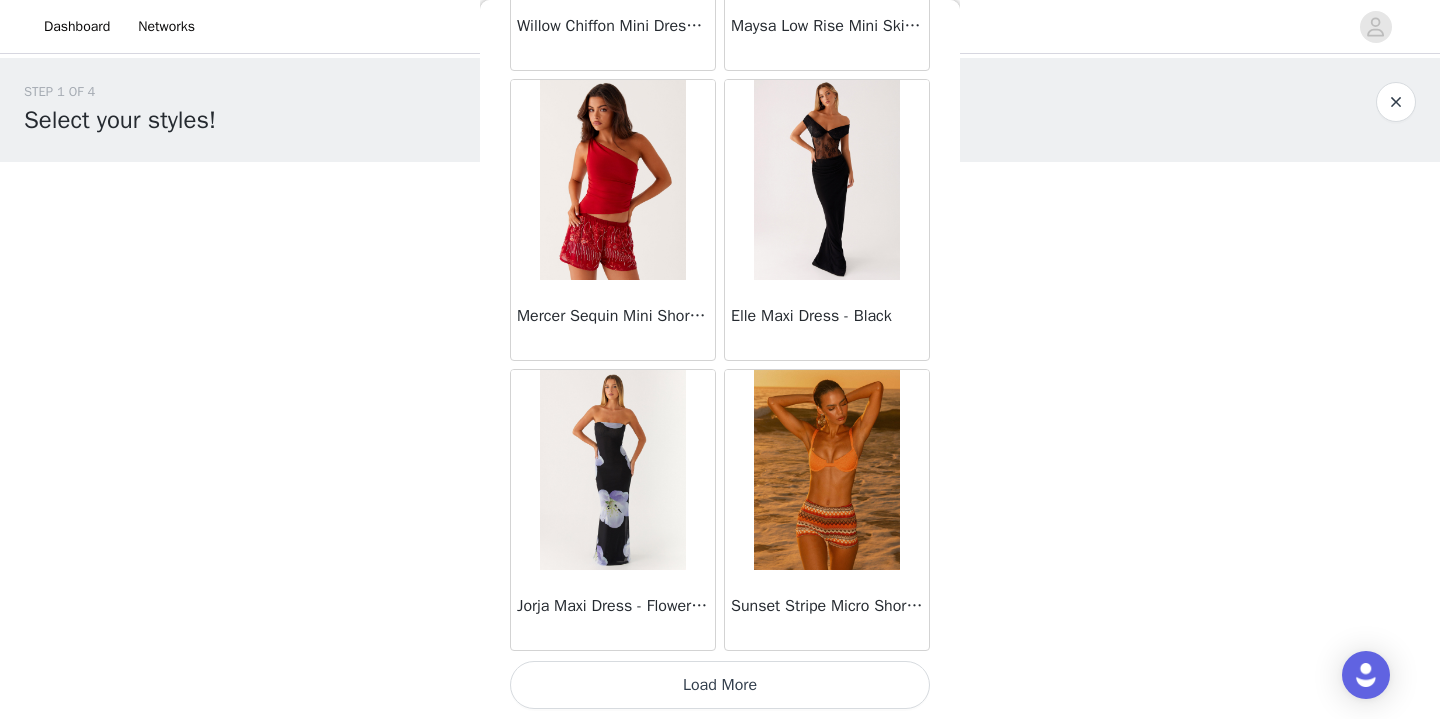 click on "Load More" at bounding box center [720, 685] 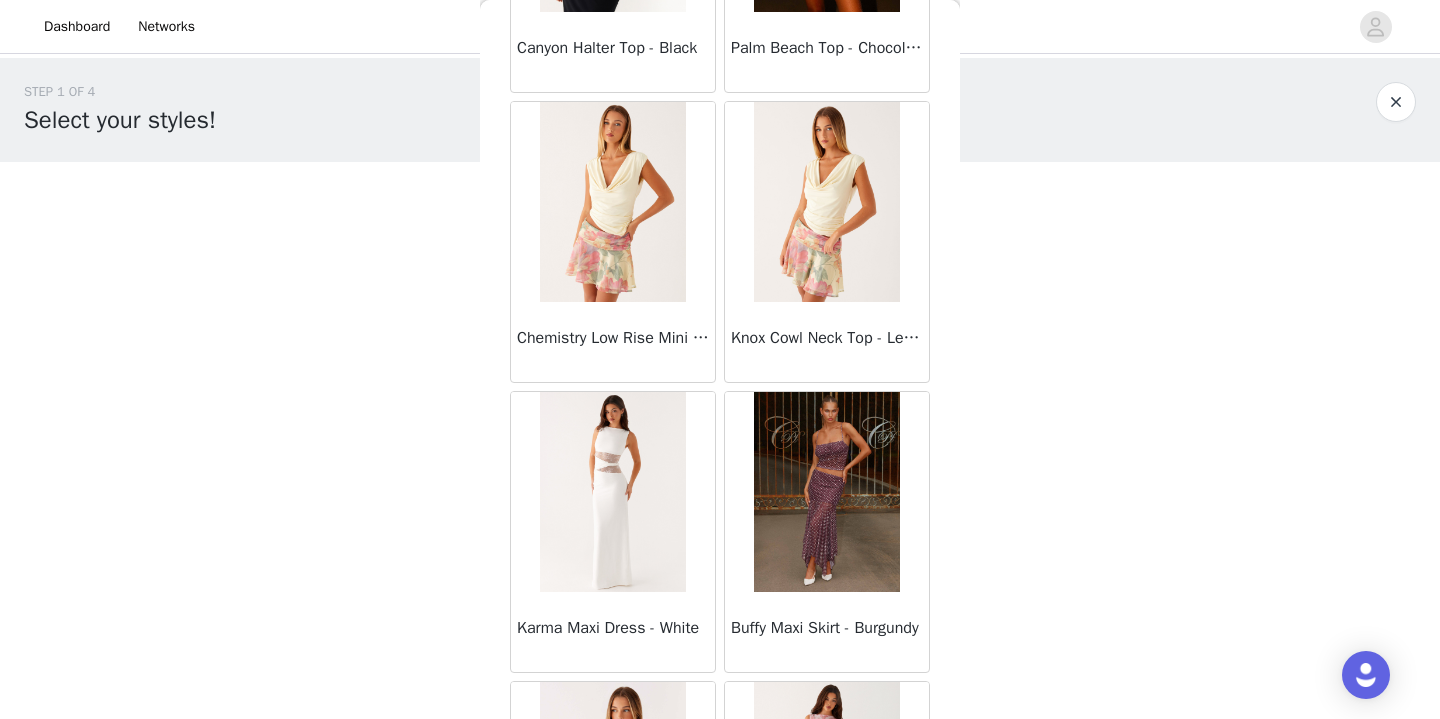 scroll, scrollTop: 44141, scrollLeft: 0, axis: vertical 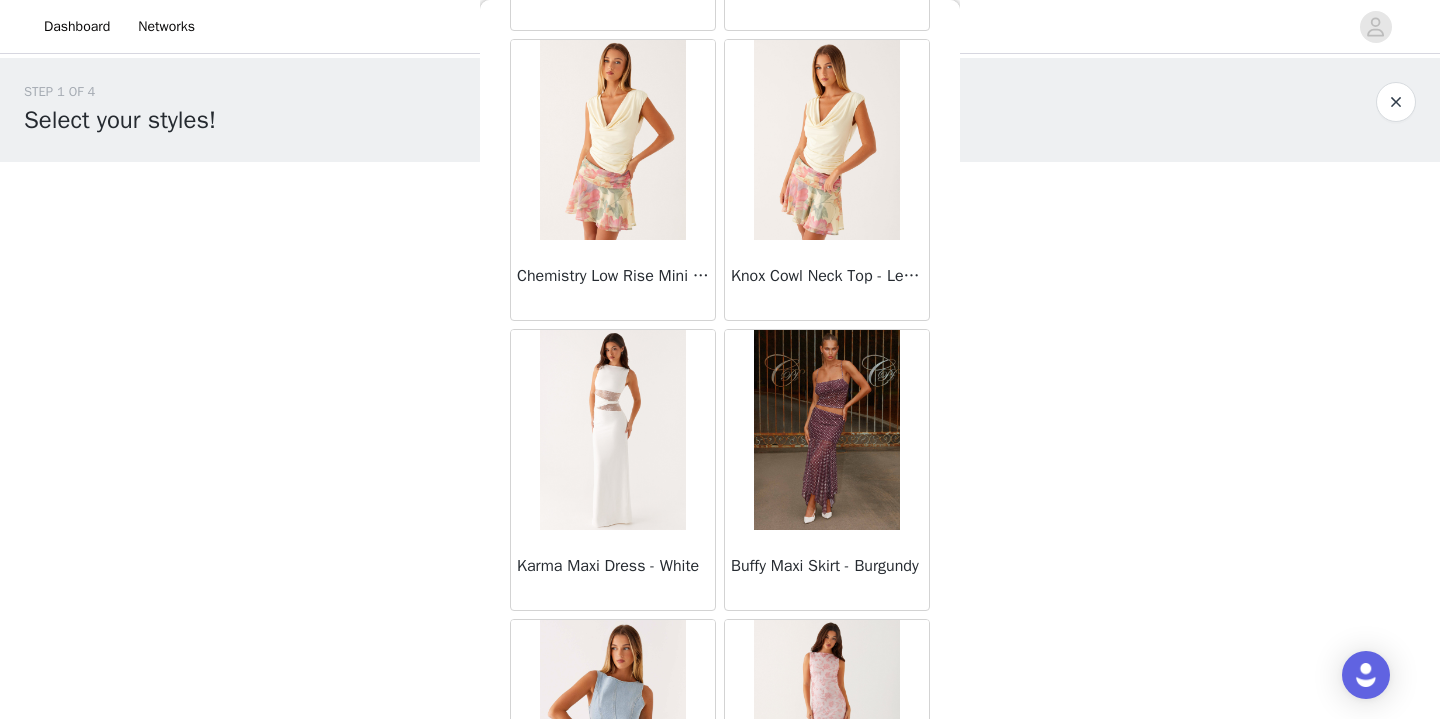 click on "Dashboard Networks
STEP 1 OF 4
Select your styles!
You will receive 3 products.       0/3 Selected           Add Product       Back       Manuka Ruffle Mini Dress - Yellow       Heart Of Glass Satin Maxi Dress - Blue       Ronnie Maxi Dress - Blue       Nicola Maxi Dress - Pink       Imani Maxi Dress - Pink       Liana Cowl Maxi Dress - Print       Cherry Skies Midi Dress - White       Crystal Clear Lace Midi Skirt - Ivory       Crystal Clear Lace Top - Ivory       Clayton Top - Black Gingham       Wish You Luck Denim Top - Dark Blue       Raphaela Mini Dress - Navy       Maloney Maxi Dress - White       Franco Tie Back Top - Blue       Frida Denim Shorts - Vintage Wash Blue       Consie Long Sleeve Mini Dress - Pale Blue       Mariella Linen Maxi Skirt - Pink       Mariella Linen Top - Pink       Aullie Maxi Dress - Pink       Scorpio Crochet Mini Skirt - Ivory             Tara Maxi Dress - Pink Print" at bounding box center (720, 359) 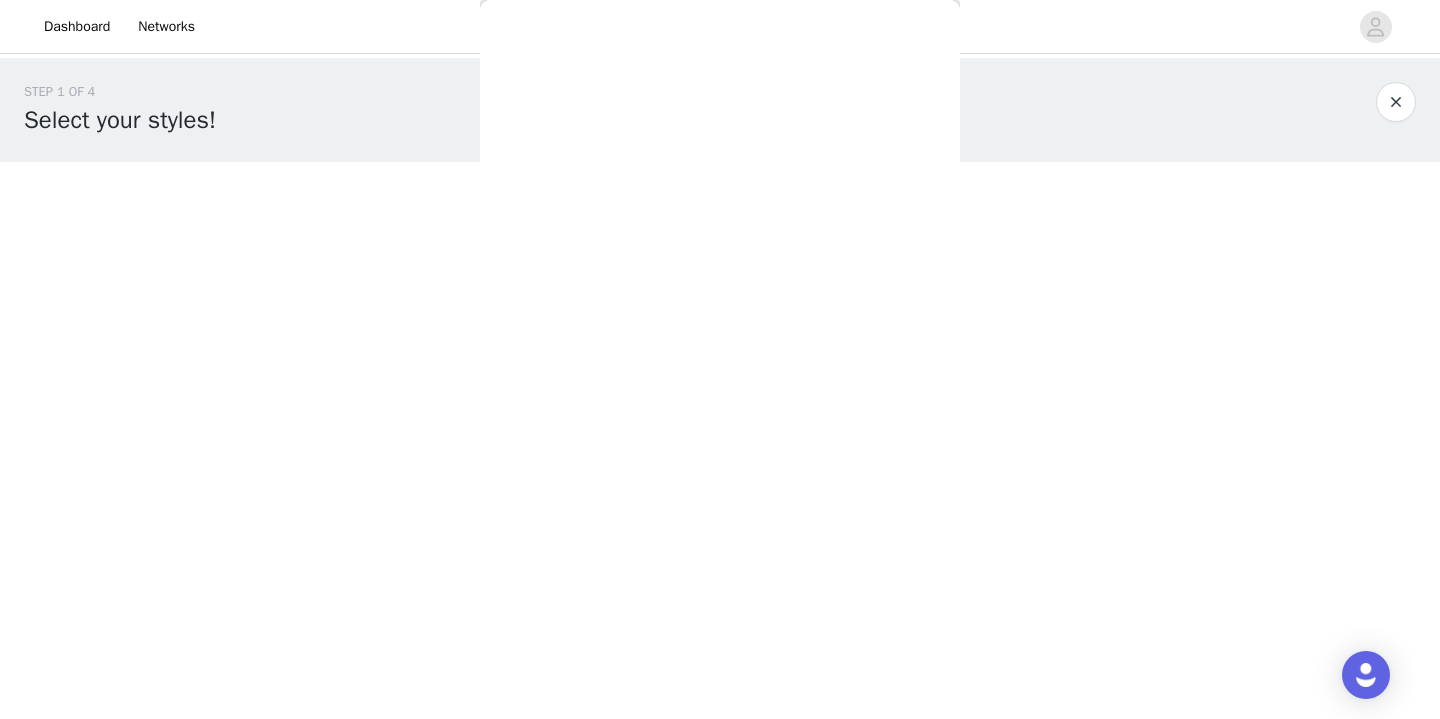 scroll, scrollTop: 0, scrollLeft: 0, axis: both 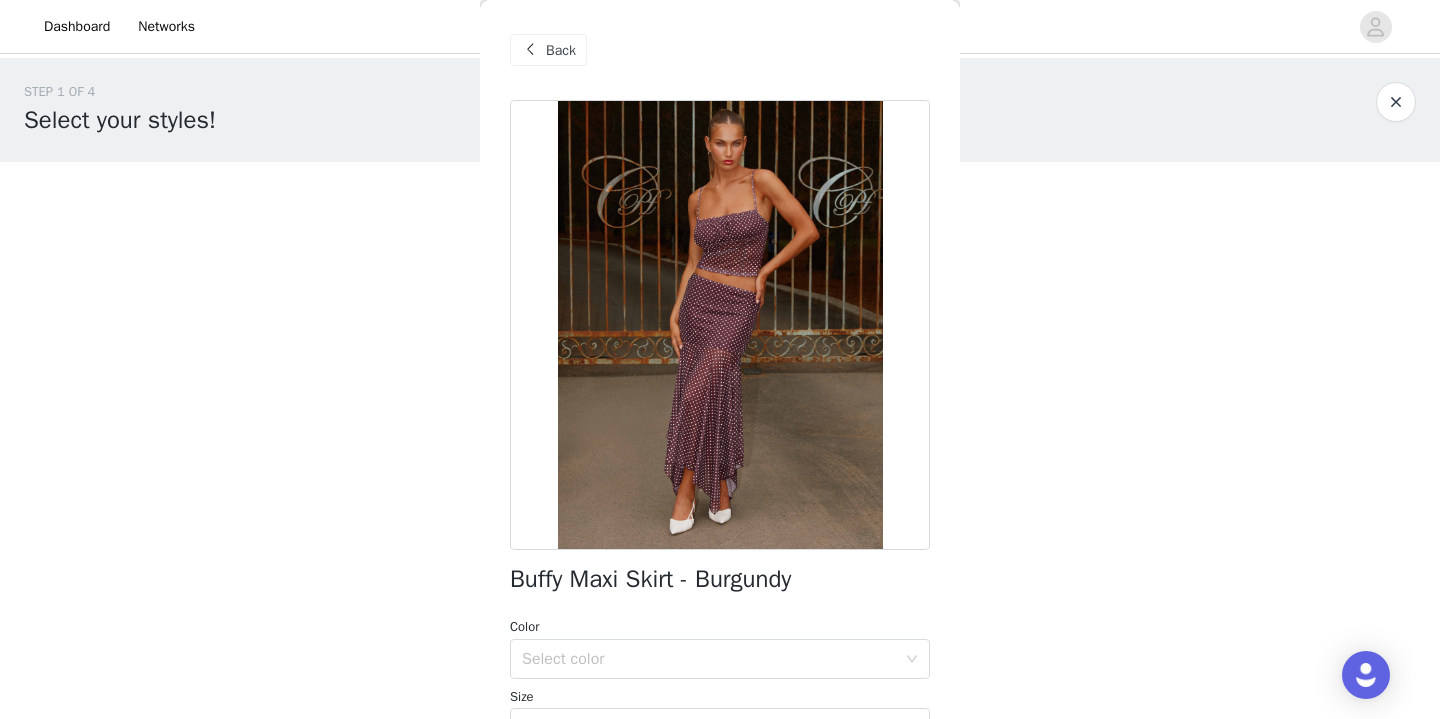 click on "Back" at bounding box center [561, 50] 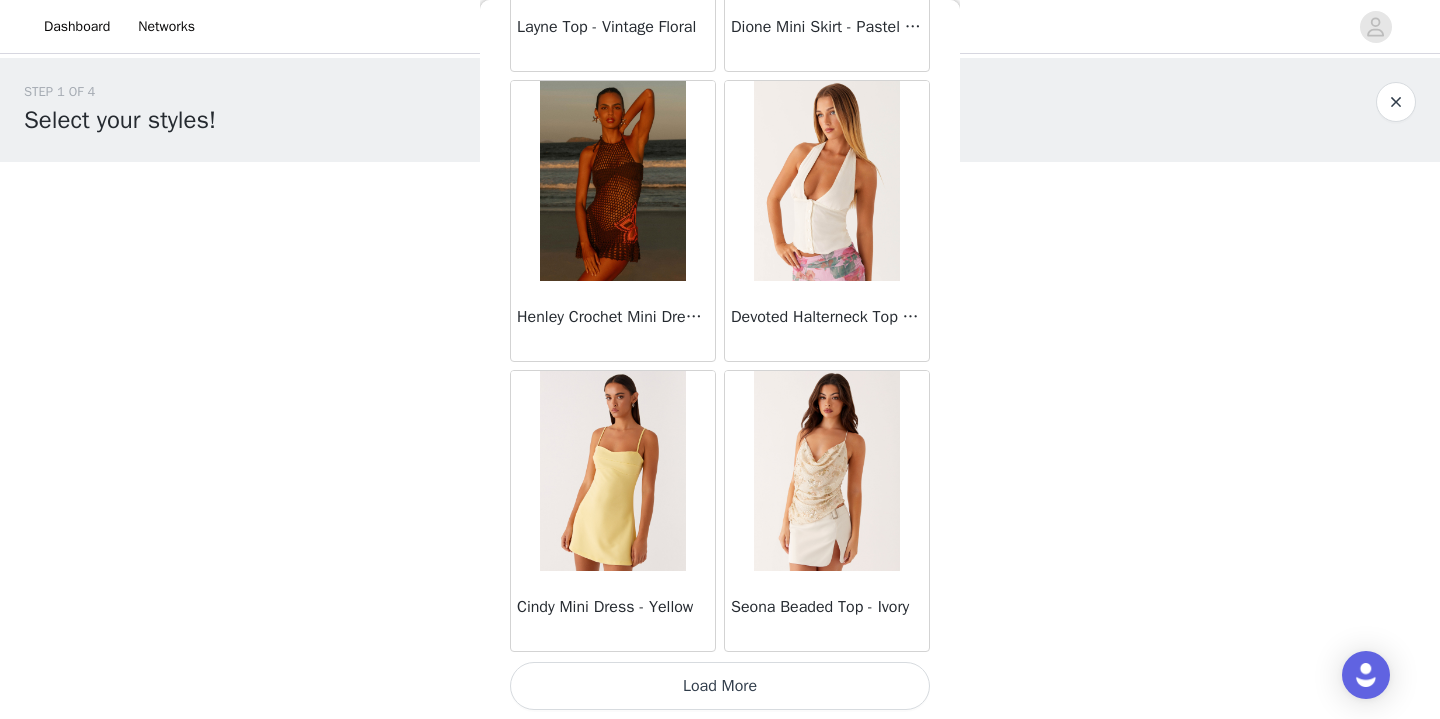 scroll, scrollTop: 45841, scrollLeft: 0, axis: vertical 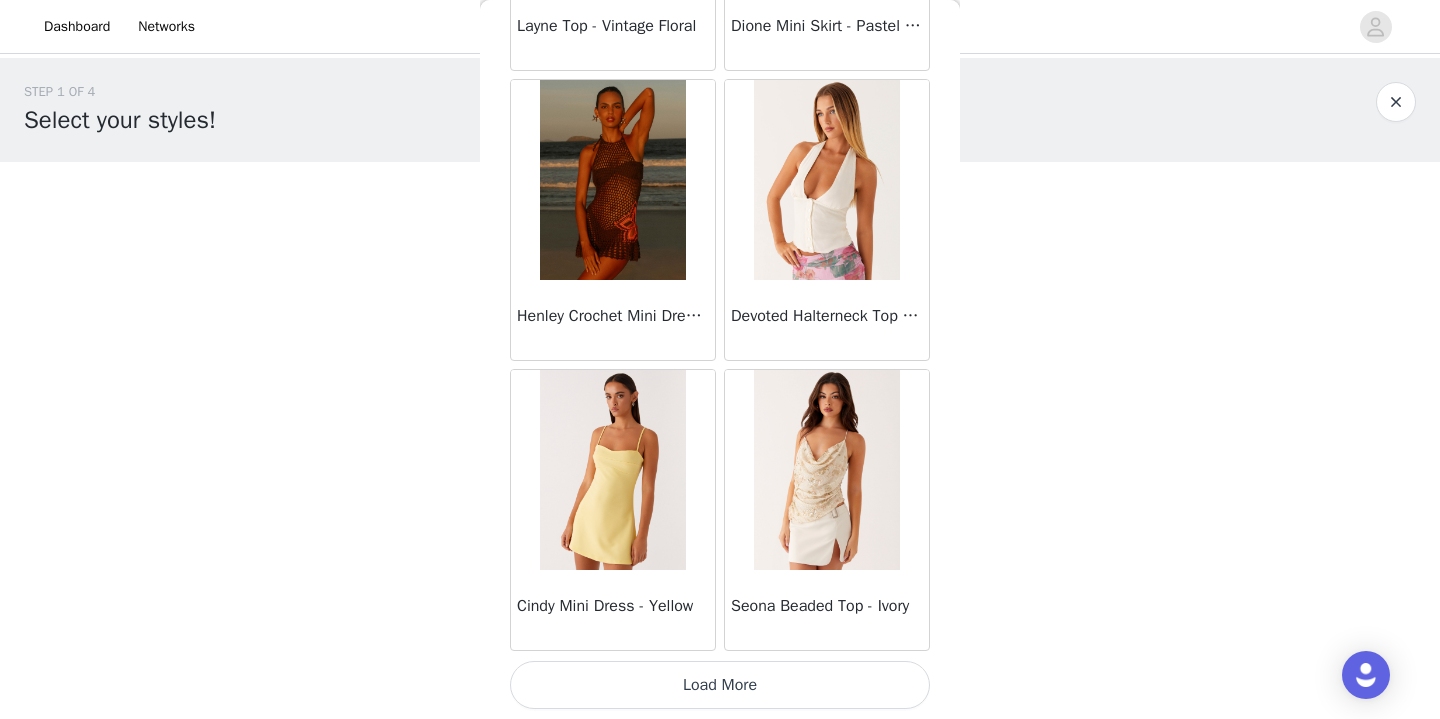 click on "Load More" at bounding box center (720, 685) 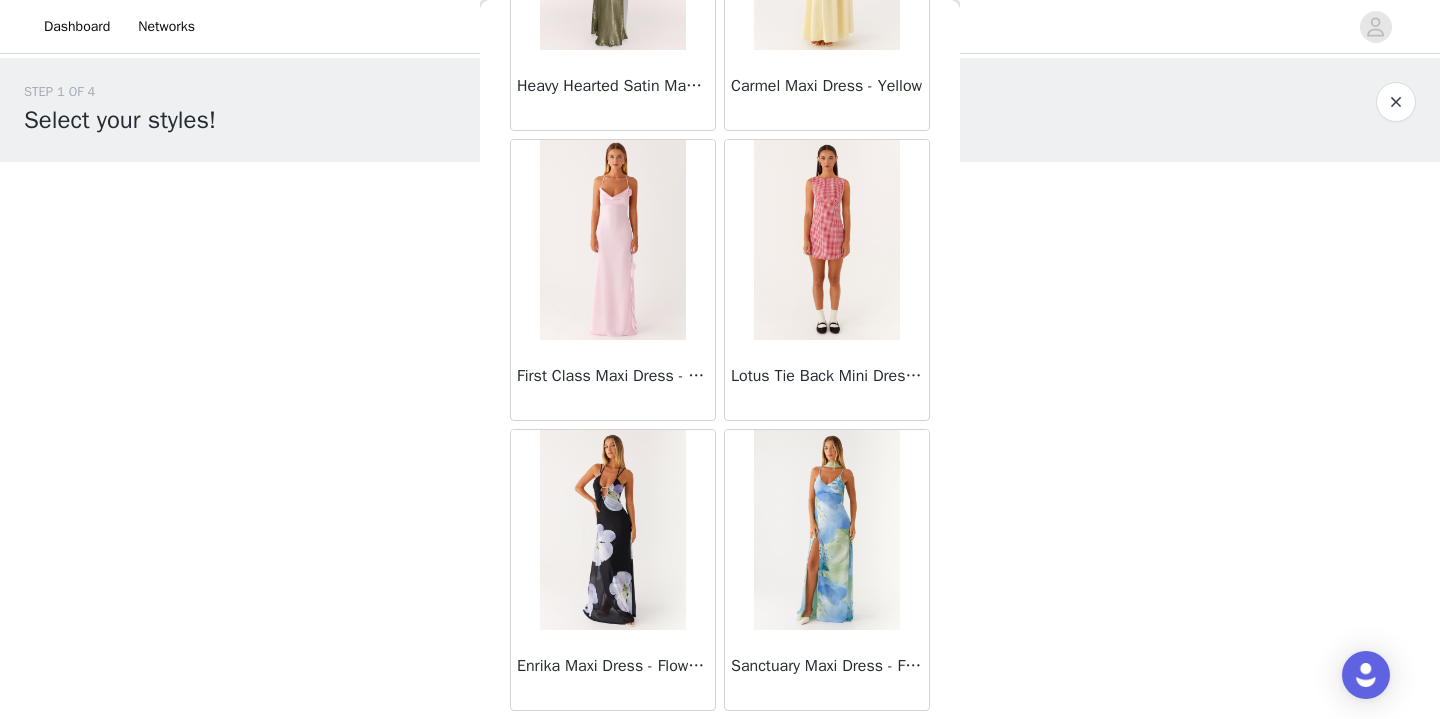 scroll, scrollTop: 48741, scrollLeft: 0, axis: vertical 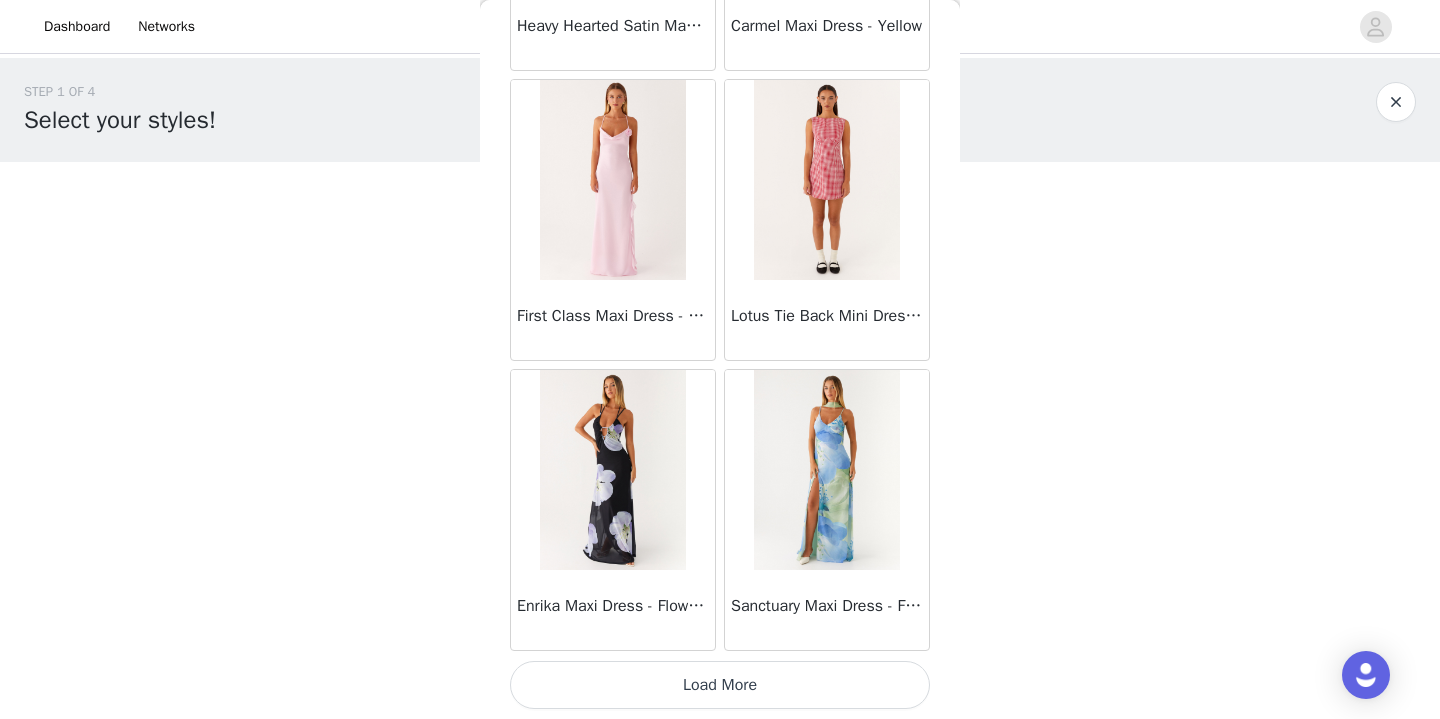 click on "Load More" at bounding box center [720, 685] 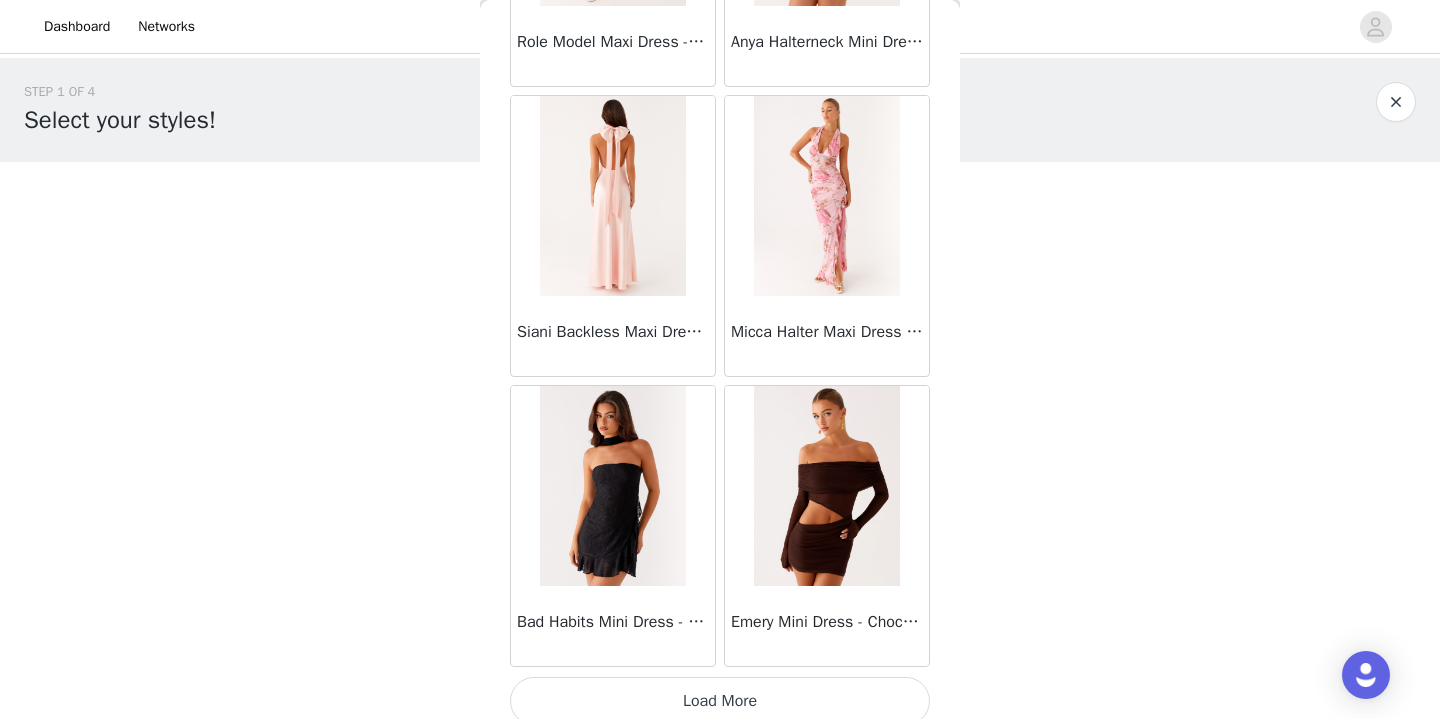 scroll, scrollTop: 51641, scrollLeft: 0, axis: vertical 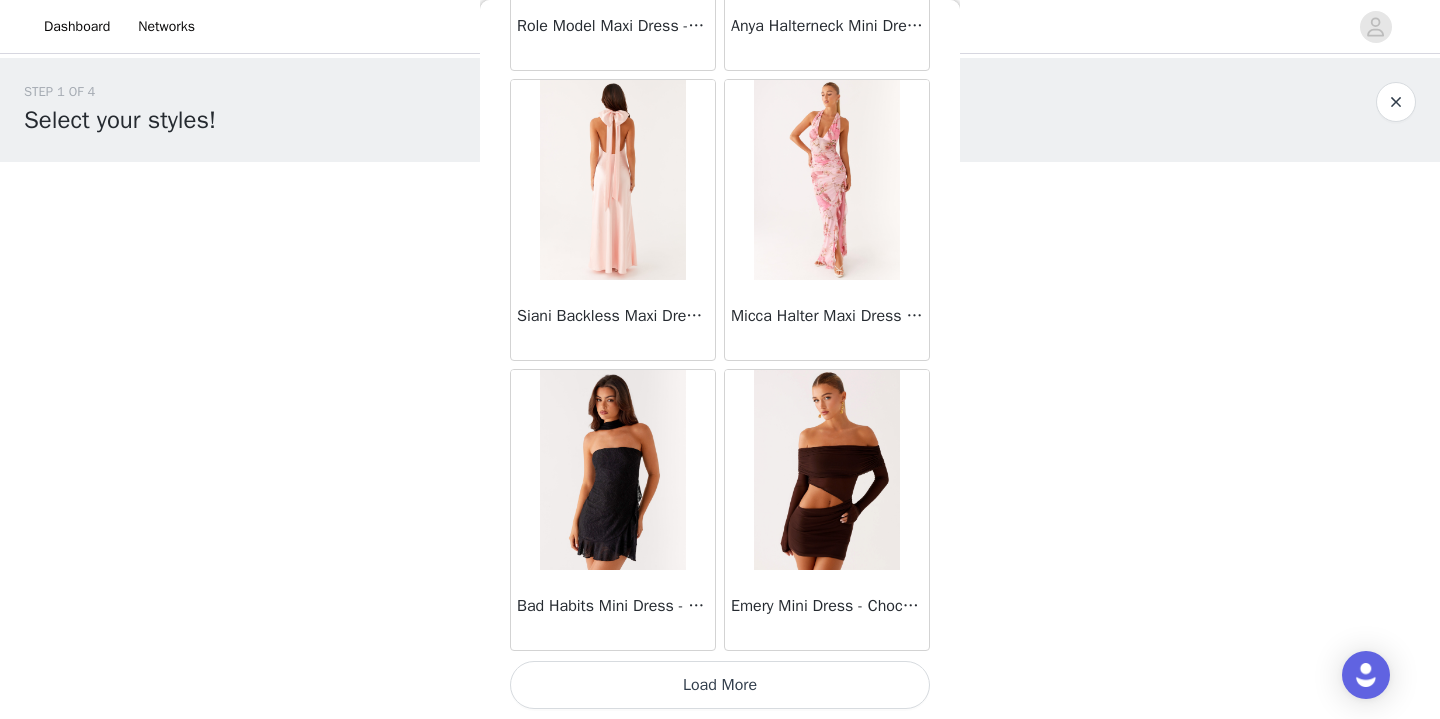 click on "Load More" at bounding box center [720, 685] 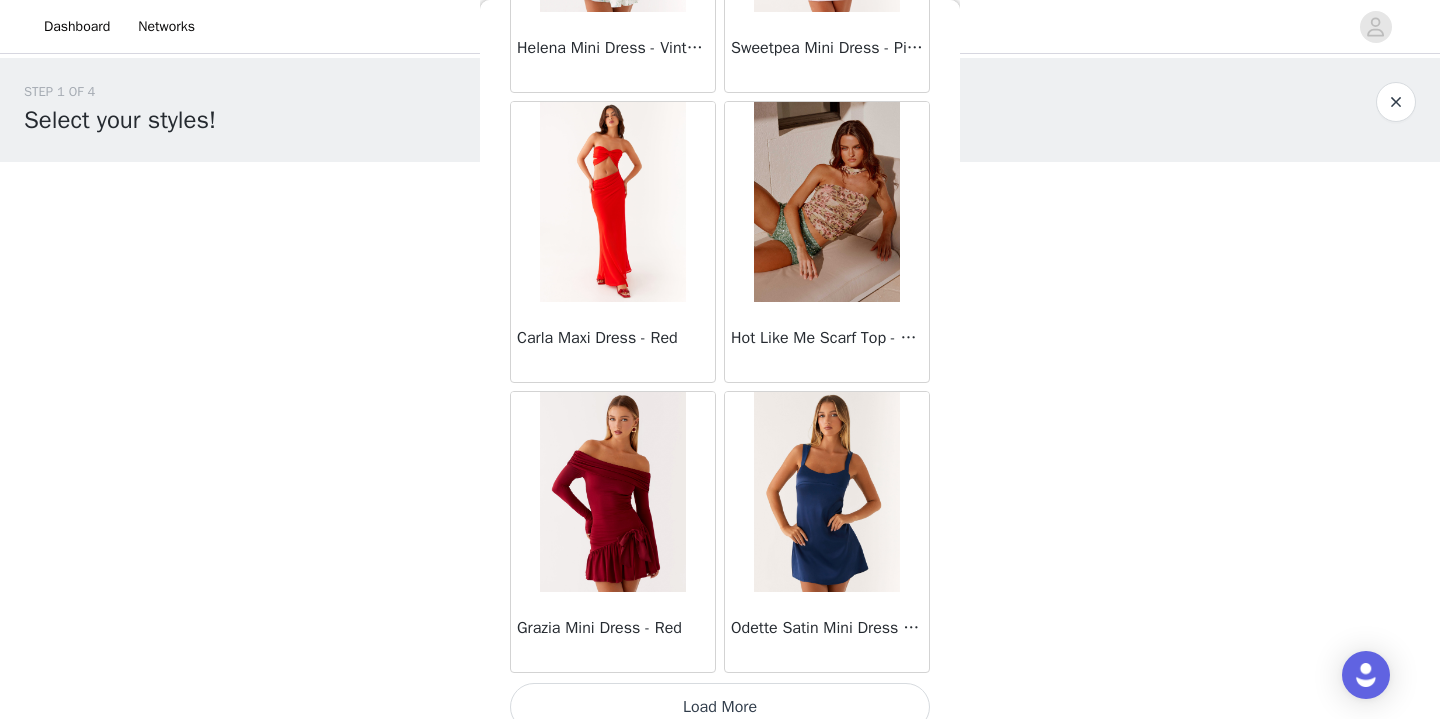 scroll, scrollTop: 54541, scrollLeft: 0, axis: vertical 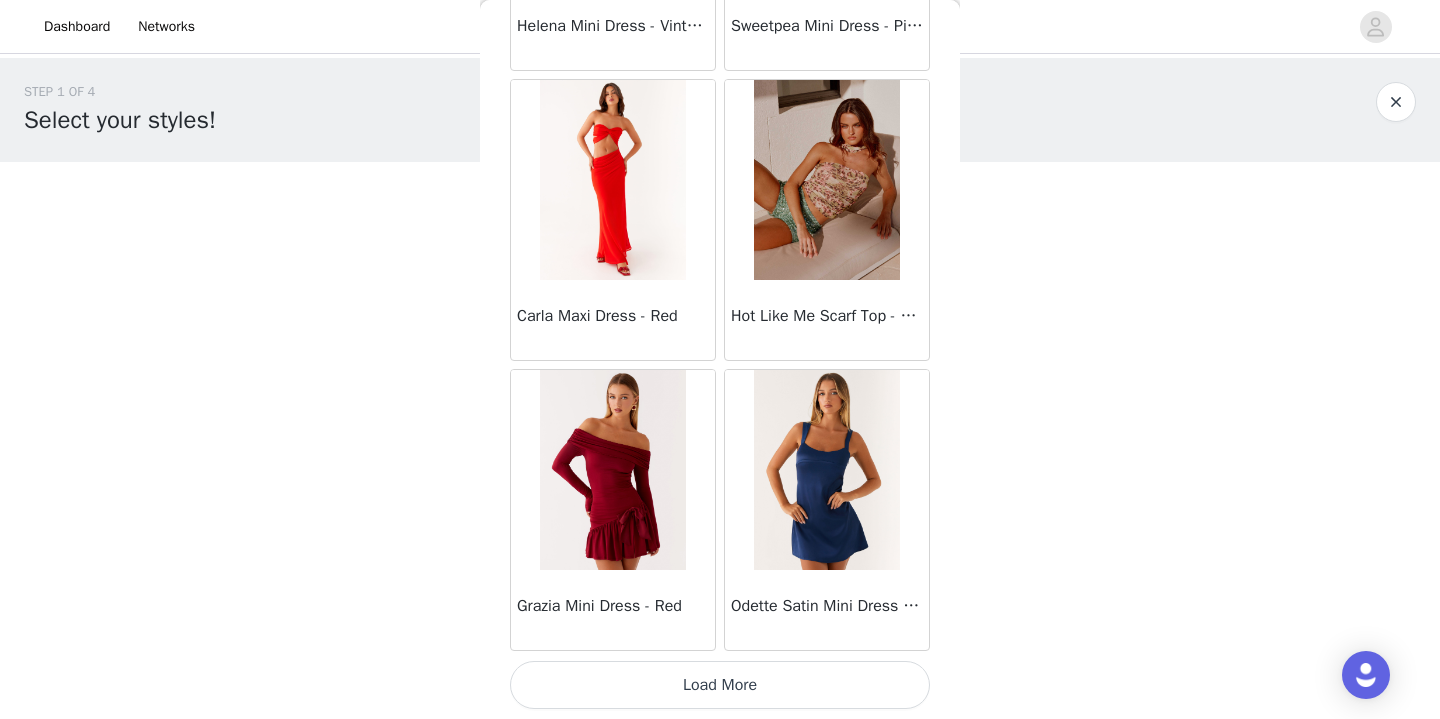 click on "Load More" at bounding box center [720, 685] 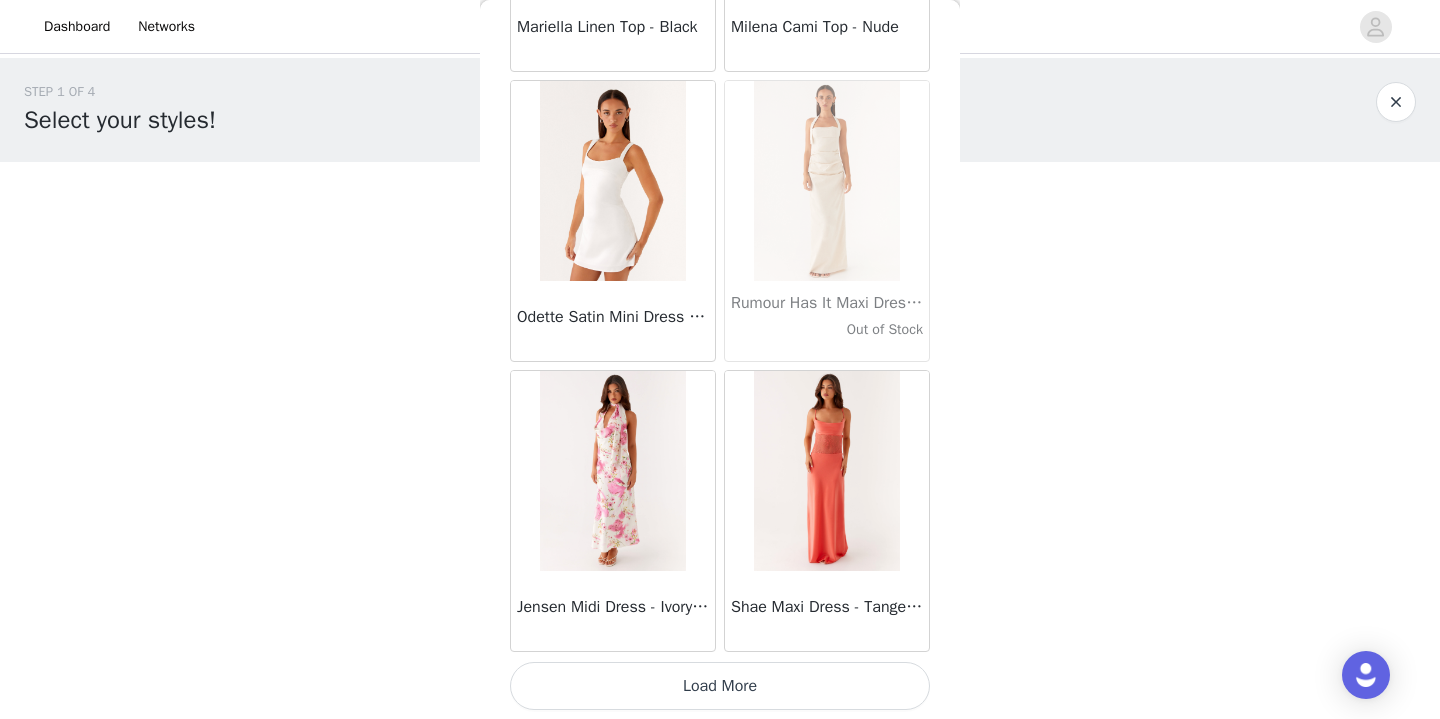 scroll, scrollTop: 57441, scrollLeft: 0, axis: vertical 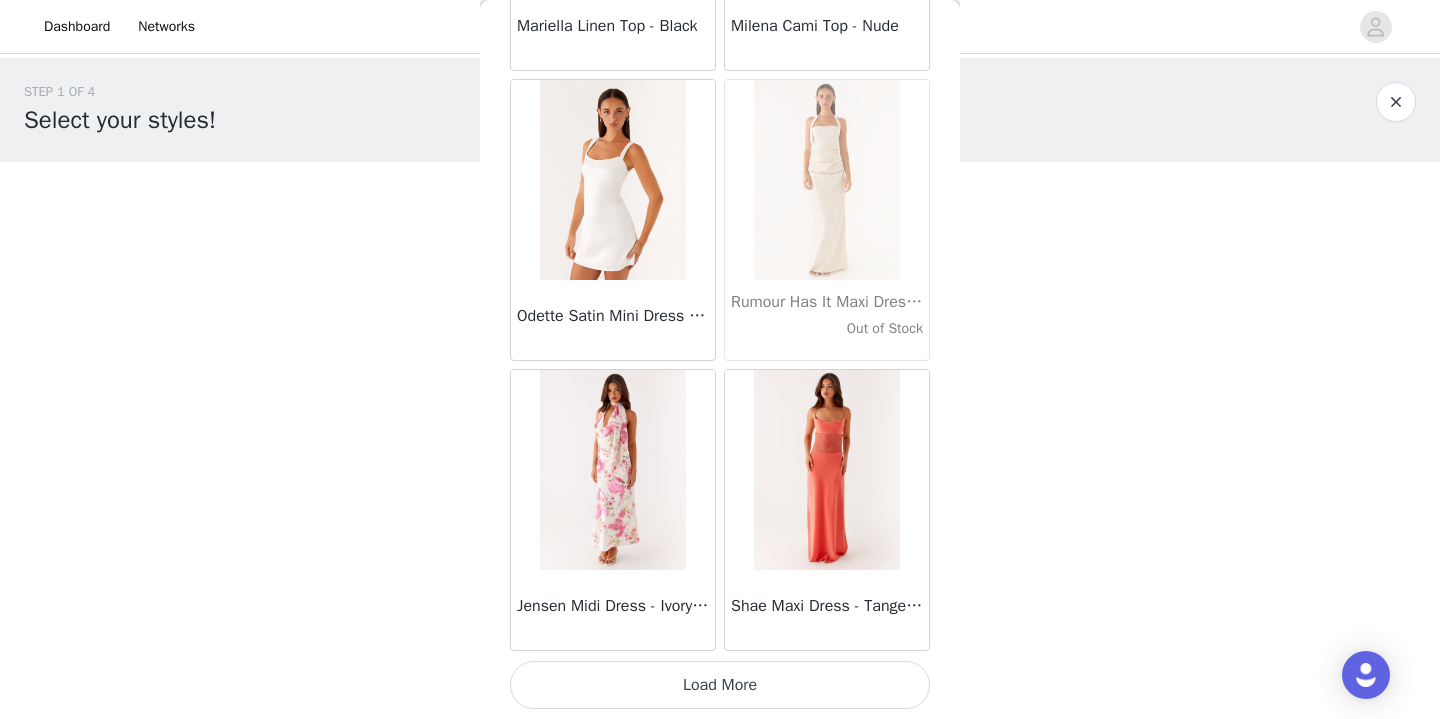 click on "Load More" at bounding box center (720, 685) 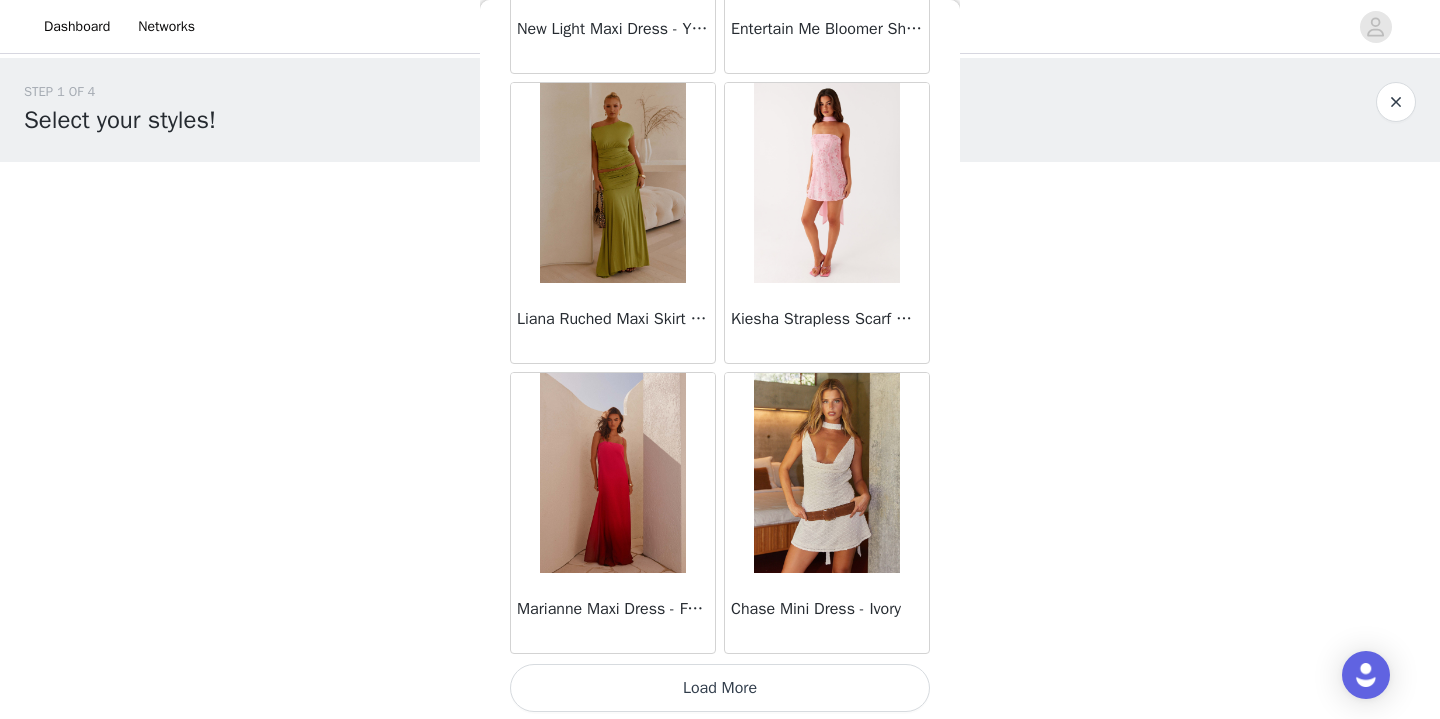 scroll, scrollTop: 60341, scrollLeft: 0, axis: vertical 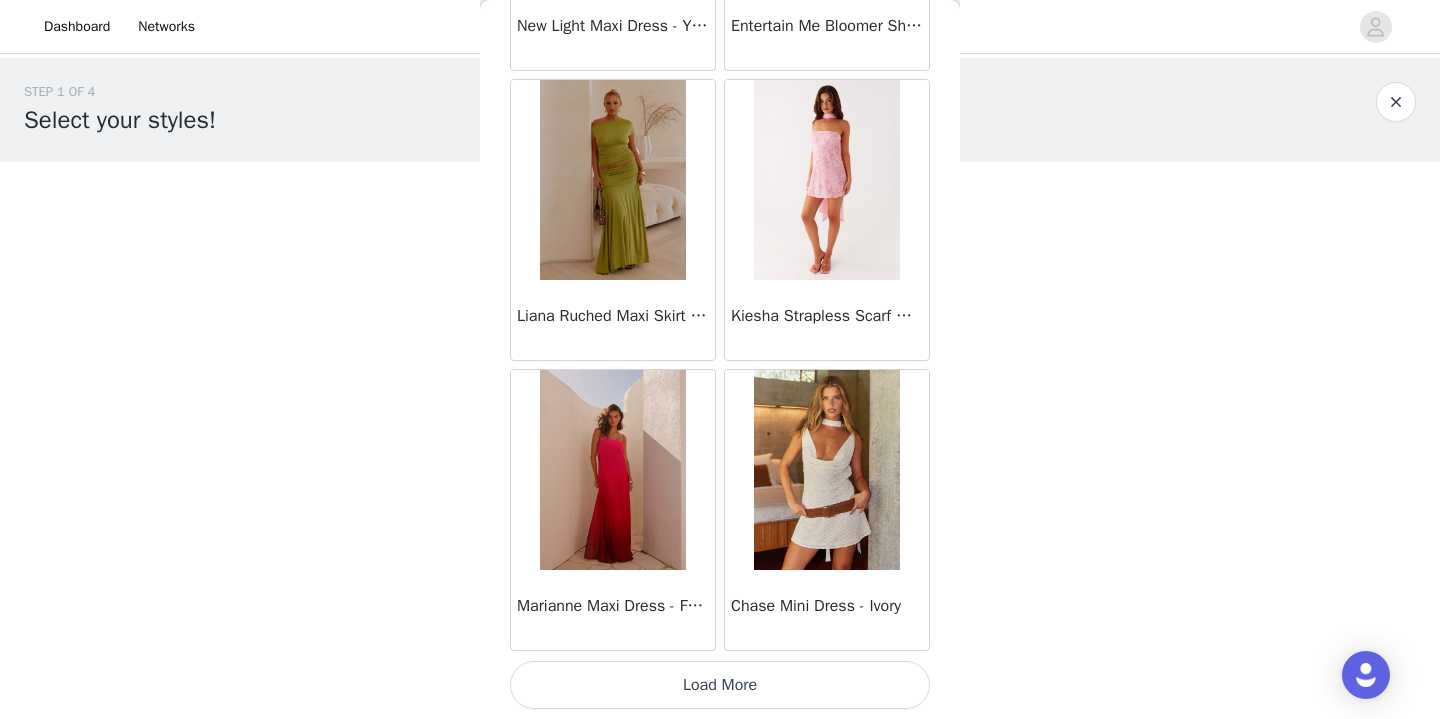click on "Load More" at bounding box center [720, 685] 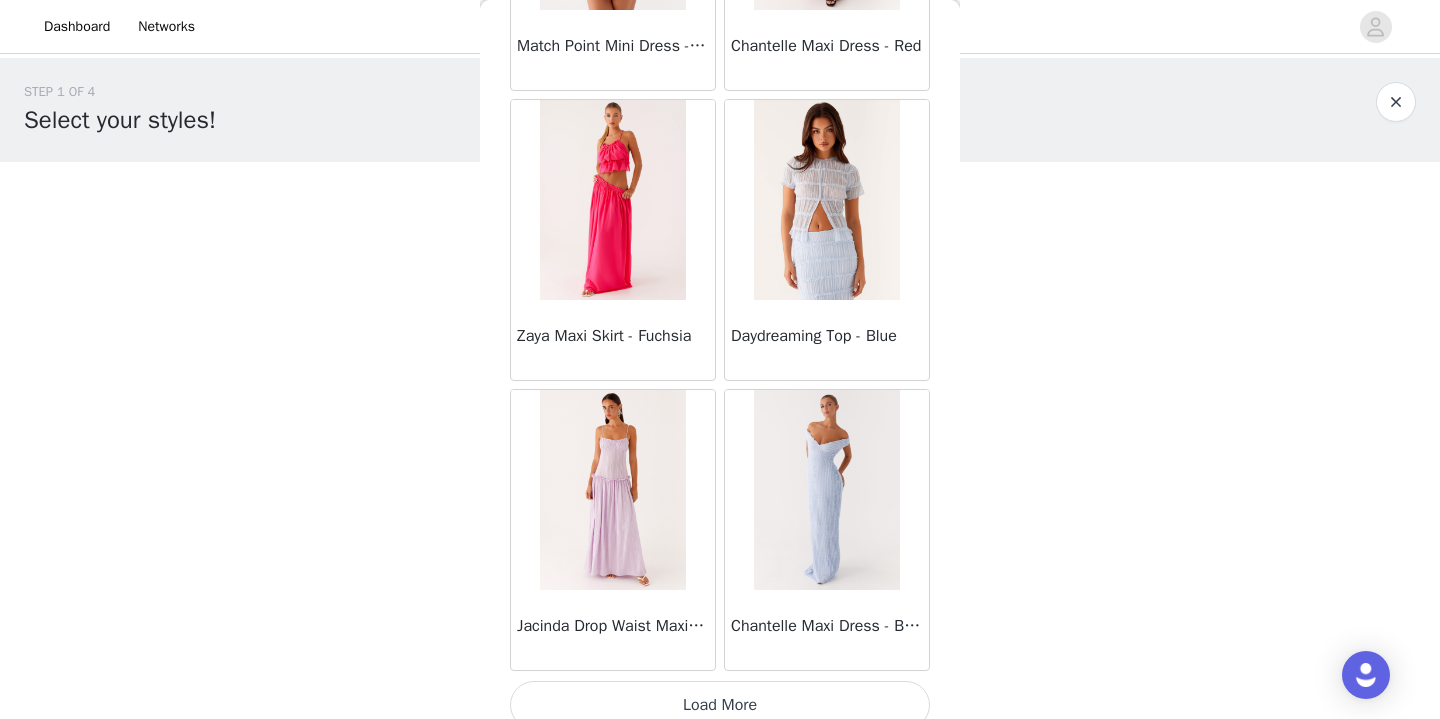 scroll, scrollTop: 63241, scrollLeft: 0, axis: vertical 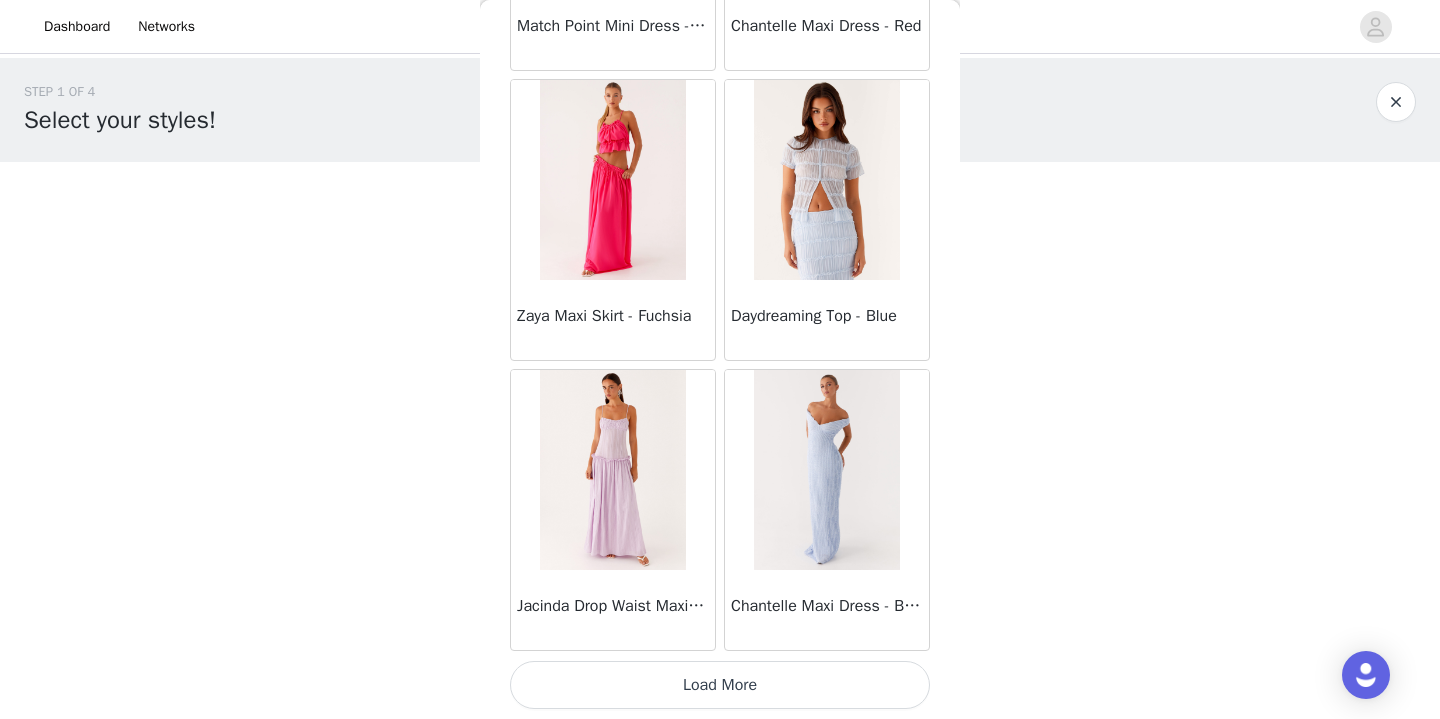 click on "Load More" at bounding box center [720, 685] 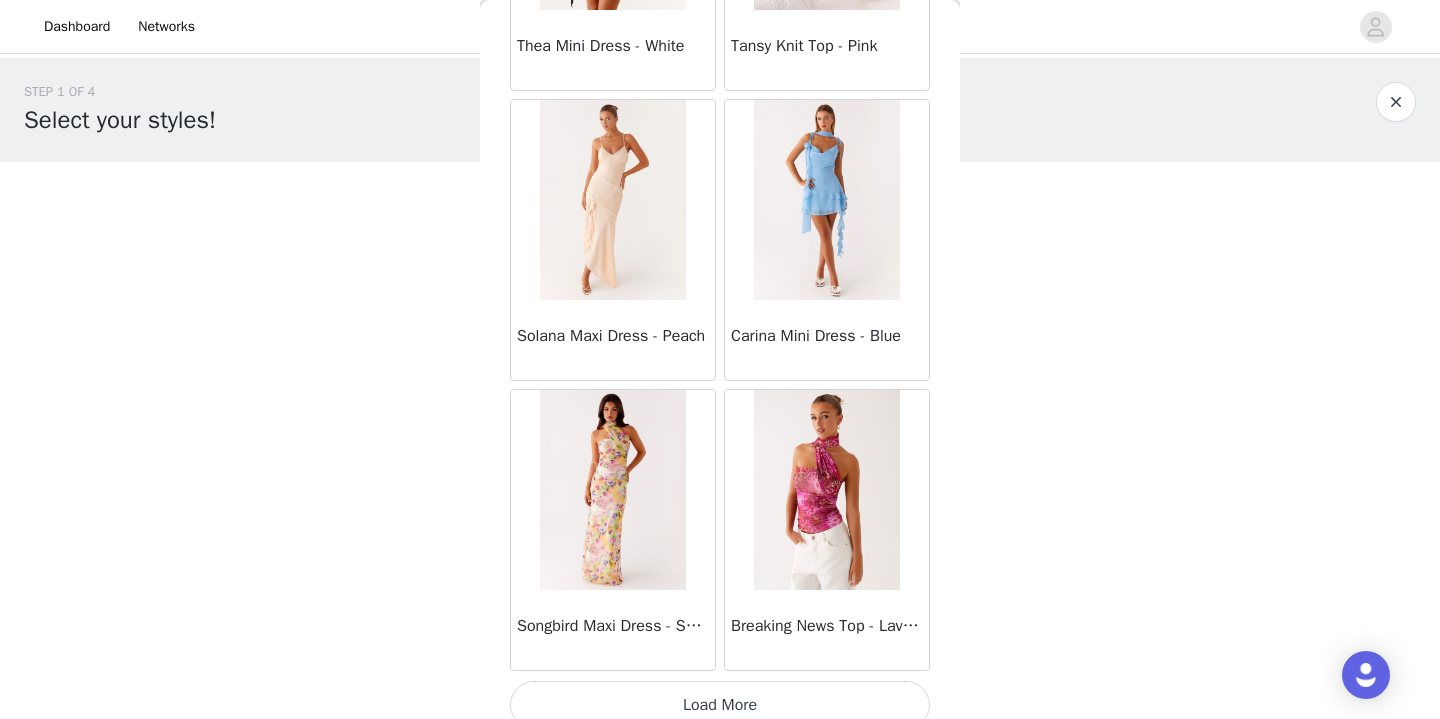 scroll, scrollTop: 66141, scrollLeft: 0, axis: vertical 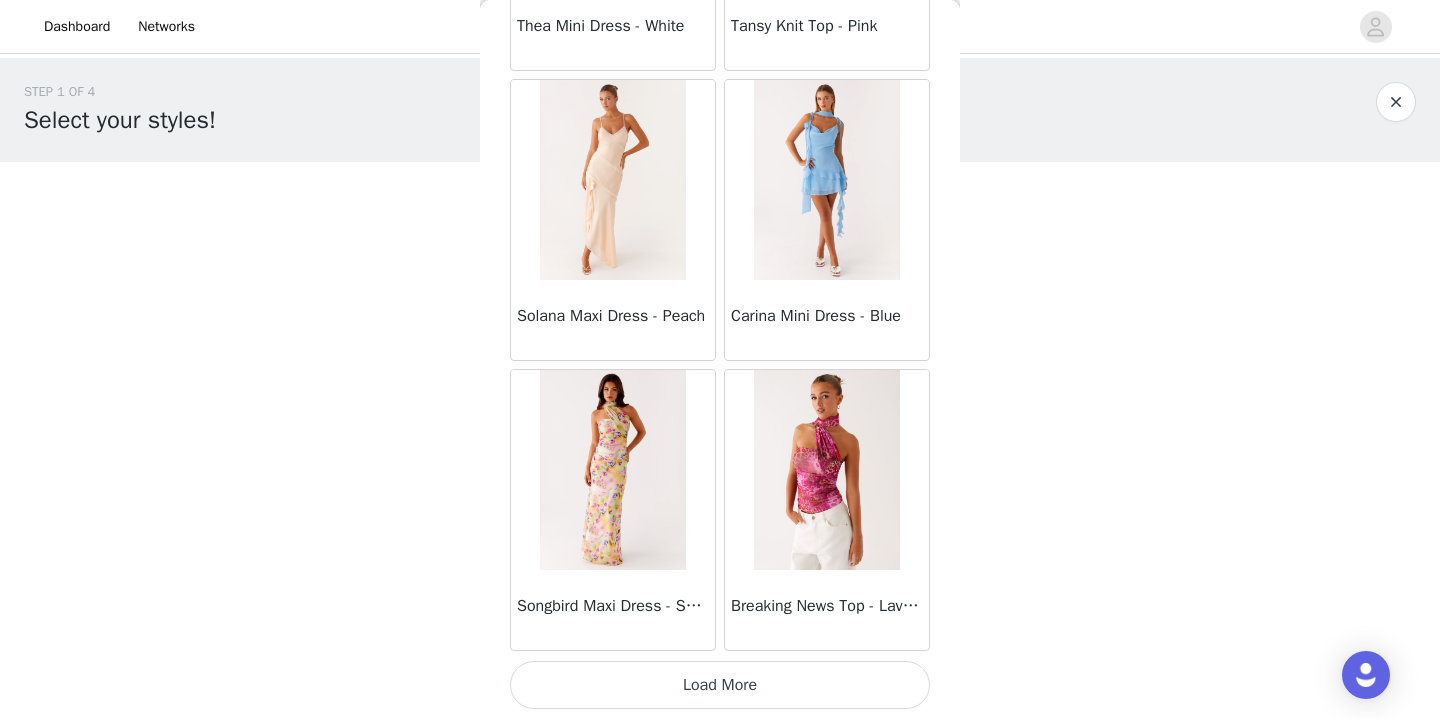 click on "Load More" at bounding box center (720, 685) 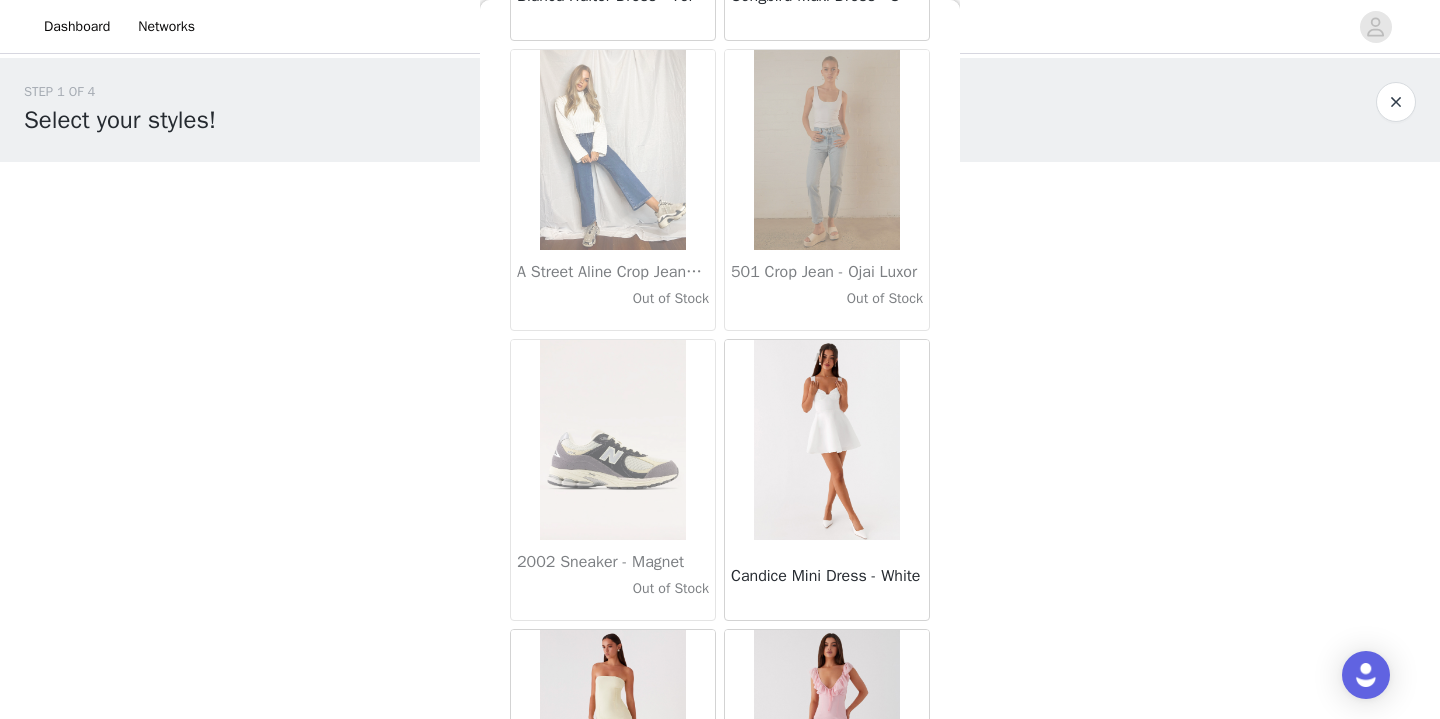 scroll, scrollTop: 67661, scrollLeft: 0, axis: vertical 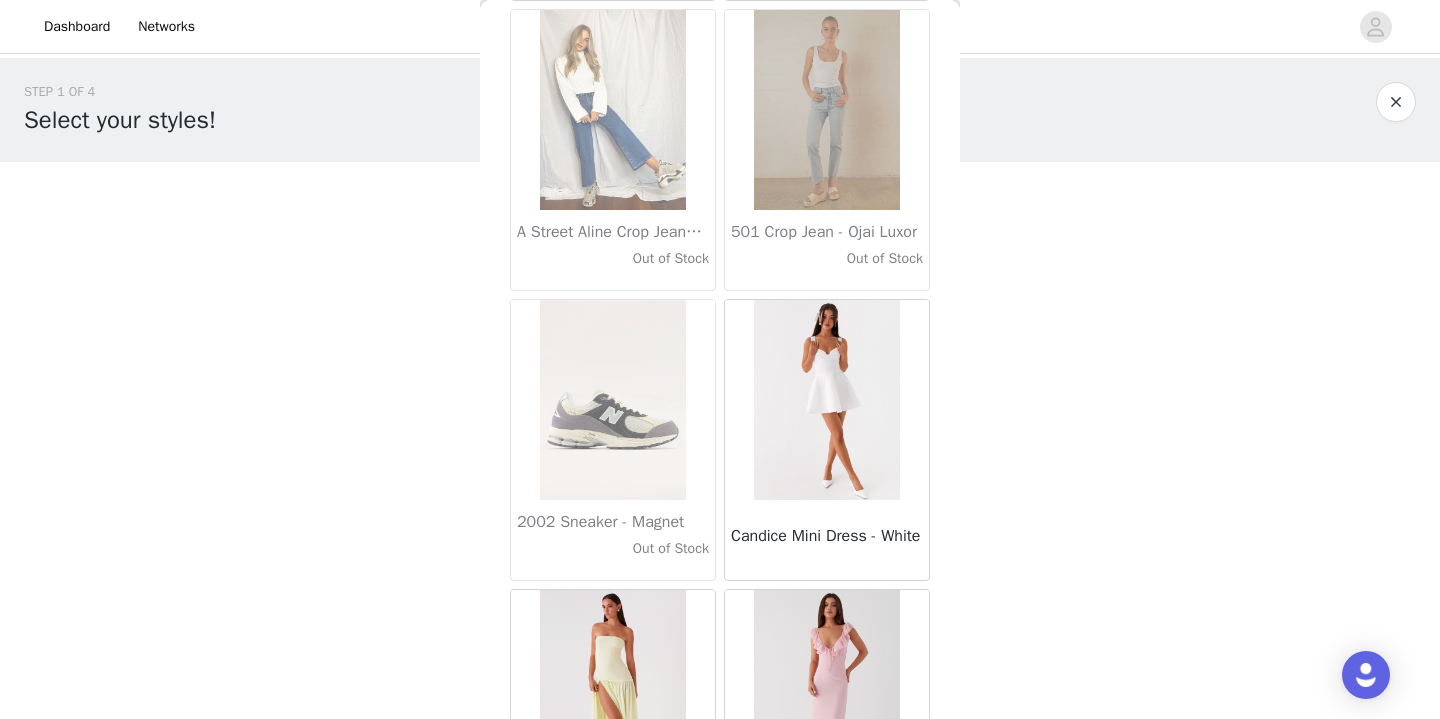click at bounding box center [612, 400] 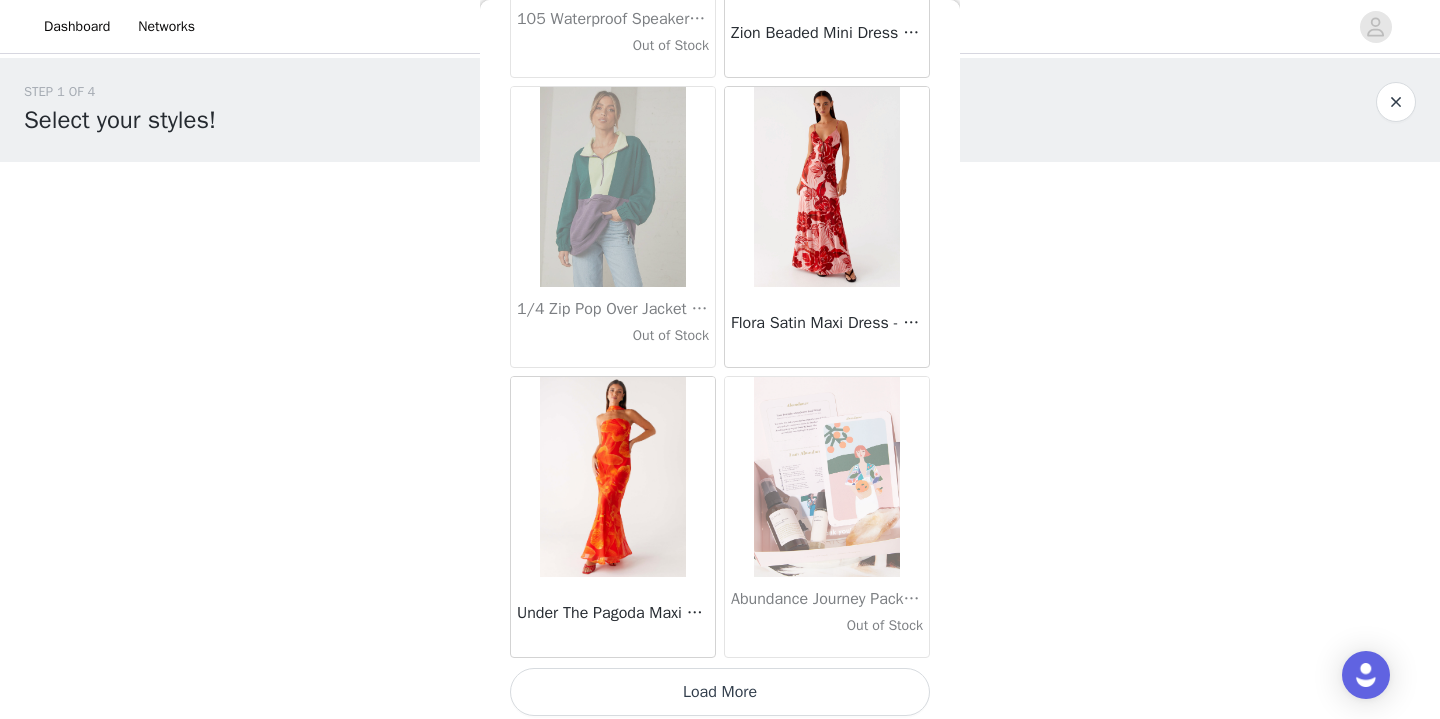 scroll, scrollTop: 69041, scrollLeft: 0, axis: vertical 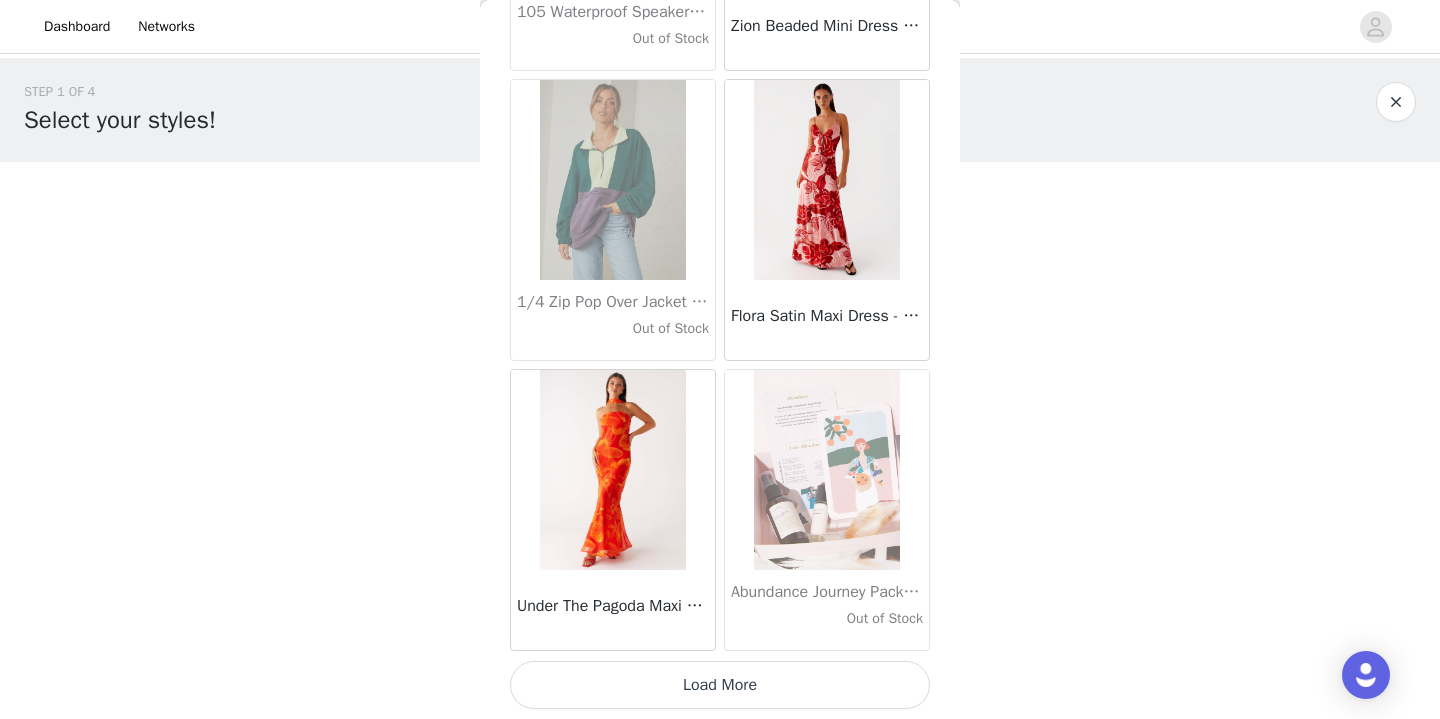 click on "Load More" at bounding box center (720, 685) 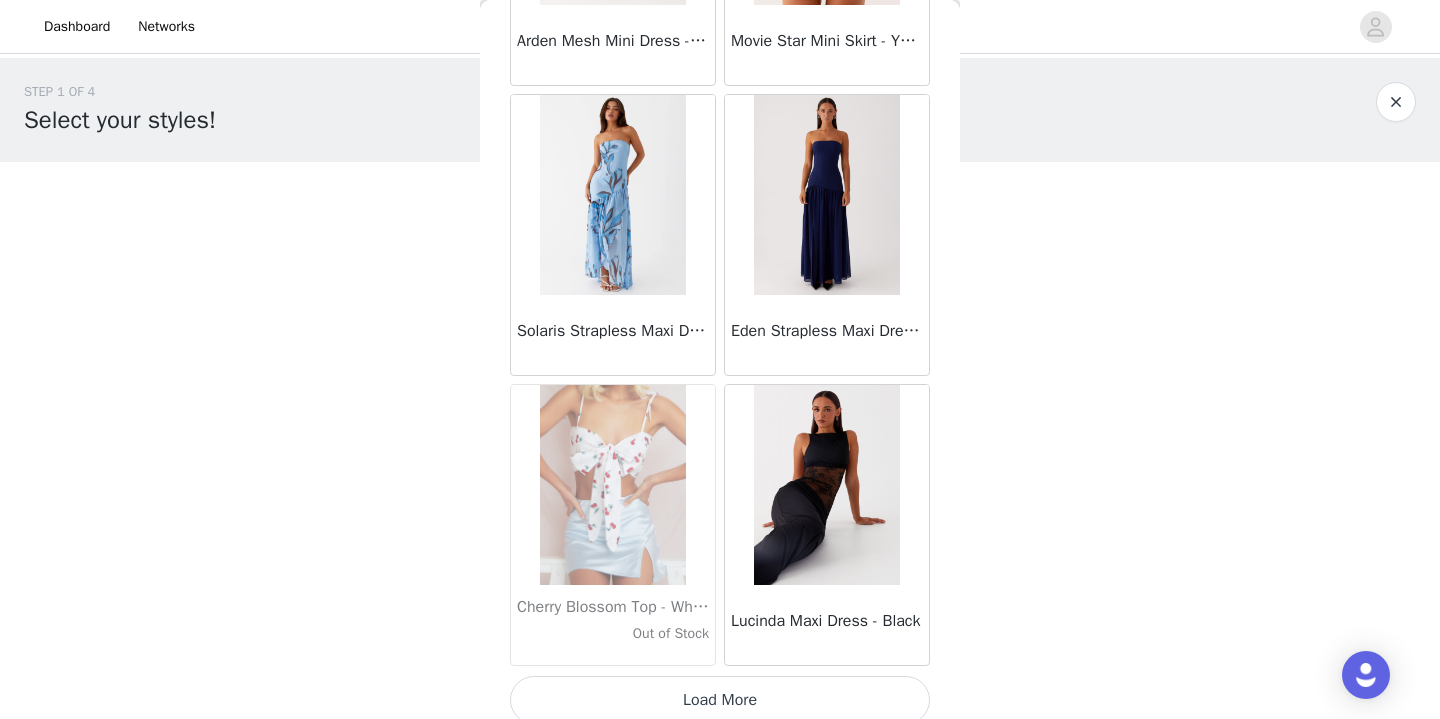 scroll, scrollTop: 71941, scrollLeft: 0, axis: vertical 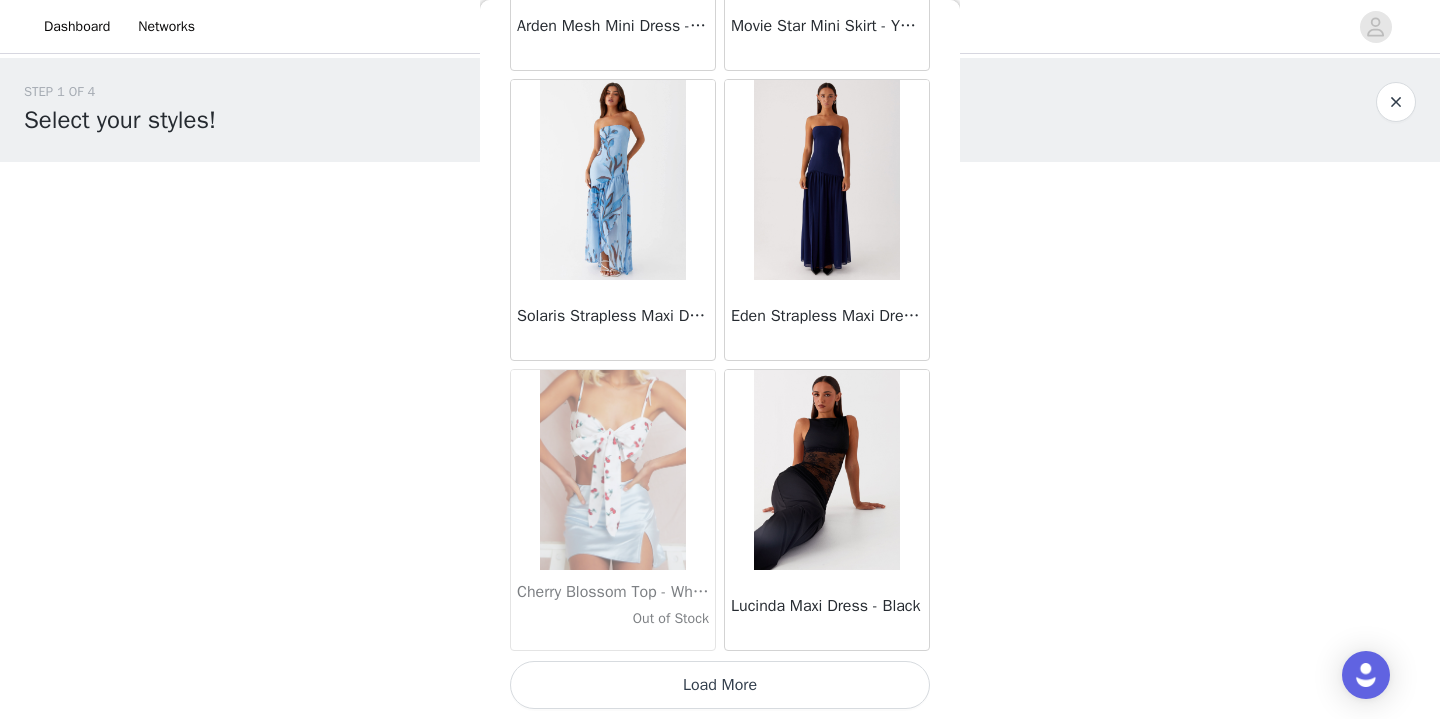 click on "Load More" at bounding box center (720, 685) 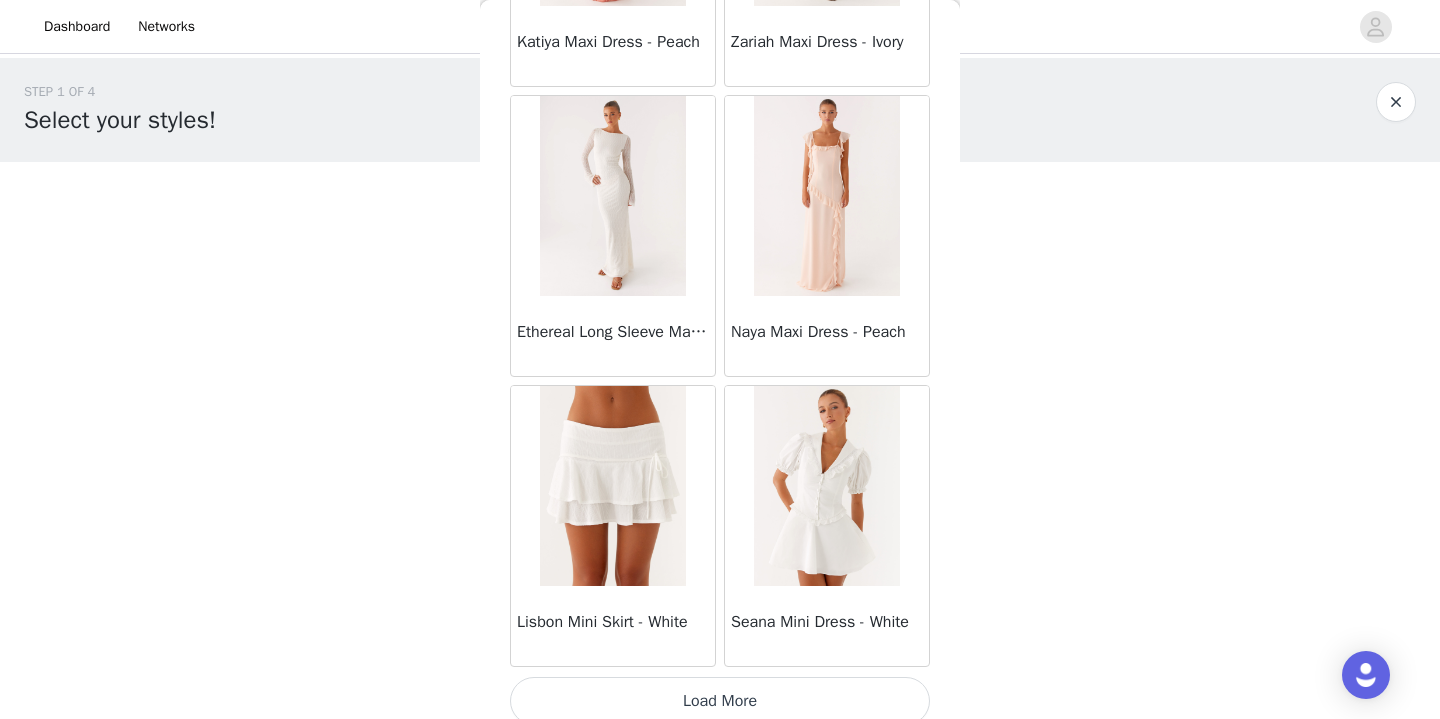 scroll, scrollTop: 74841, scrollLeft: 0, axis: vertical 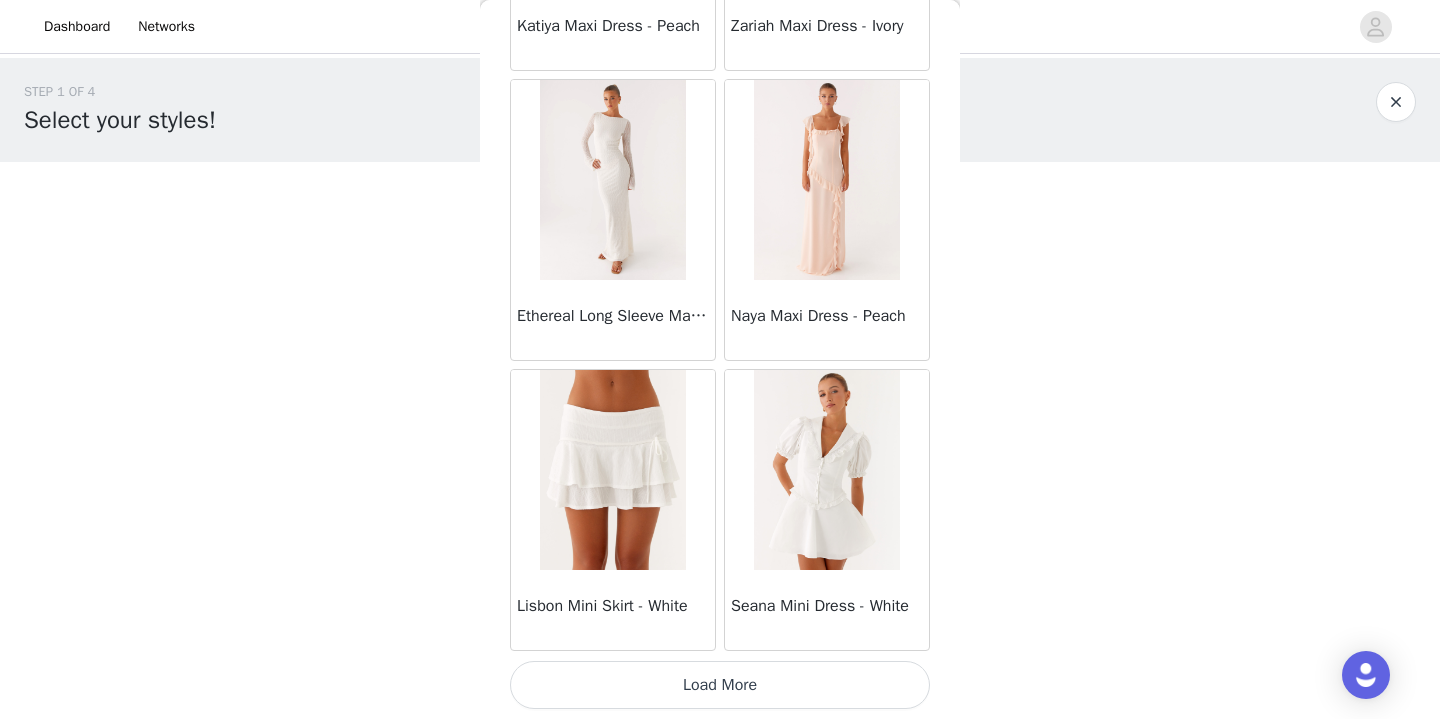 click on "Load More" at bounding box center [720, 685] 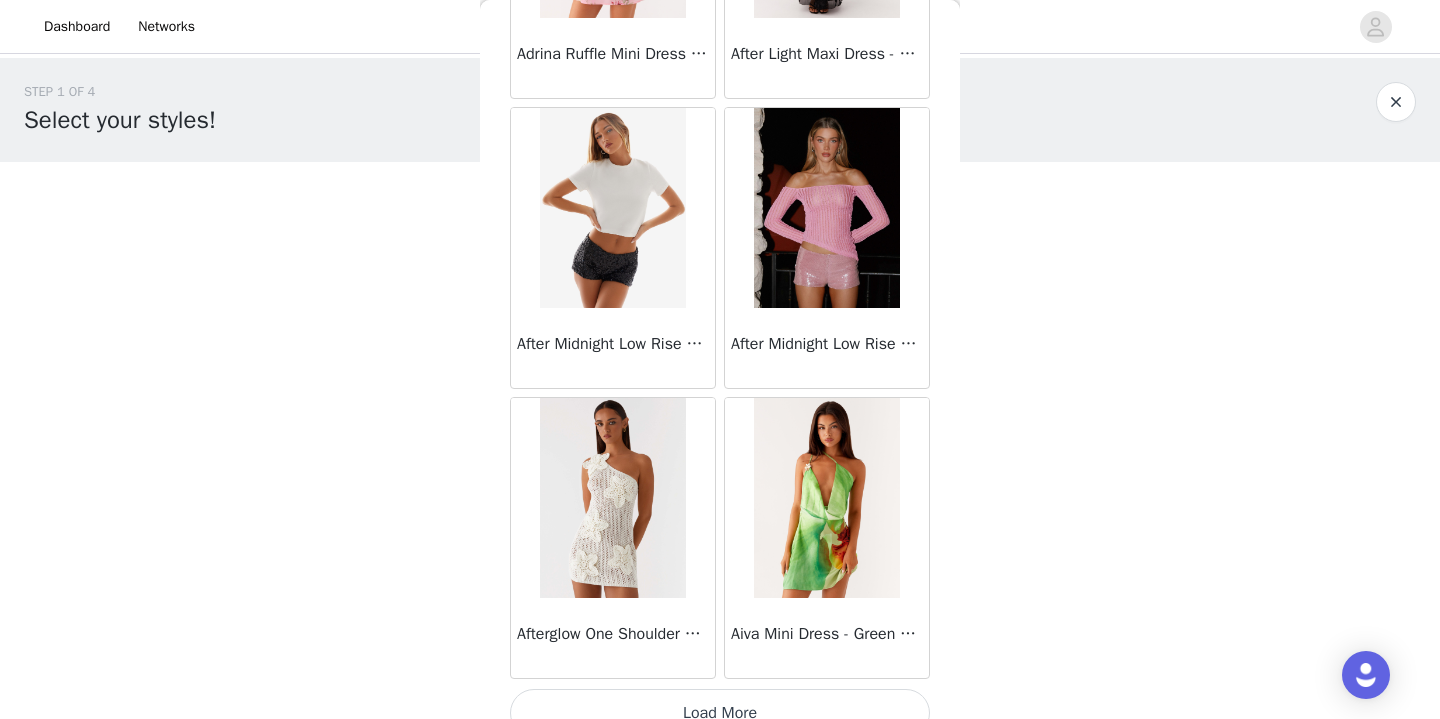 scroll, scrollTop: 77741, scrollLeft: 0, axis: vertical 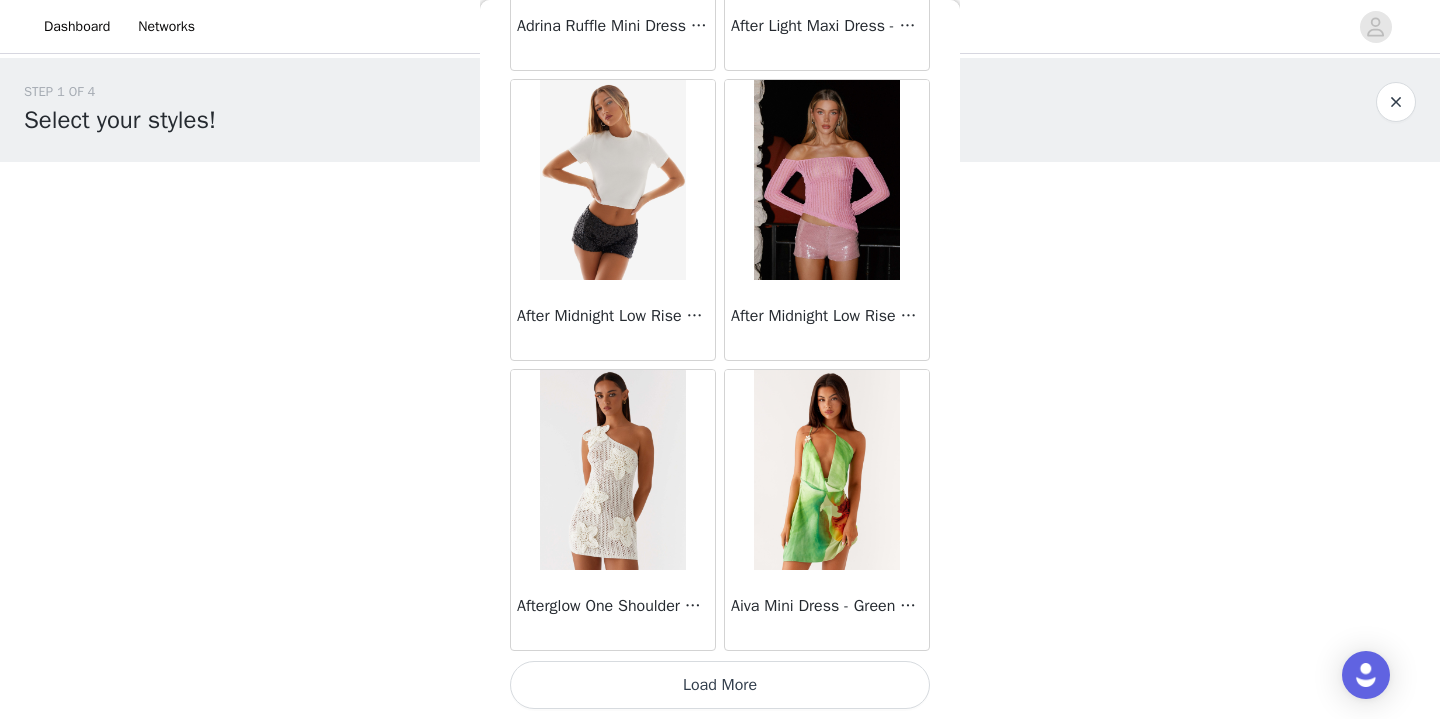 click on "Load More" at bounding box center [720, 685] 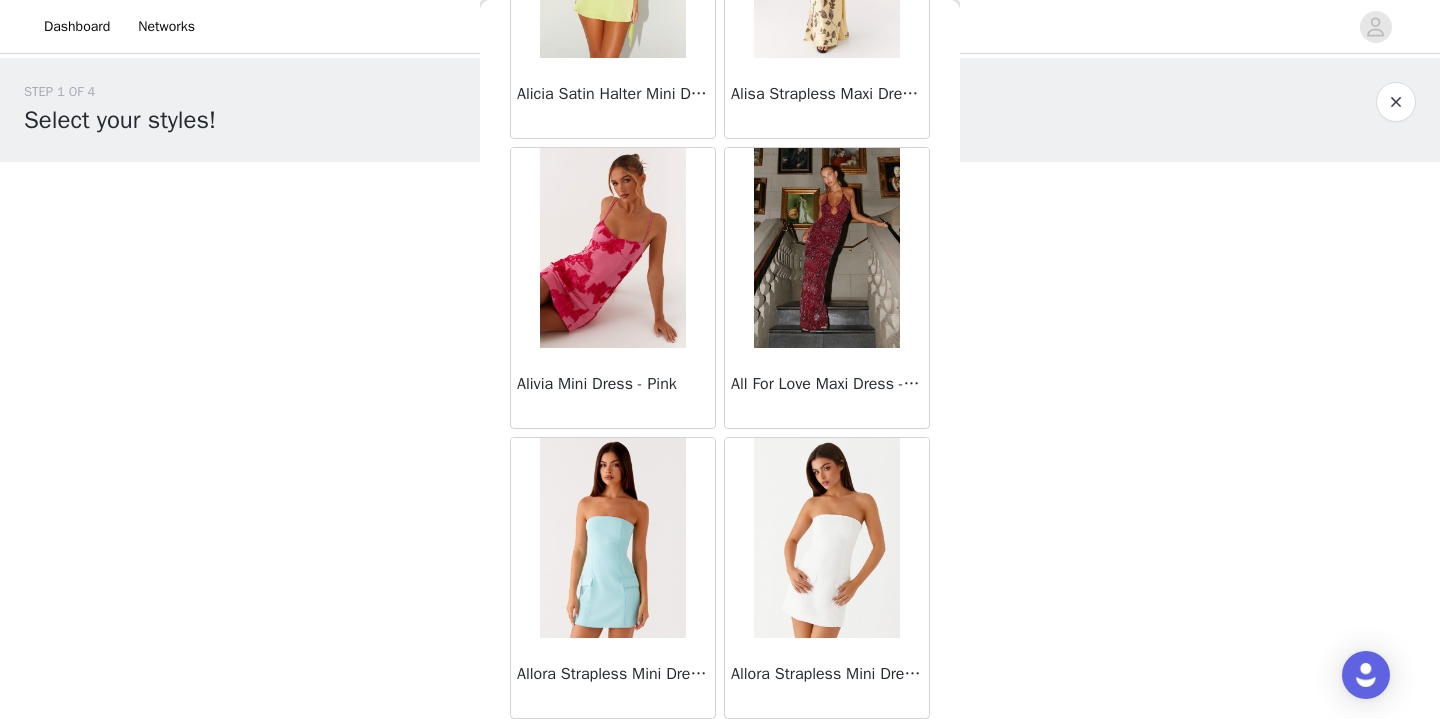 scroll, scrollTop: 80641, scrollLeft: 0, axis: vertical 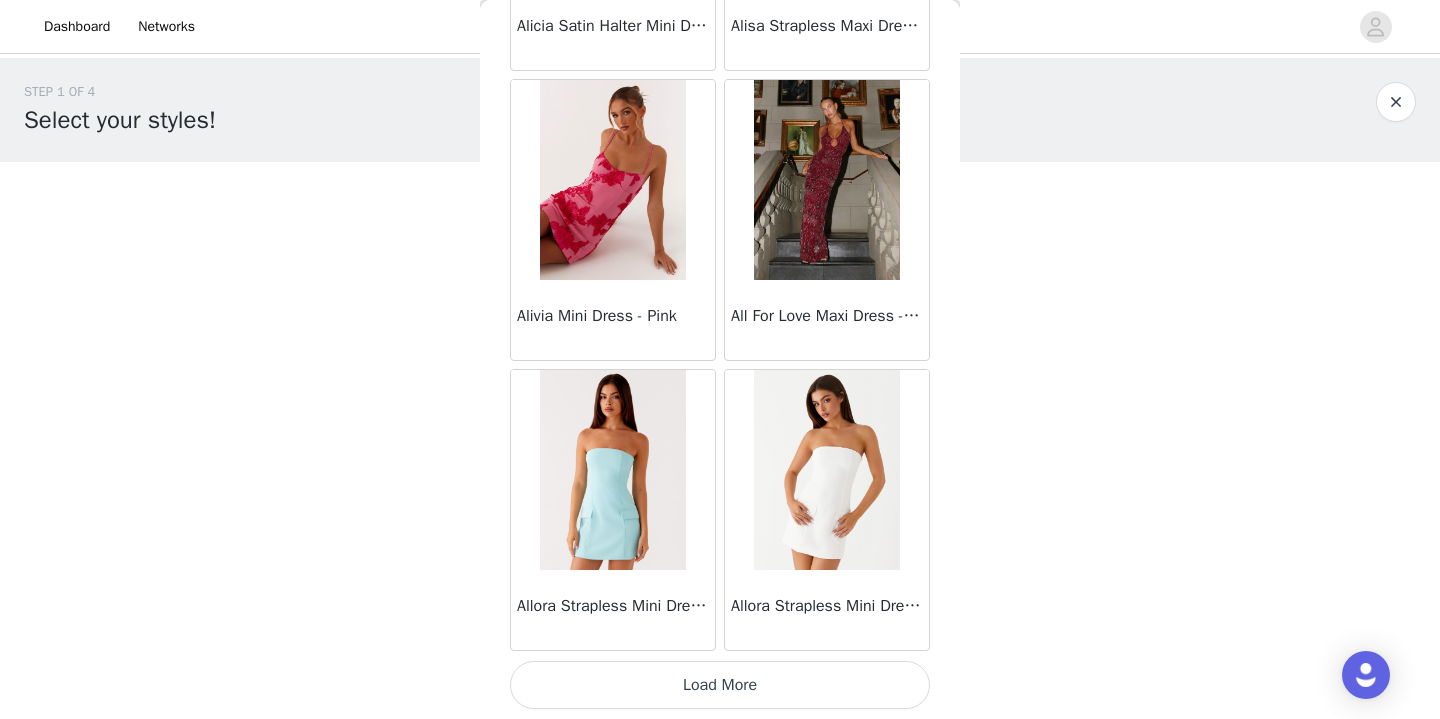 click on "Load More" at bounding box center [720, 685] 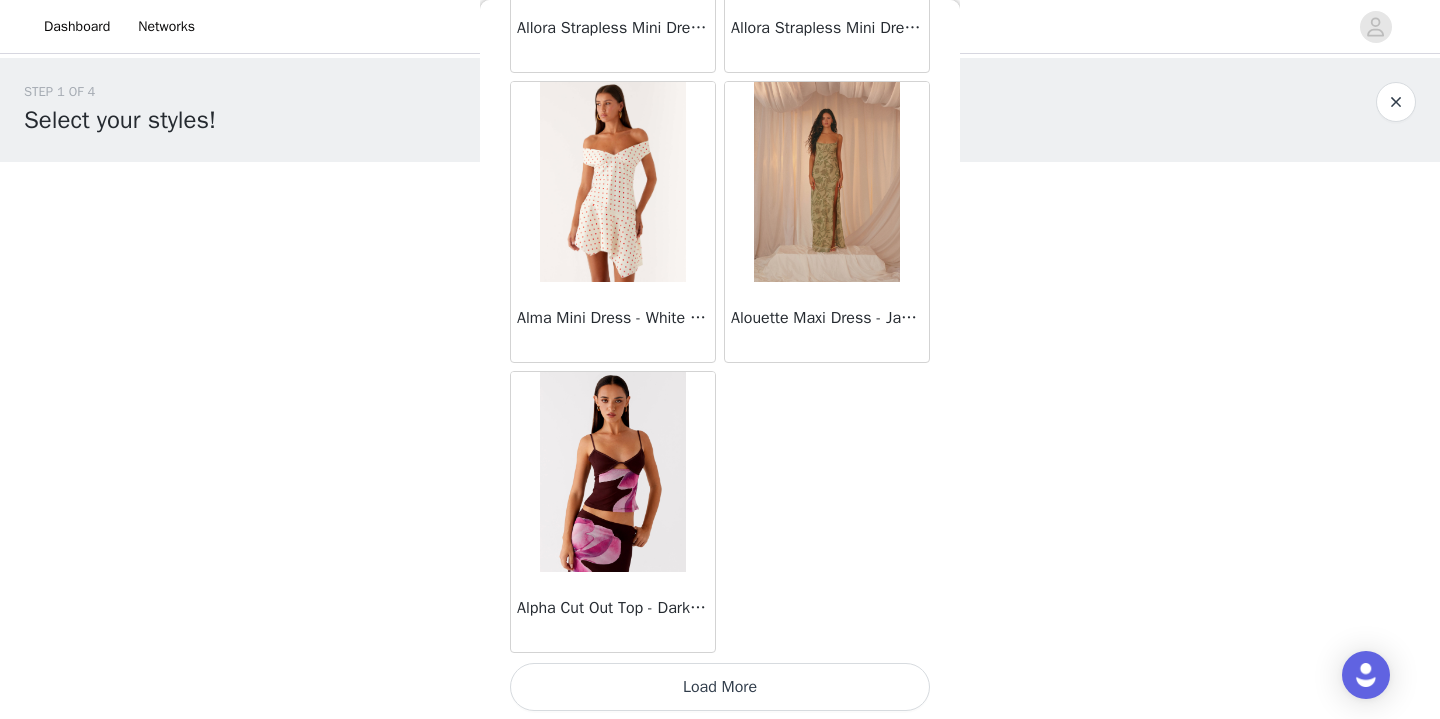 scroll, scrollTop: 83541, scrollLeft: 0, axis: vertical 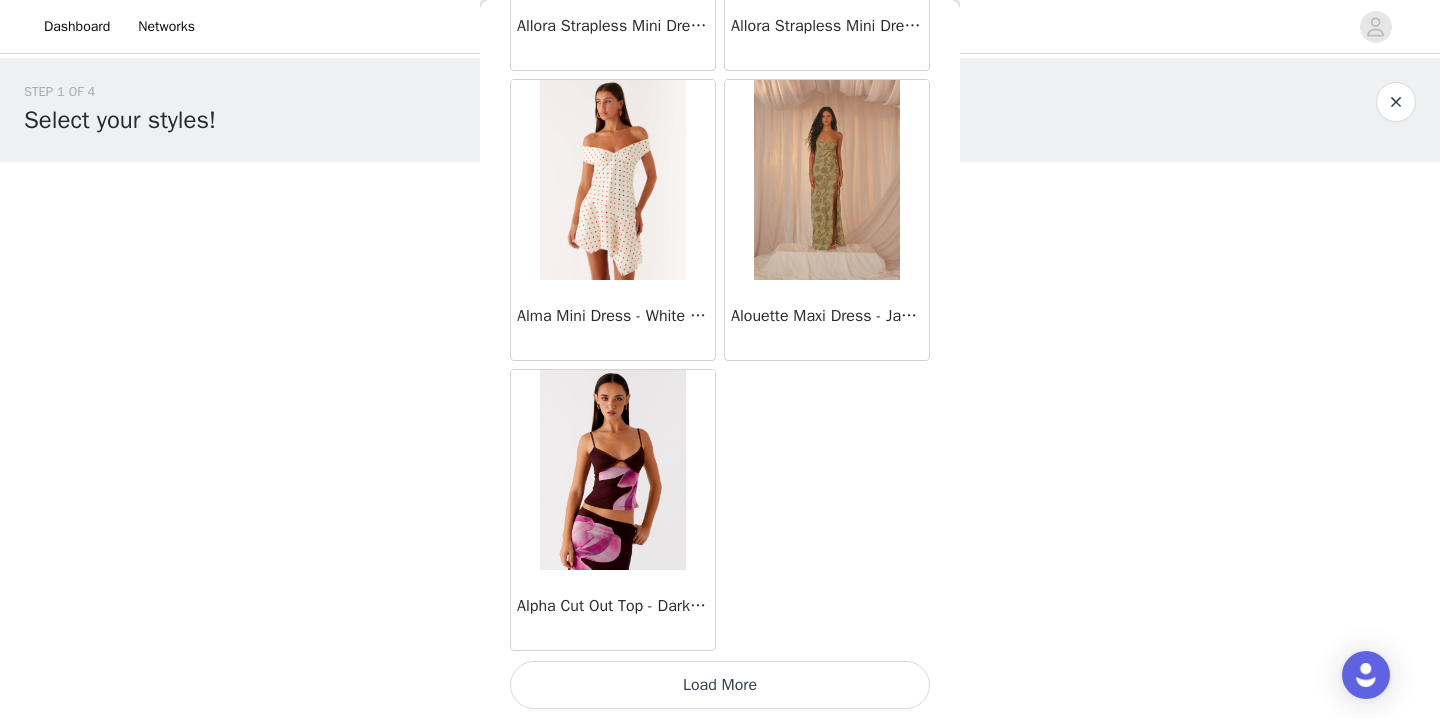 click on "Load More" at bounding box center [720, 685] 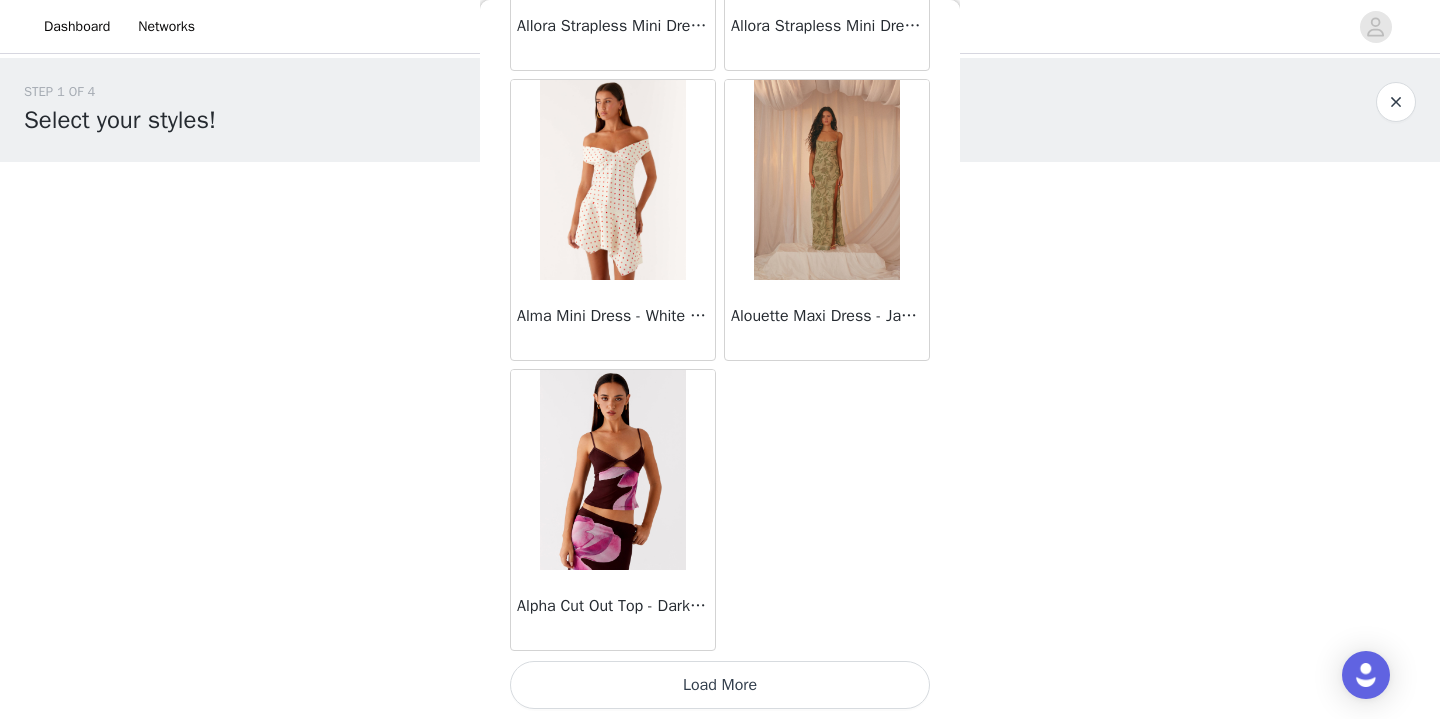 scroll, scrollTop: 83541, scrollLeft: 0, axis: vertical 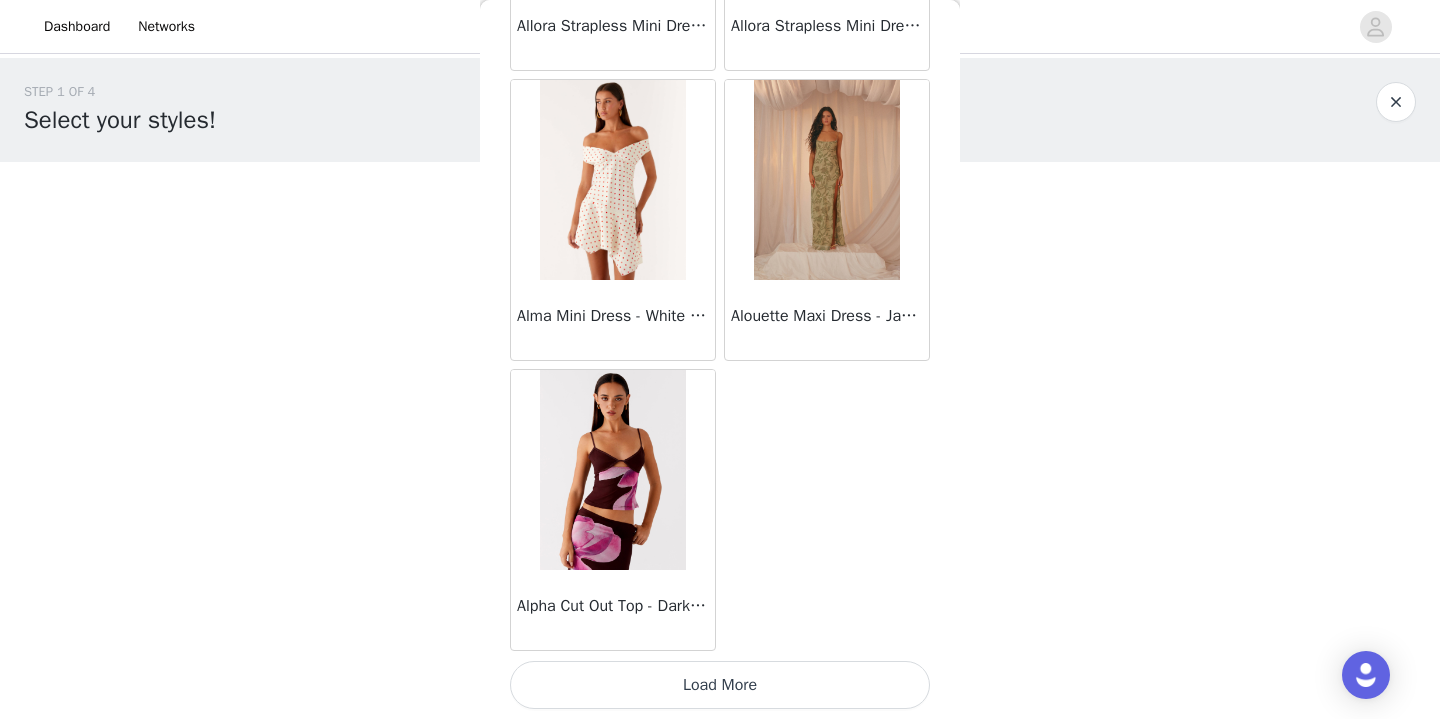 click on "Load More" at bounding box center [720, 685] 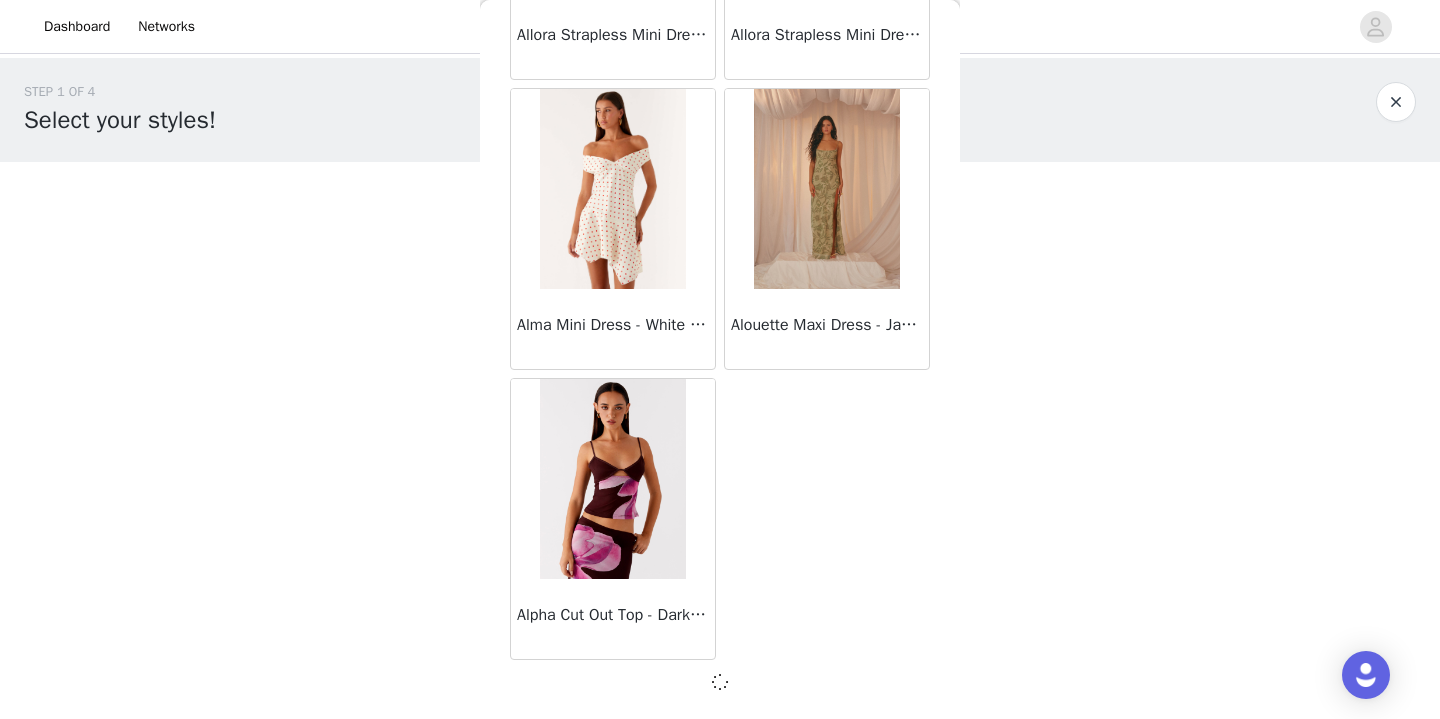 scroll, scrollTop: 83541, scrollLeft: 0, axis: vertical 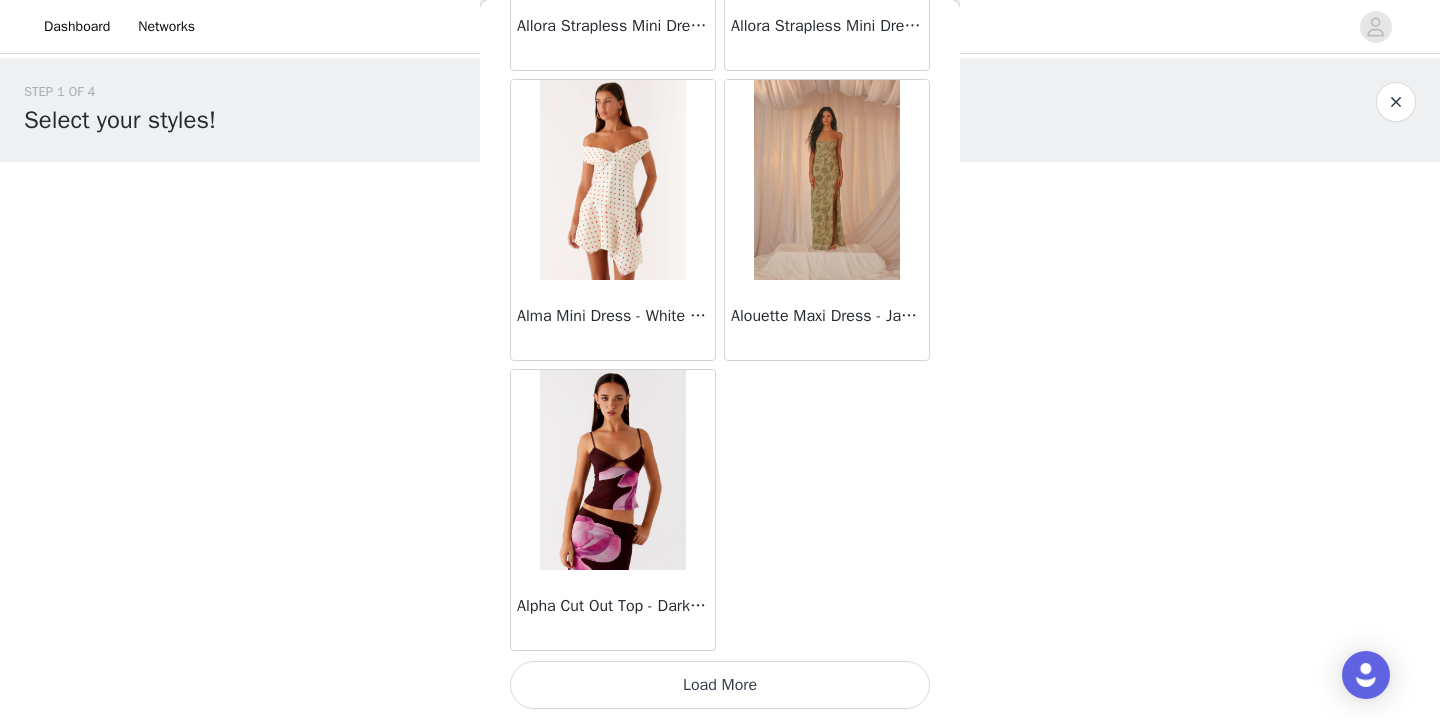 click on "Load More" at bounding box center (720, 685) 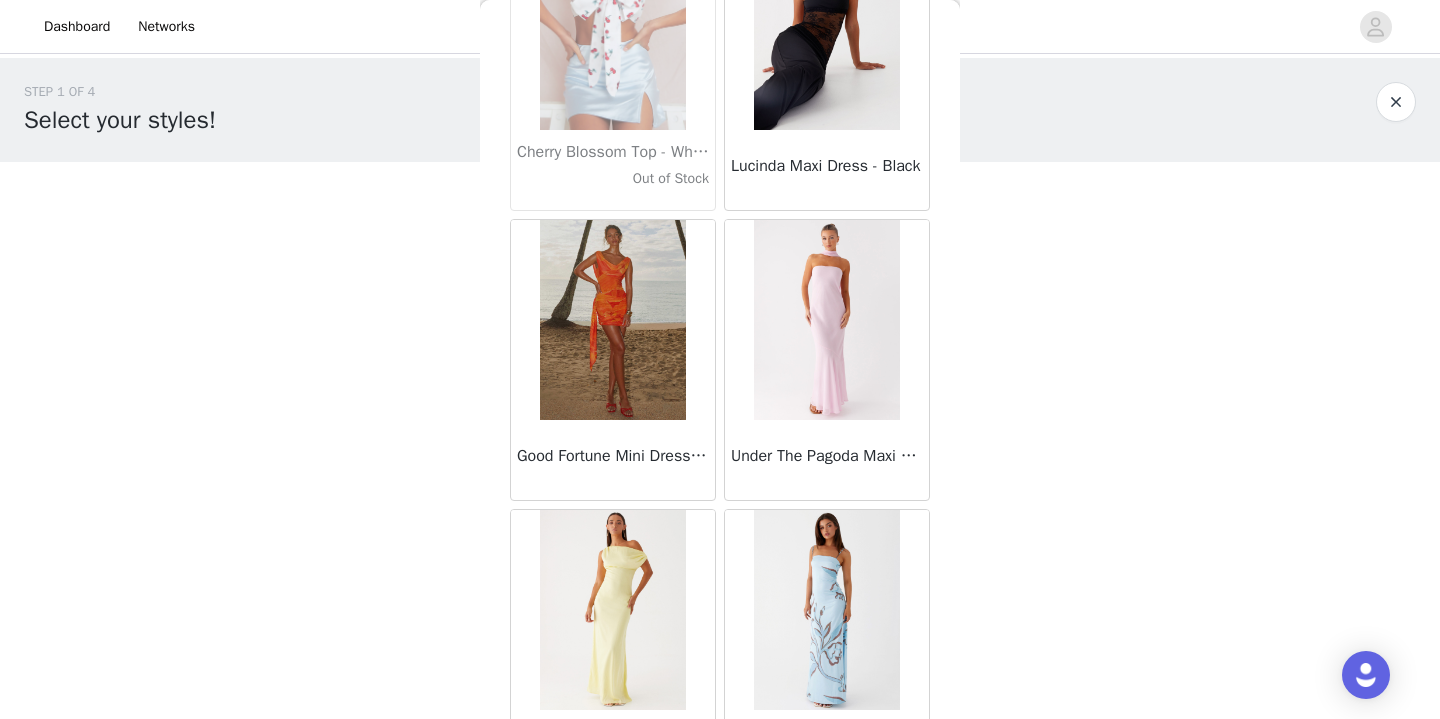 scroll, scrollTop: 72341, scrollLeft: 0, axis: vertical 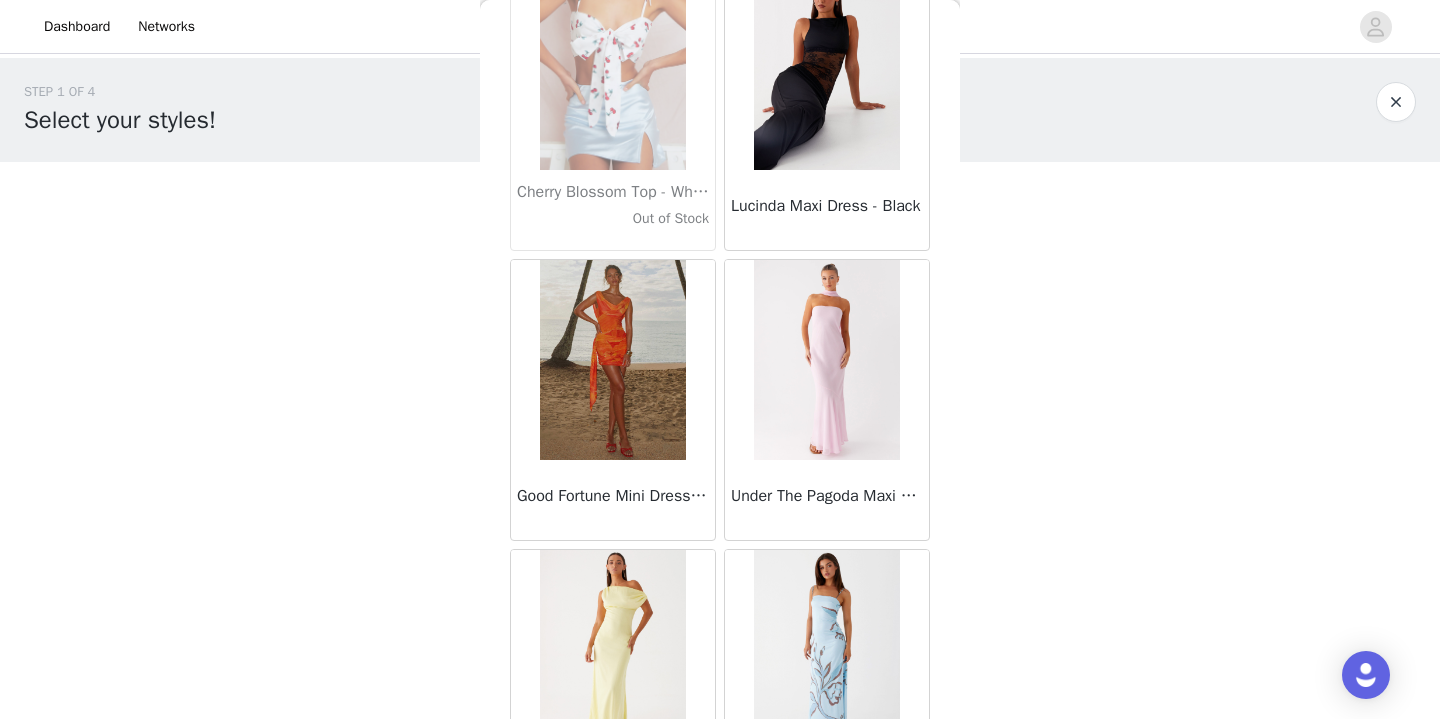 click at bounding box center (612, 360) 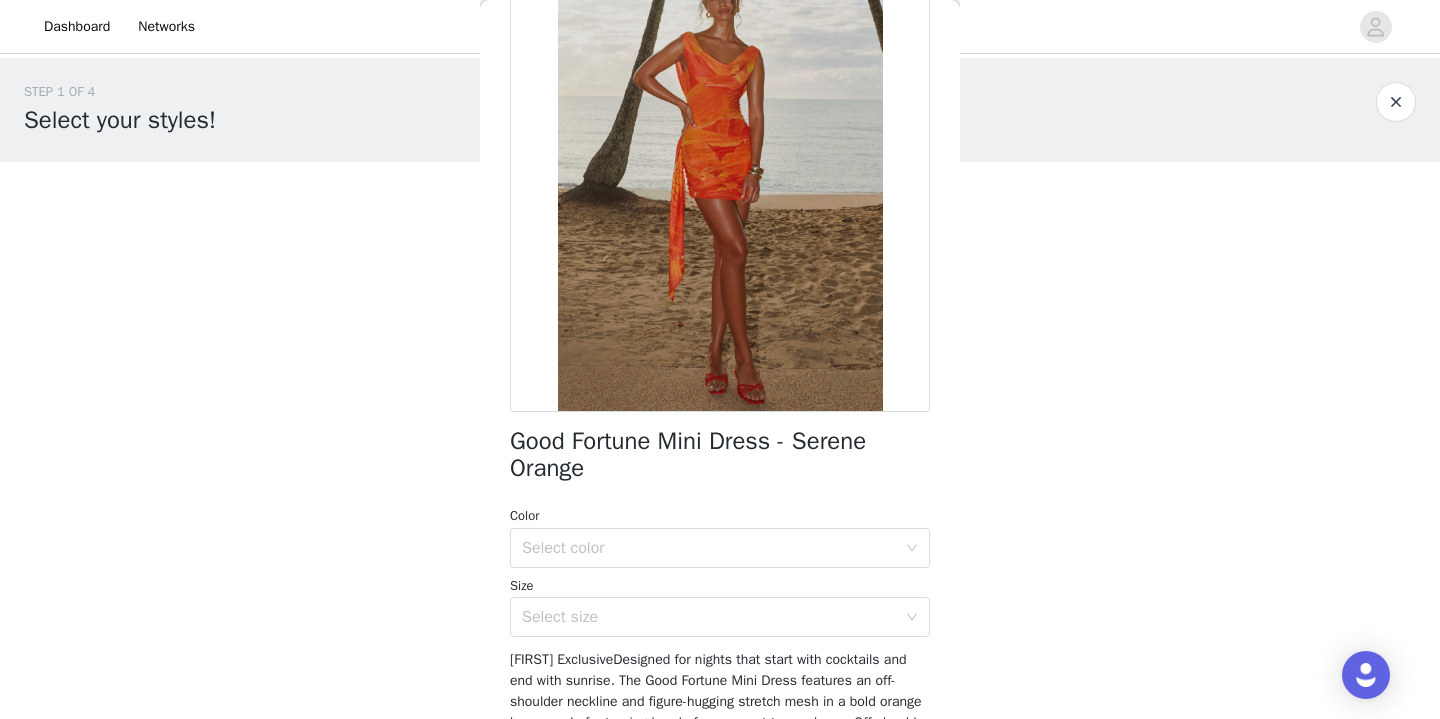 scroll, scrollTop: 160, scrollLeft: 0, axis: vertical 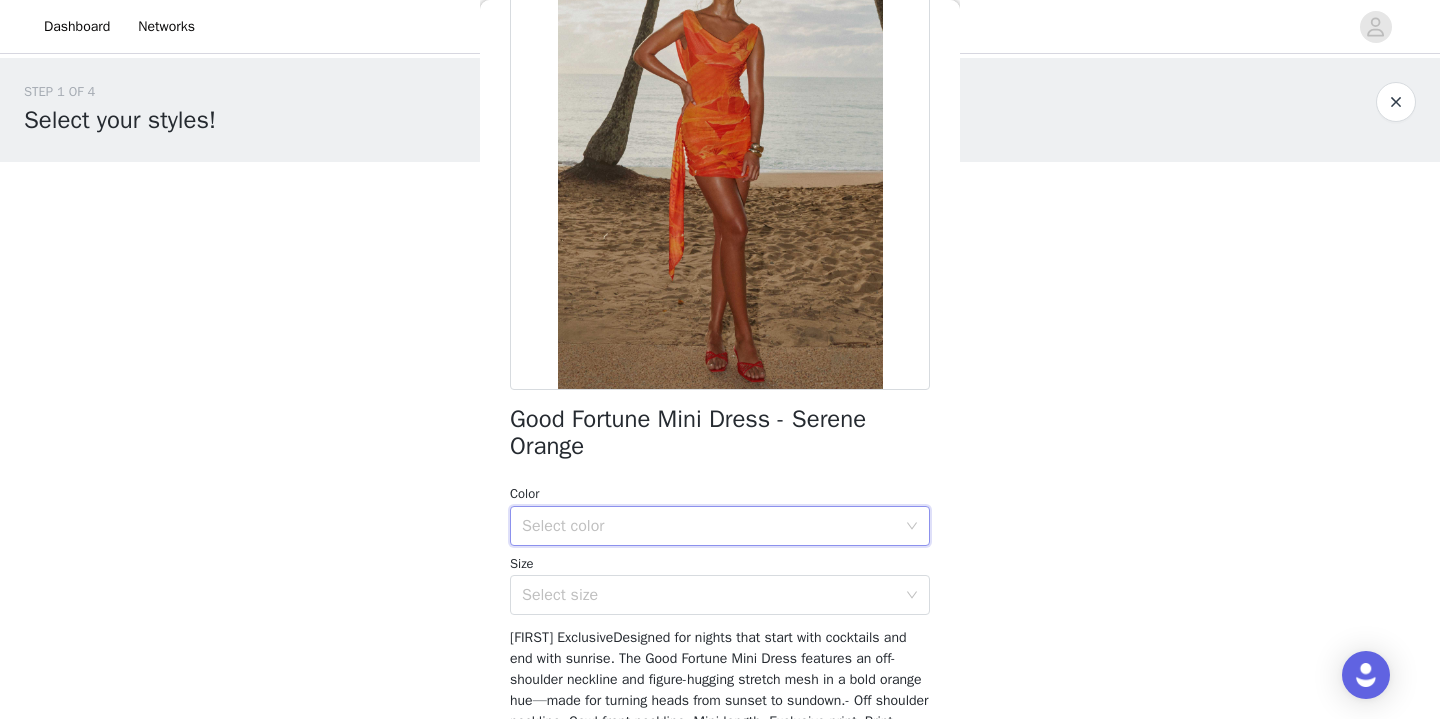 click on "Select color" at bounding box center [720, 526] 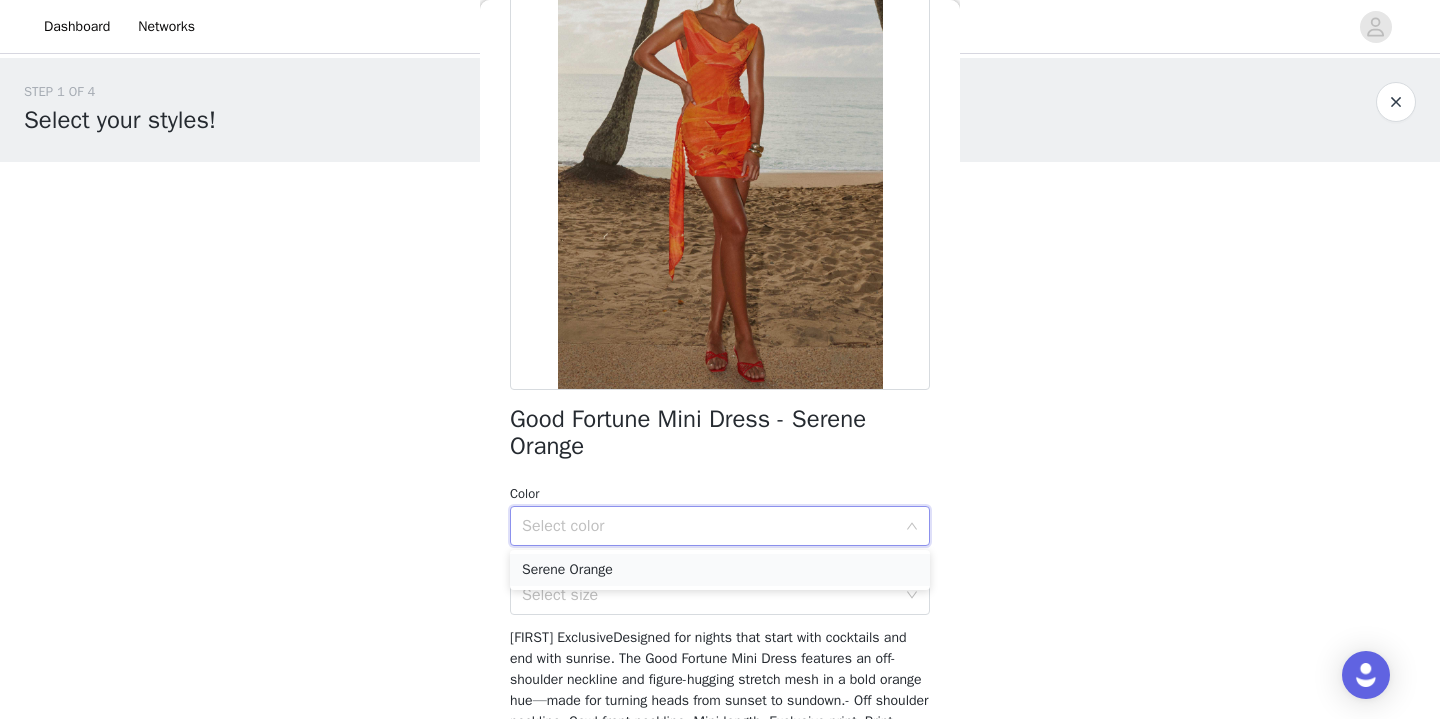 click on "Serene Orange" at bounding box center (720, 570) 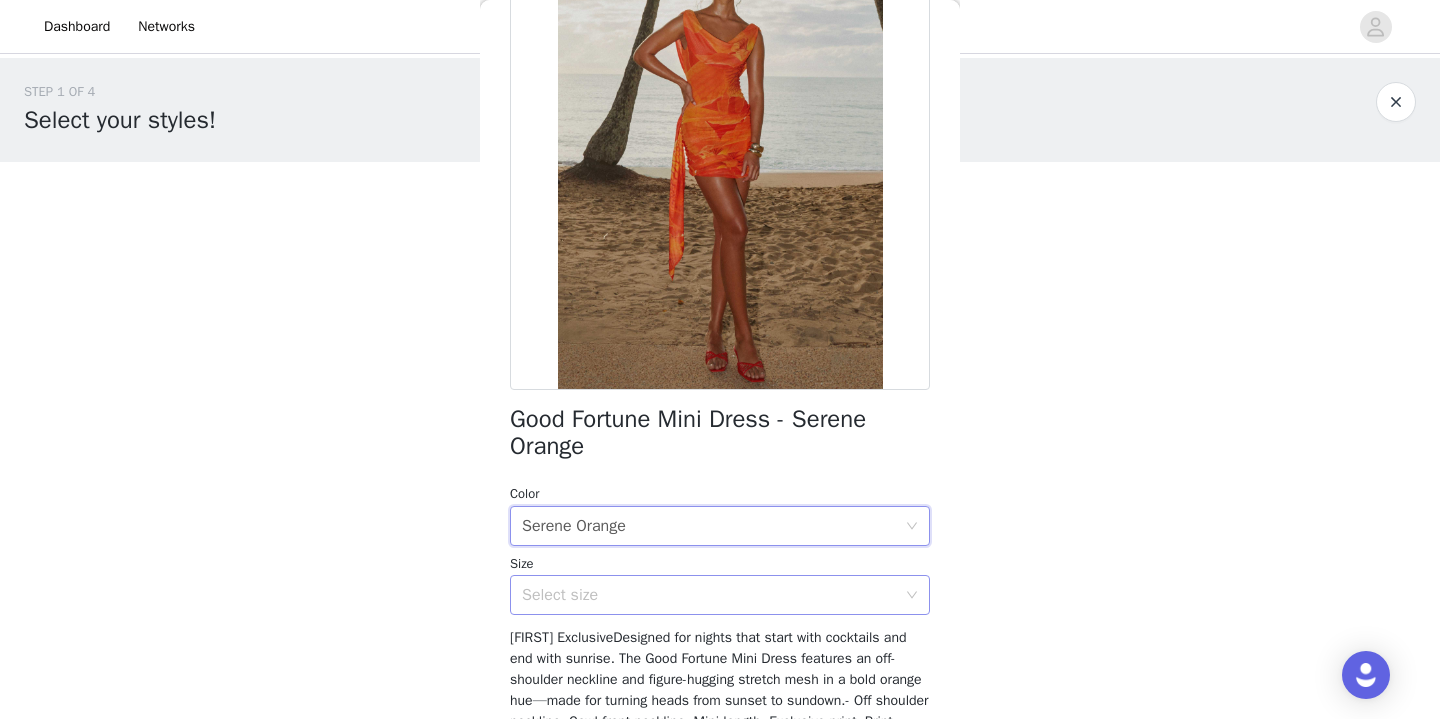 click on "Select size" at bounding box center (709, 595) 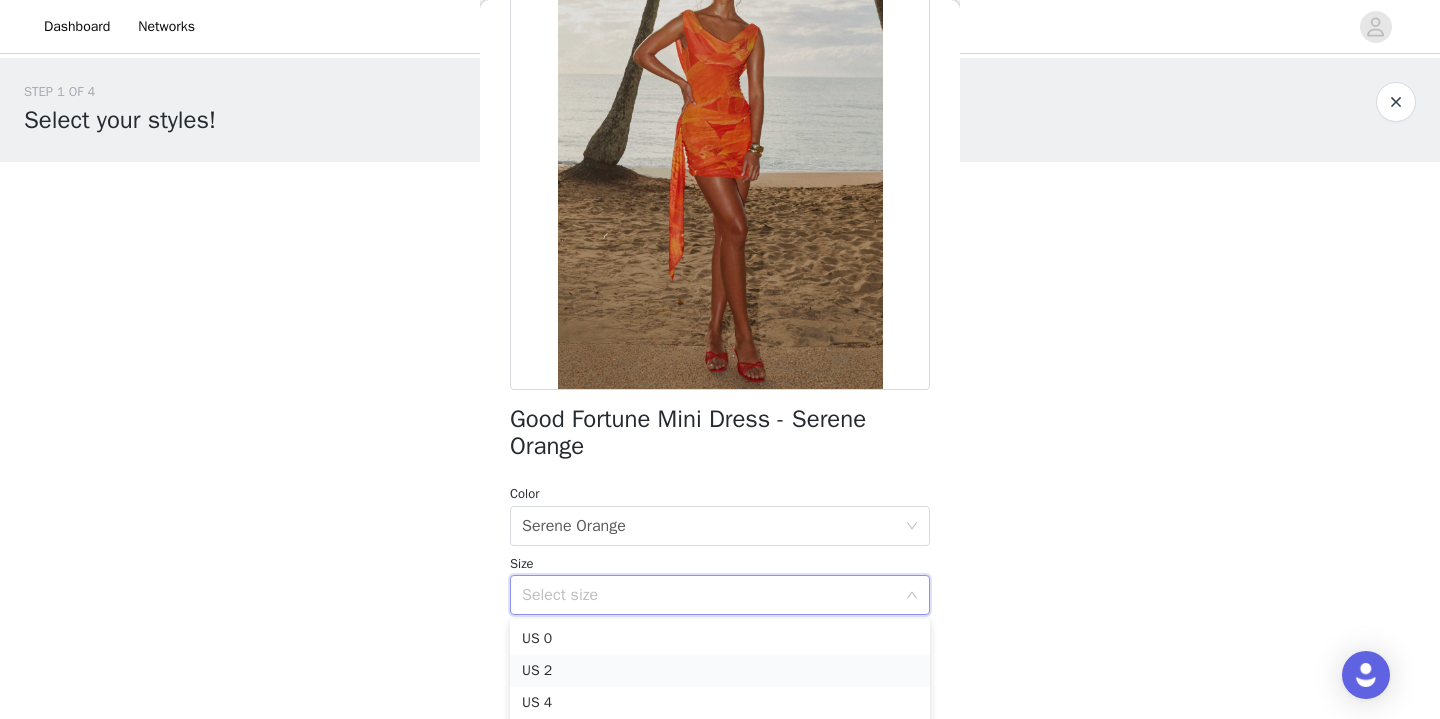 click on "US 2" at bounding box center (720, 671) 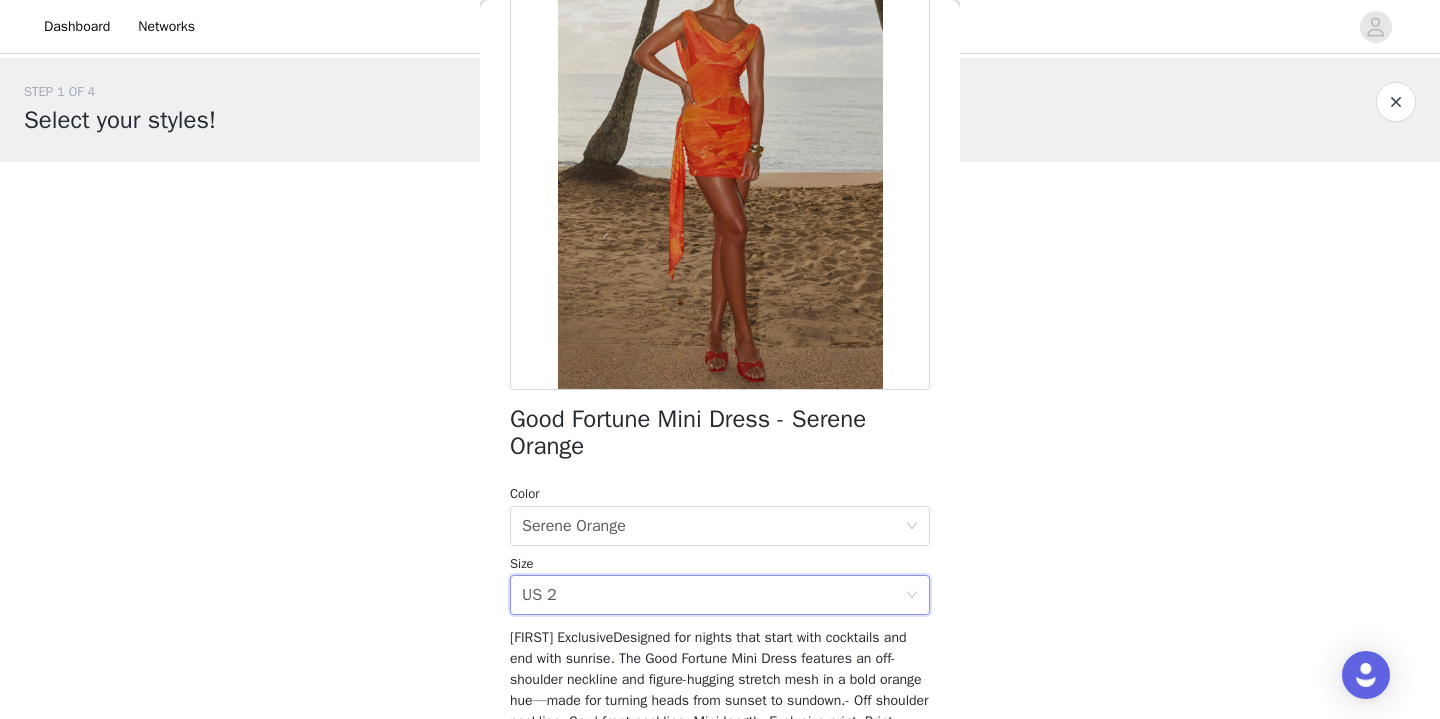 click on "Dashboard Networks
STEP 1 OF 4
Select your styles!
You will receive 3 products.       0/3 Selected           Add Product       Back     Good Fortune Mini Dress - Serene Orange               Color   Select color Serene Orange Size   Select size US 2     Add Product
Step 1 of 4
Serene Orange US 0 US 2 US 4 US 6 US 8 US 10 US 12 US 14 US 16 US 18" at bounding box center [720, 359] 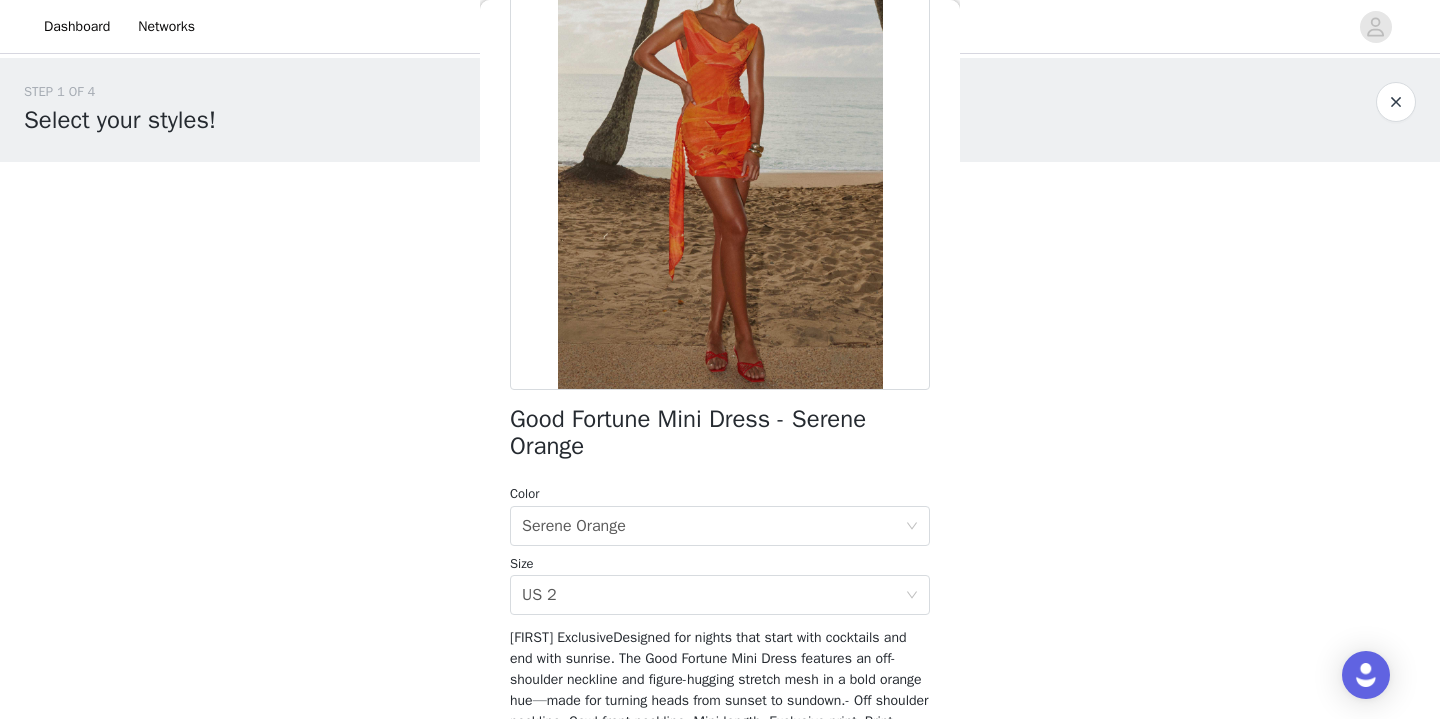 click on "Dashboard Networks
STEP 1 OF 4
Select your styles!
You will receive 3 products.       0/3 Selected           Add Product       Back     Good Fortune Mini Dress - Serene Orange               Color   Select color Serene Orange Size   Select size US 2     Add Product
Step 1 of 4
Serene Orange US 0 US 2 US 4 US 6 US 8 US 10 US 12 US 14 US 16 US 18" at bounding box center (720, 359) 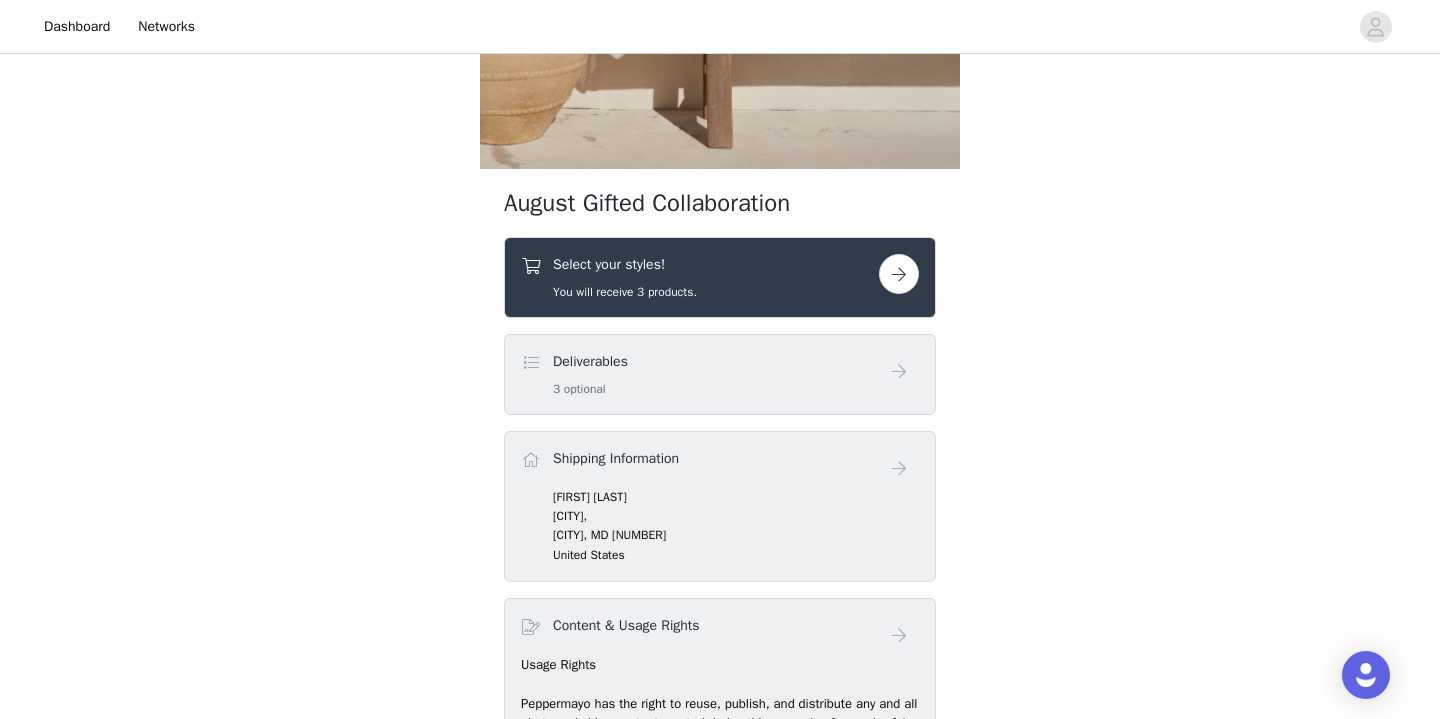 scroll, scrollTop: 600, scrollLeft: 0, axis: vertical 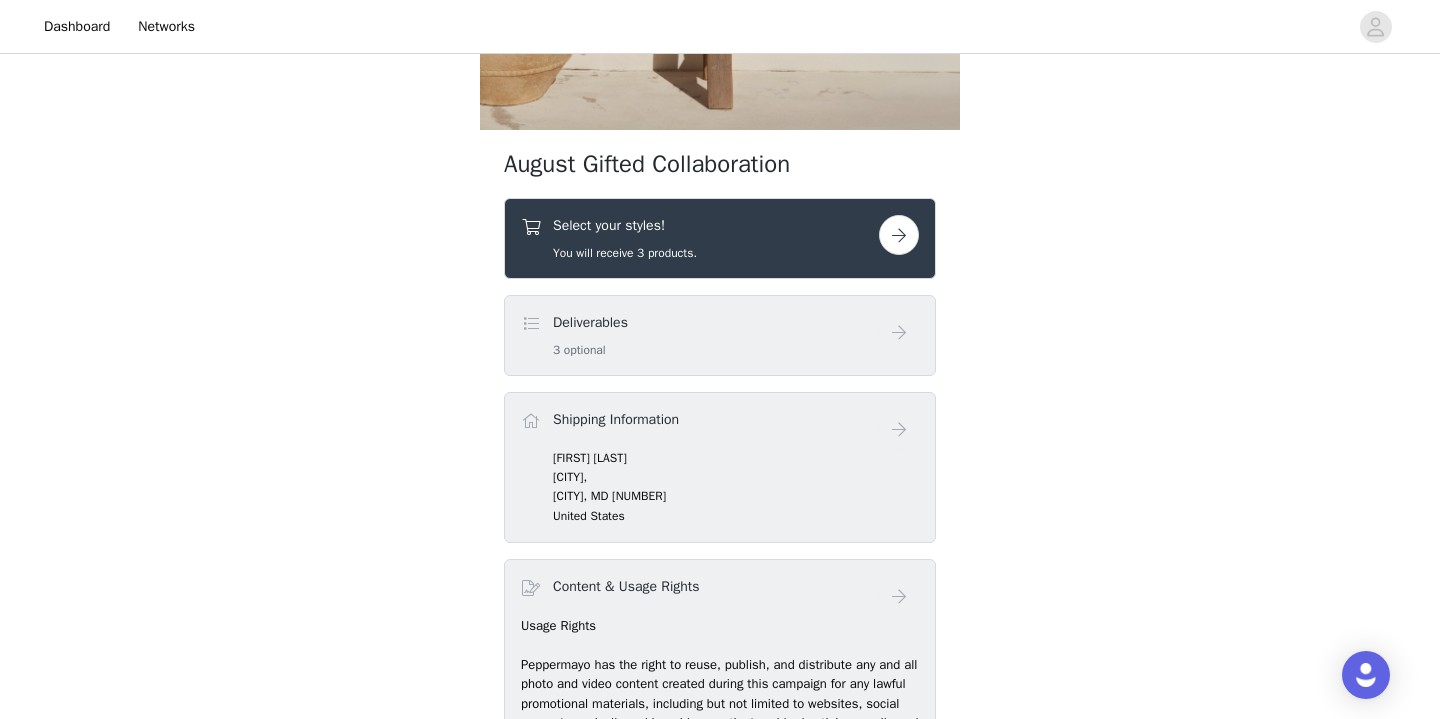 click on "Select your styles!   You will receive 3 products." at bounding box center (700, 238) 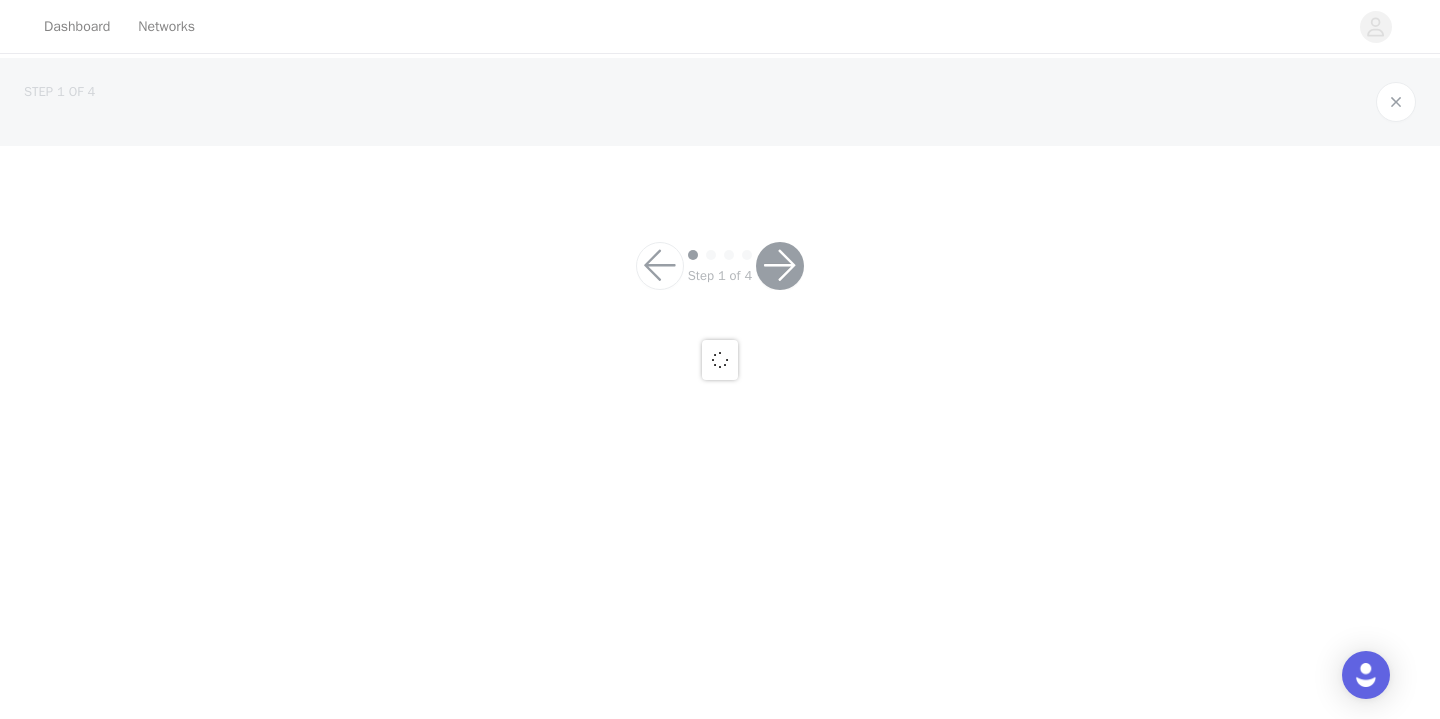 scroll, scrollTop: 0, scrollLeft: 0, axis: both 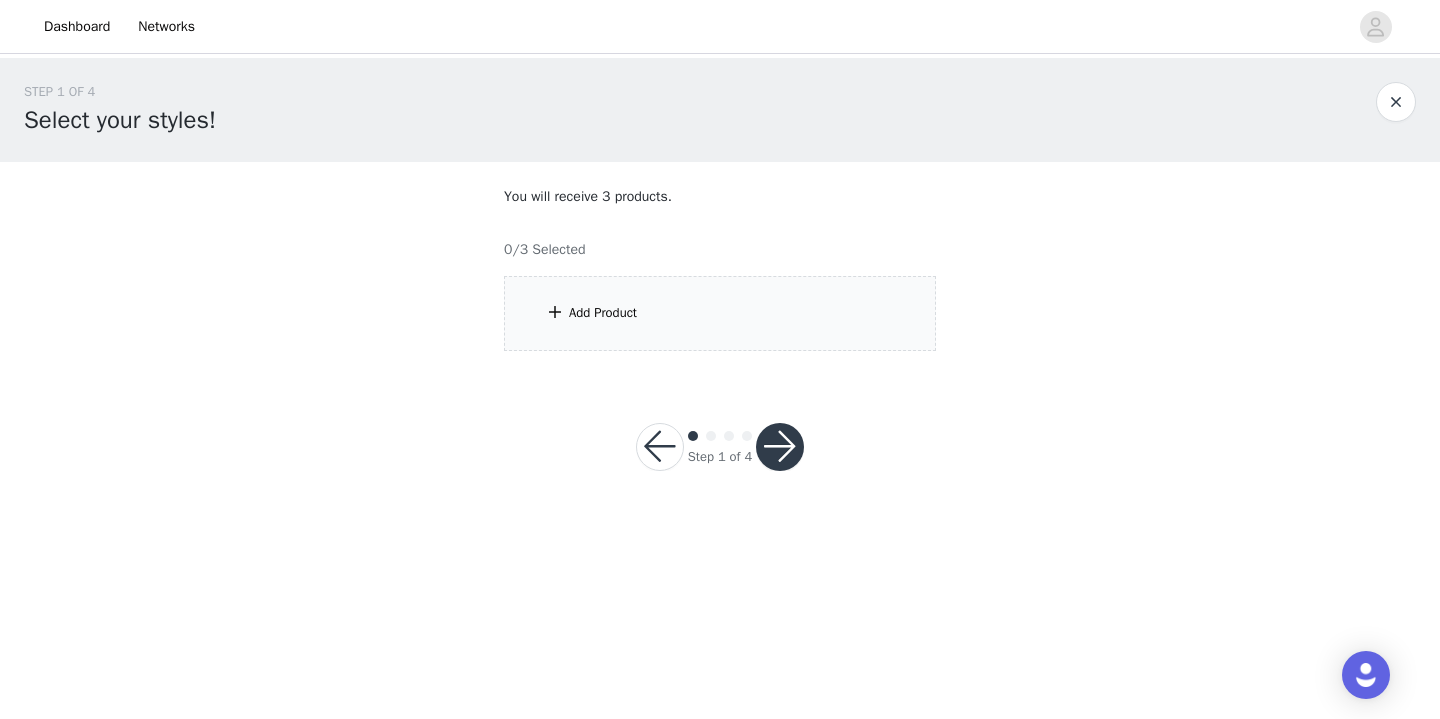 click on "Add Product" at bounding box center [720, 313] 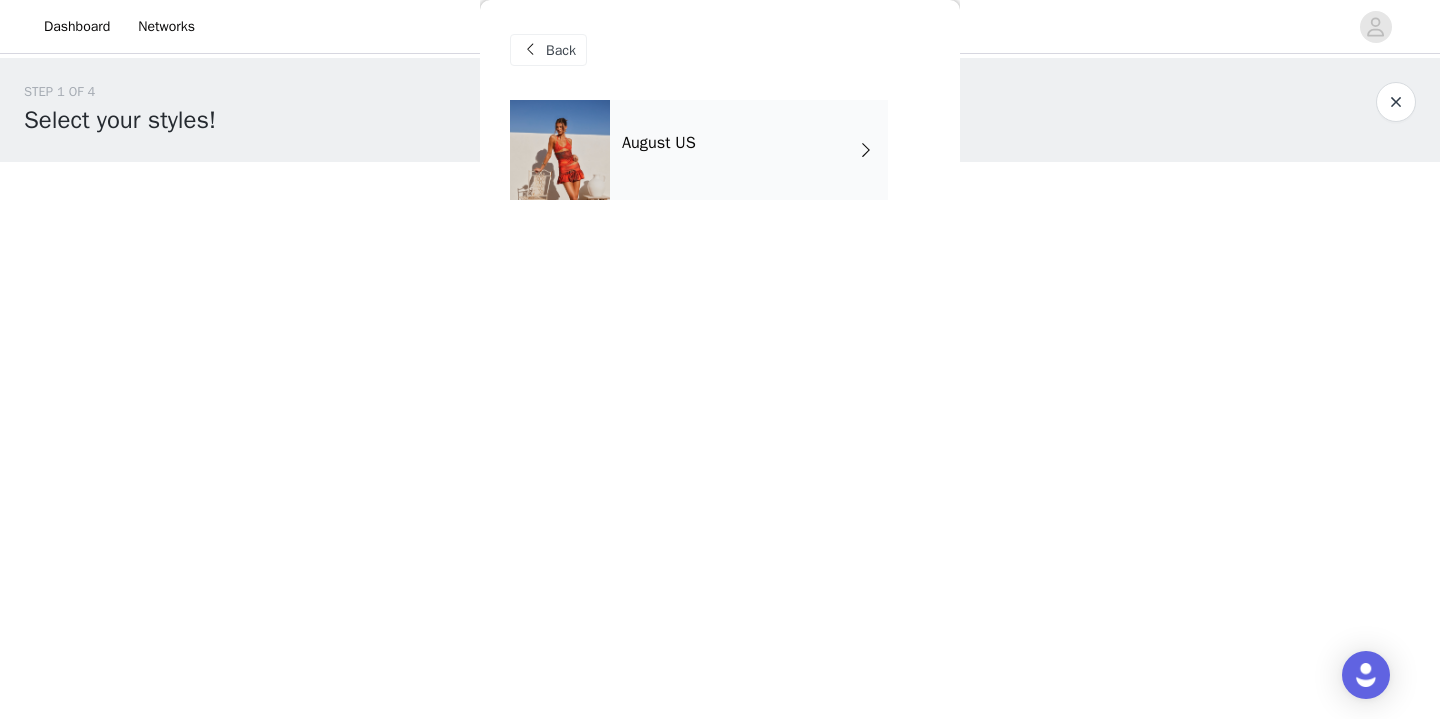 click on "August US" at bounding box center [749, 150] 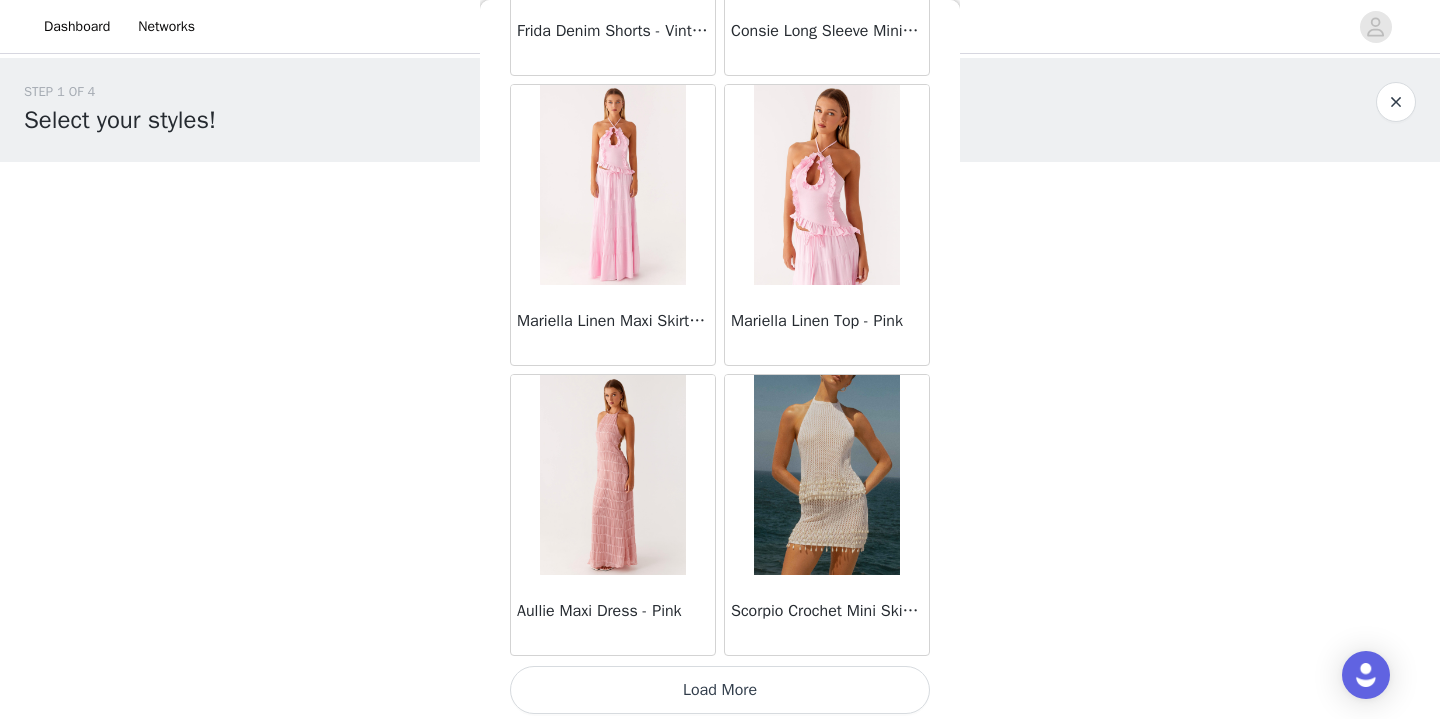 scroll, scrollTop: 2341, scrollLeft: 0, axis: vertical 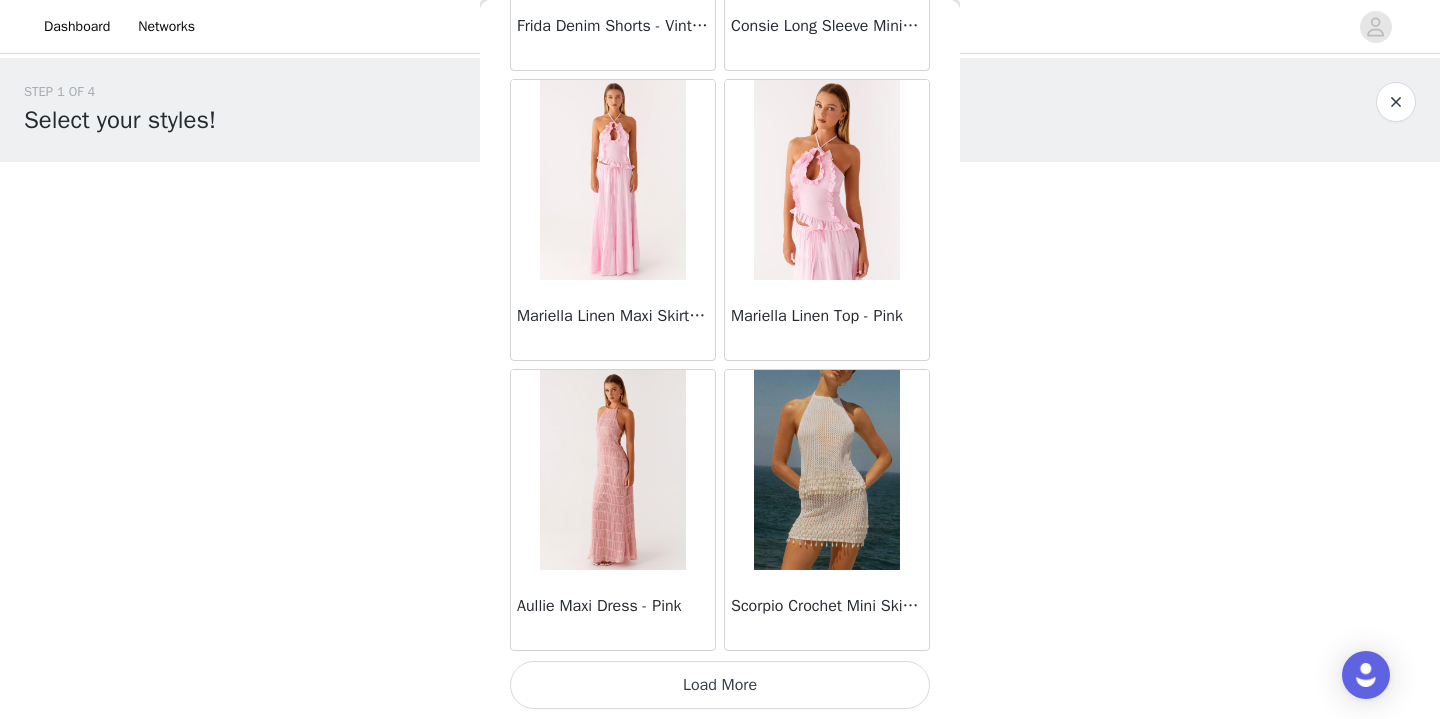 click on "Load More" at bounding box center [720, 685] 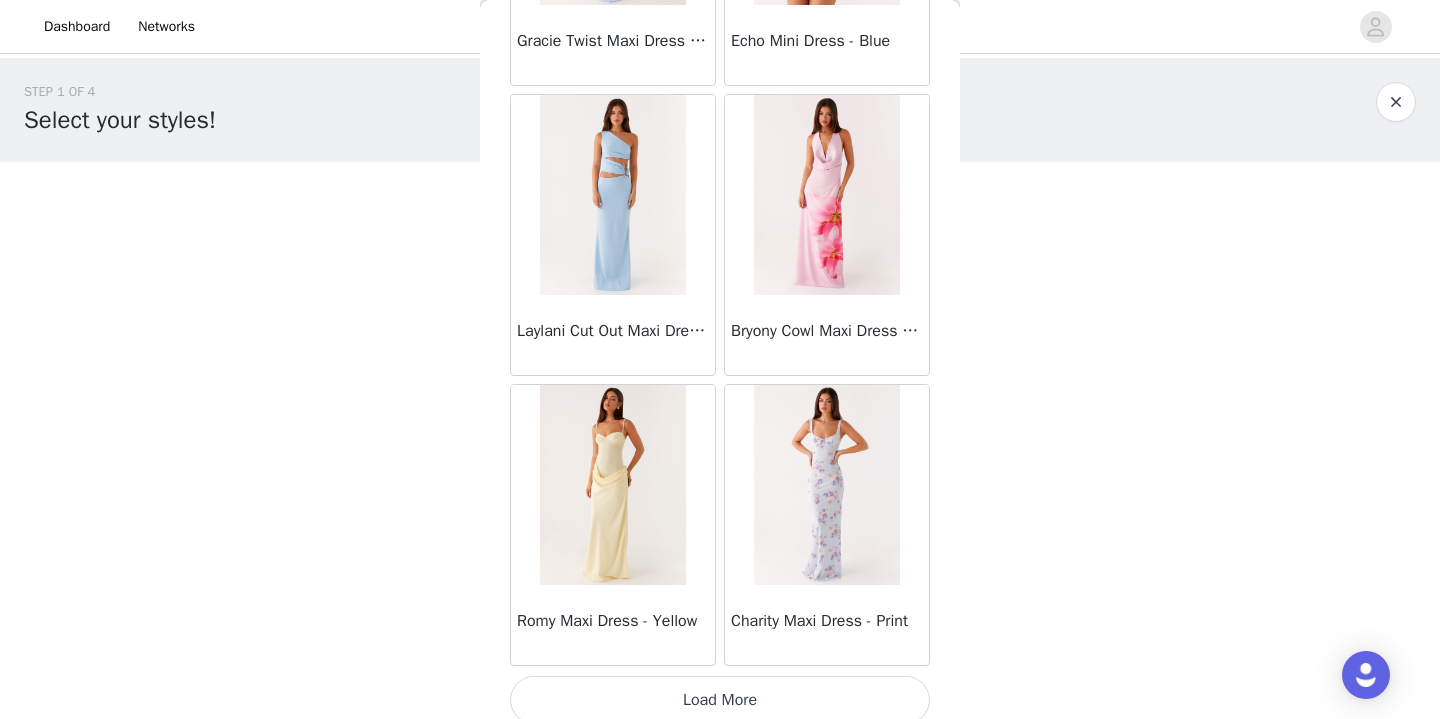 scroll, scrollTop: 5241, scrollLeft: 0, axis: vertical 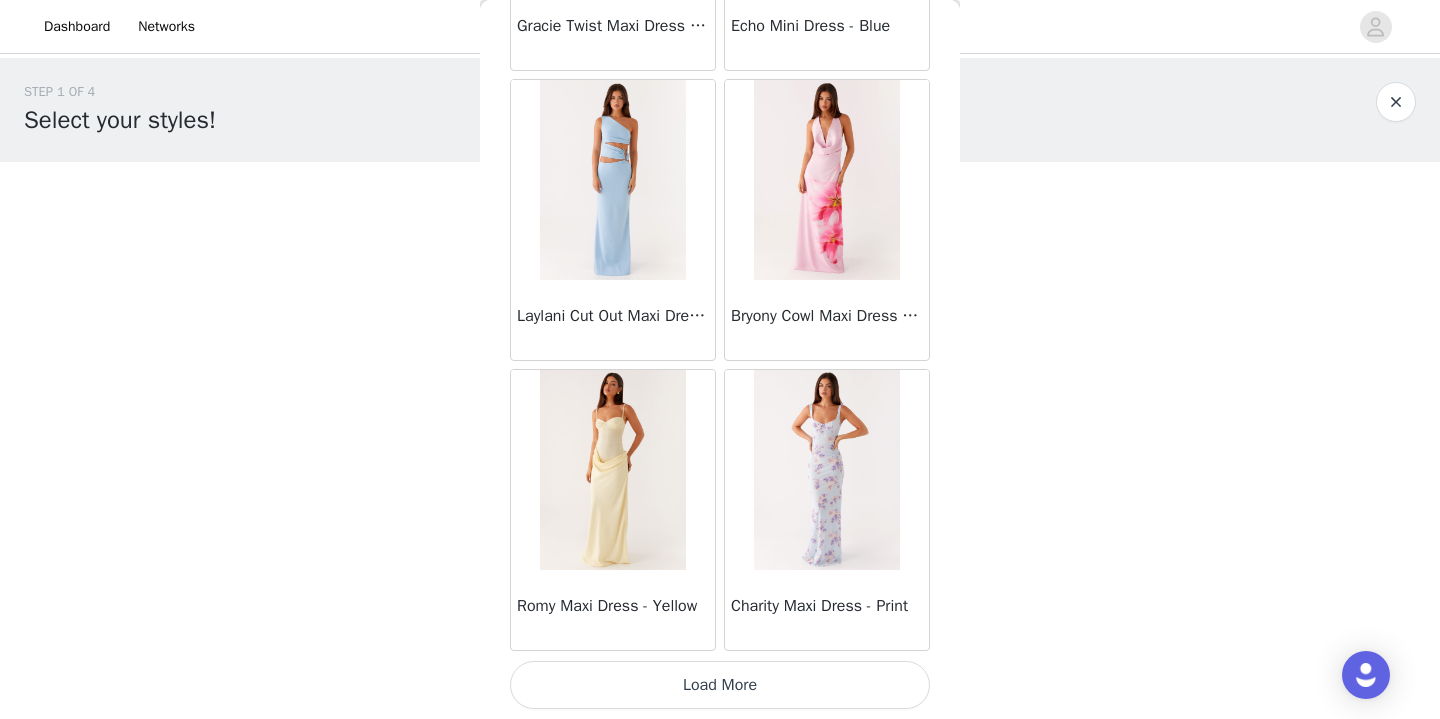 click on "Load More" at bounding box center (720, 685) 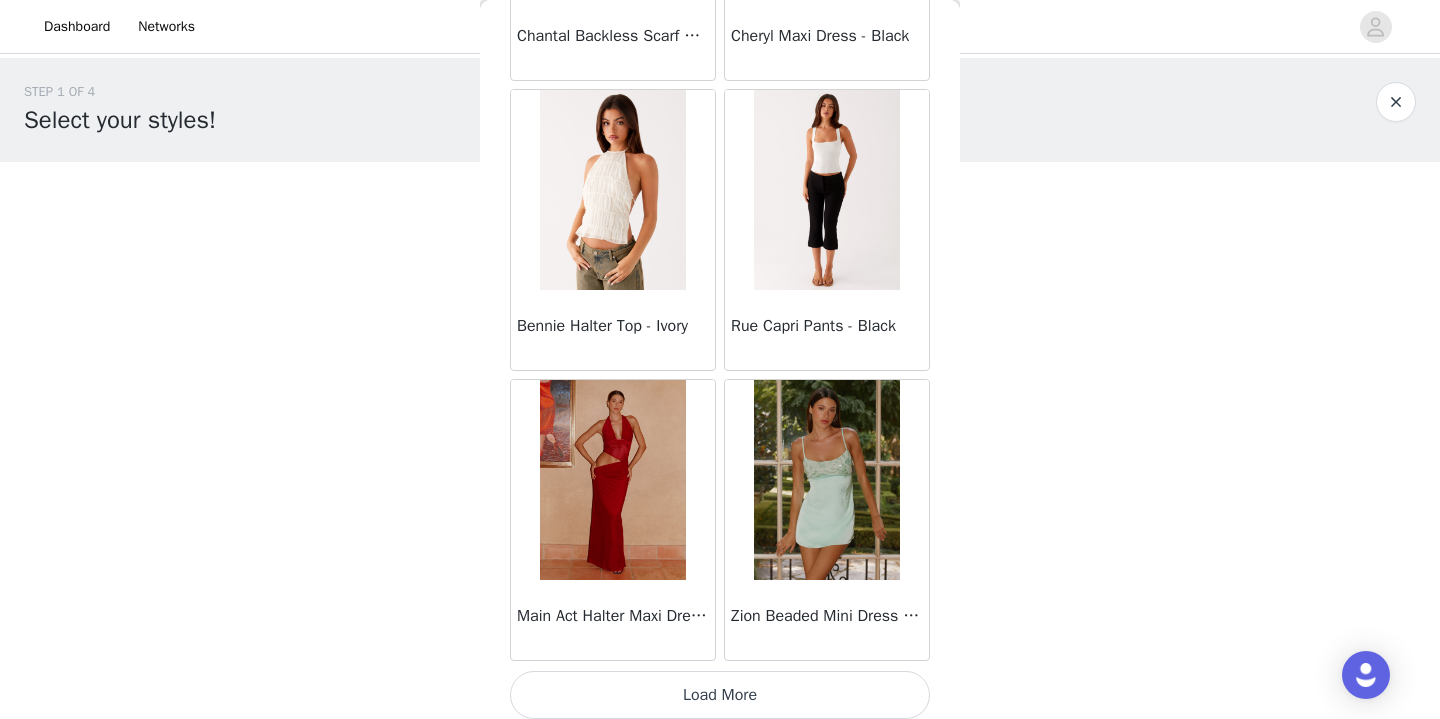 scroll, scrollTop: 8141, scrollLeft: 0, axis: vertical 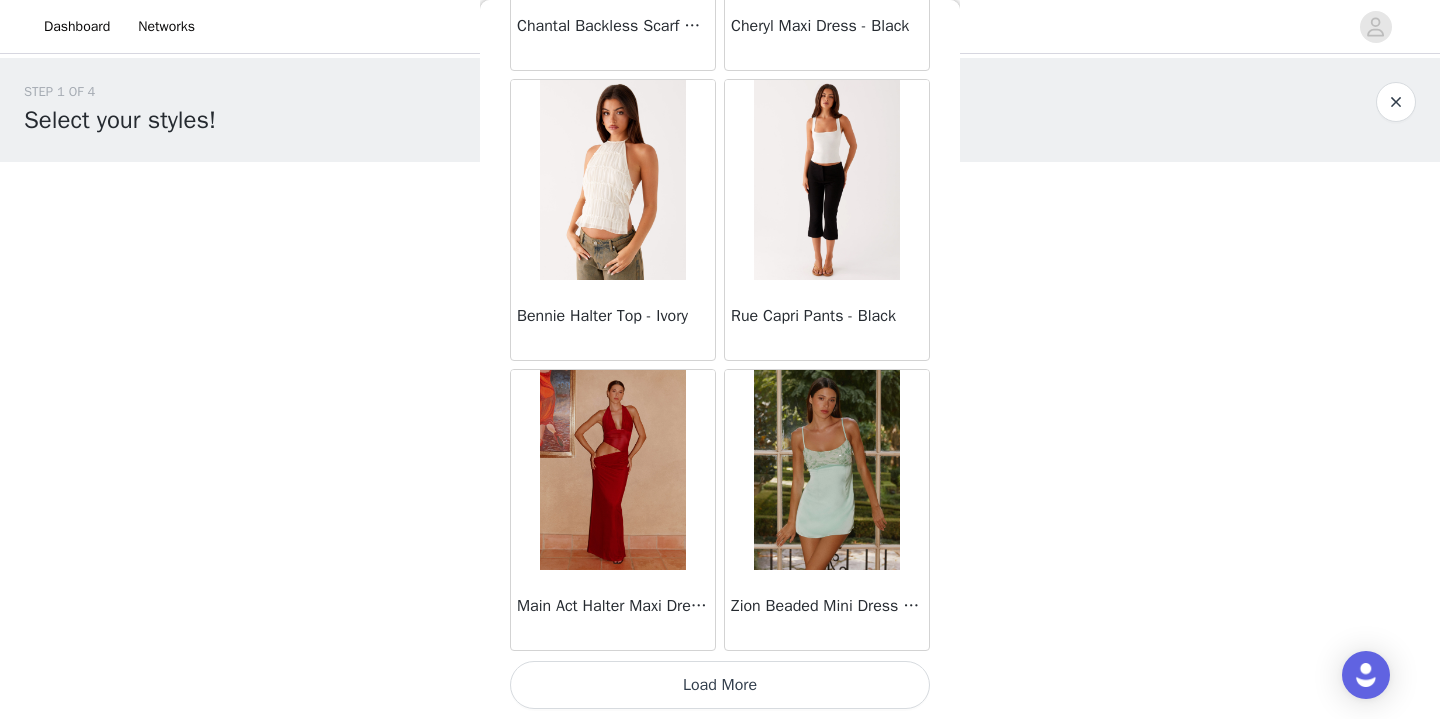 click on "Load More" at bounding box center (720, 685) 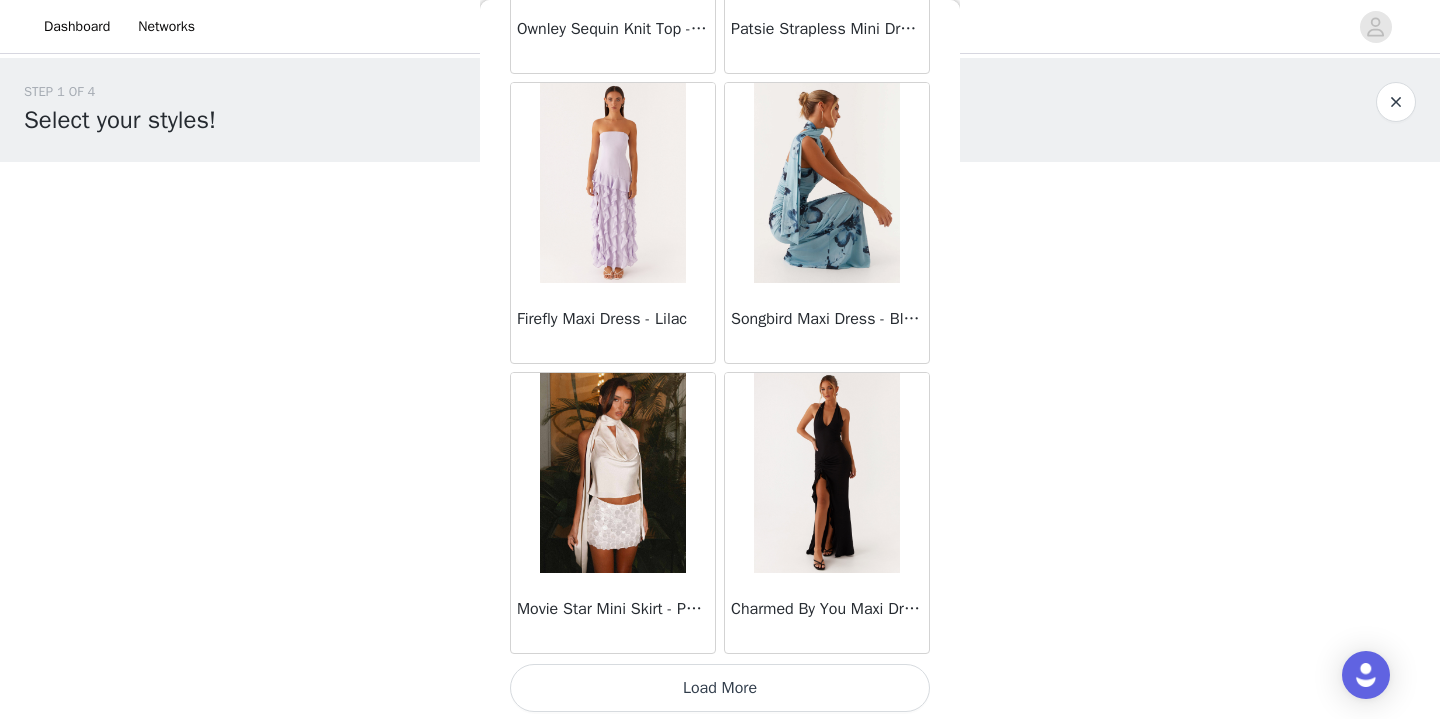 scroll, scrollTop: 11041, scrollLeft: 0, axis: vertical 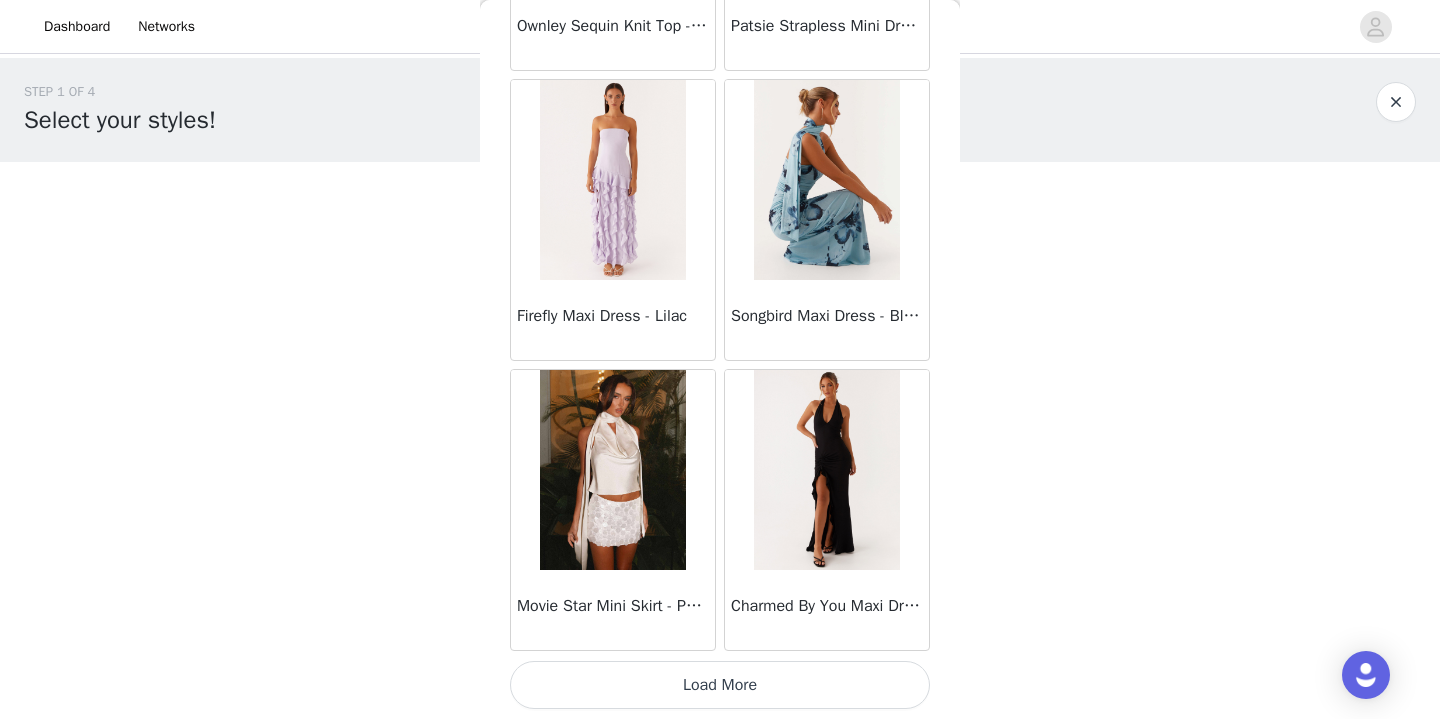 click on "Load More" at bounding box center (720, 685) 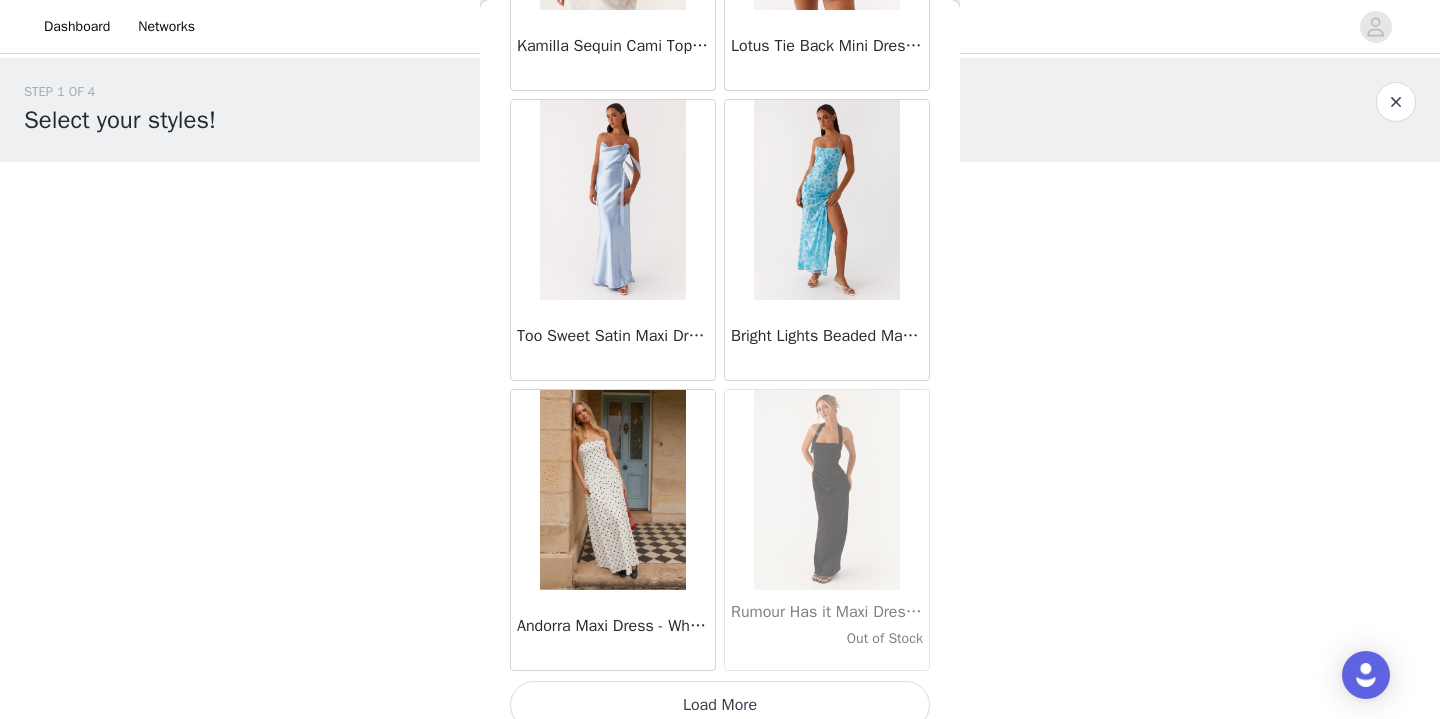 scroll, scrollTop: 13941, scrollLeft: 0, axis: vertical 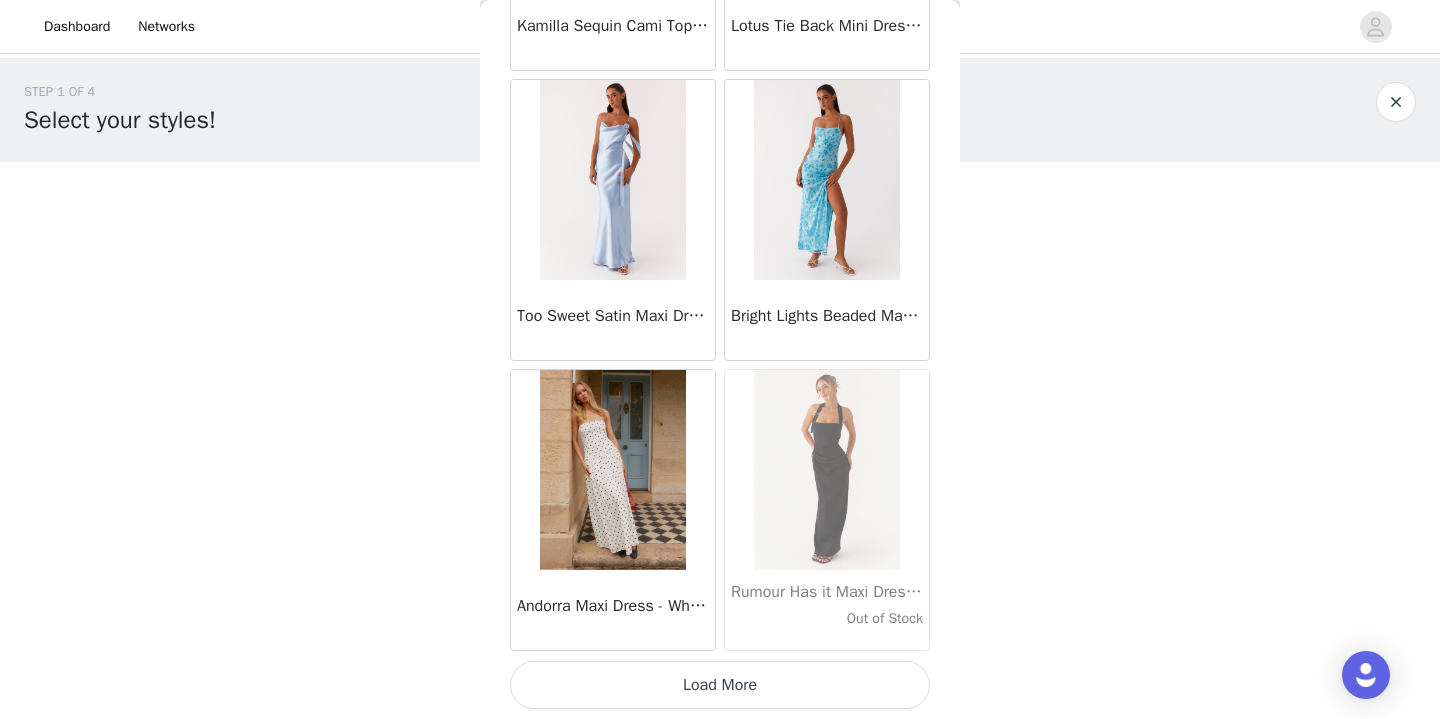 click on "Load More" at bounding box center [720, 685] 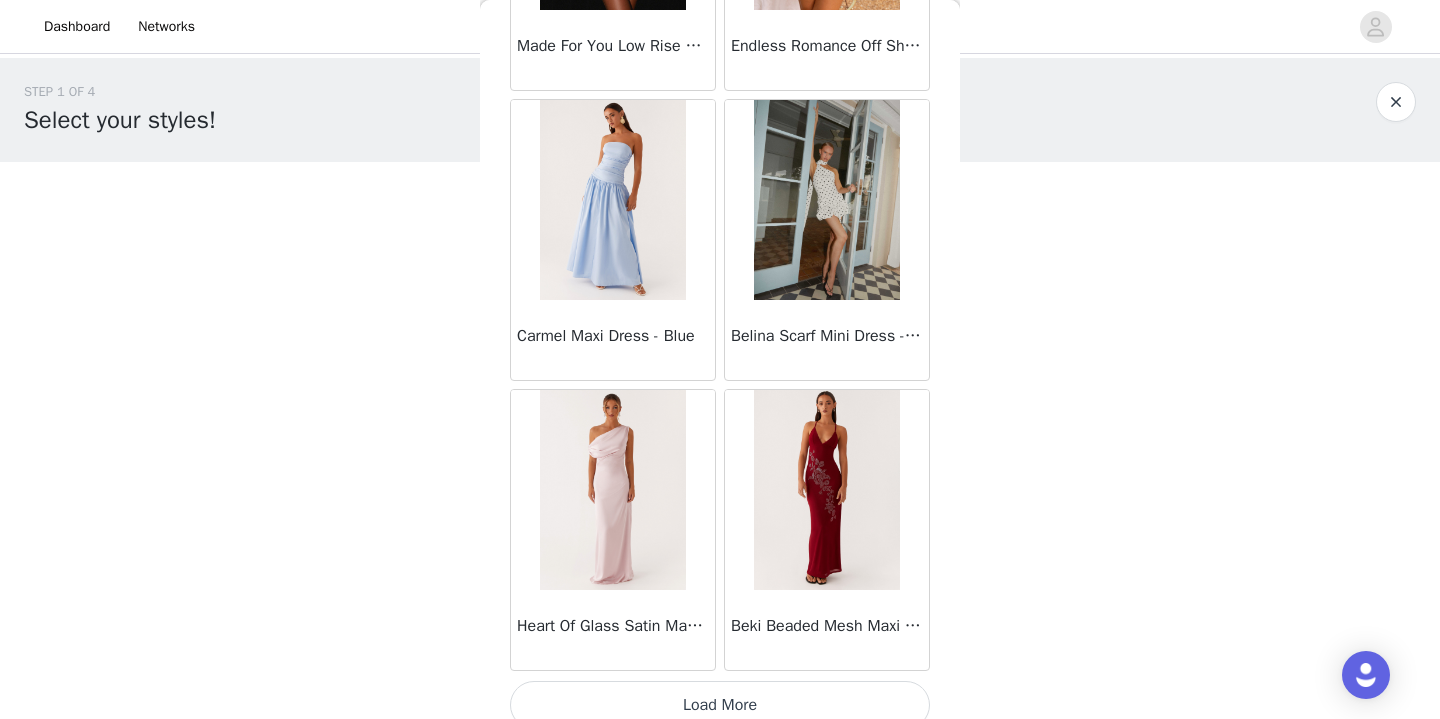 scroll, scrollTop: 16841, scrollLeft: 0, axis: vertical 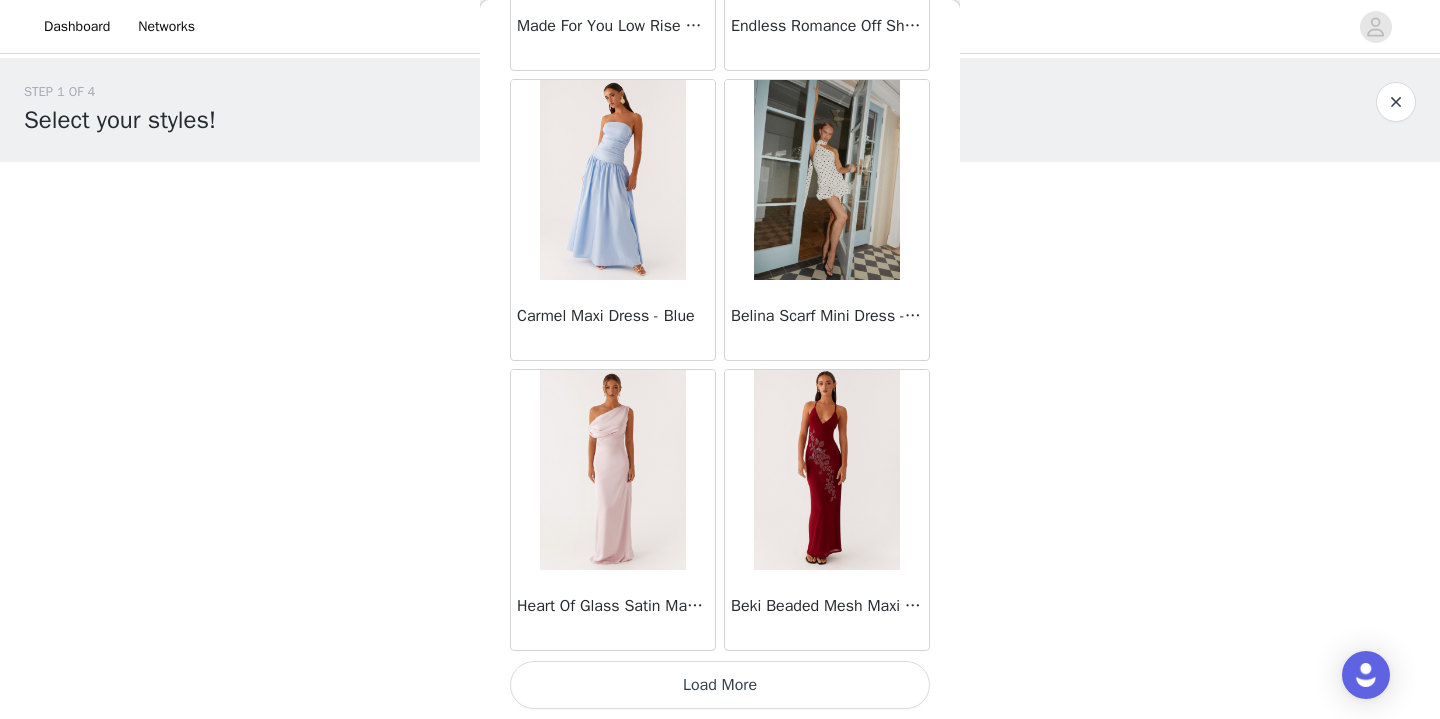 click on "Load More" at bounding box center (720, 685) 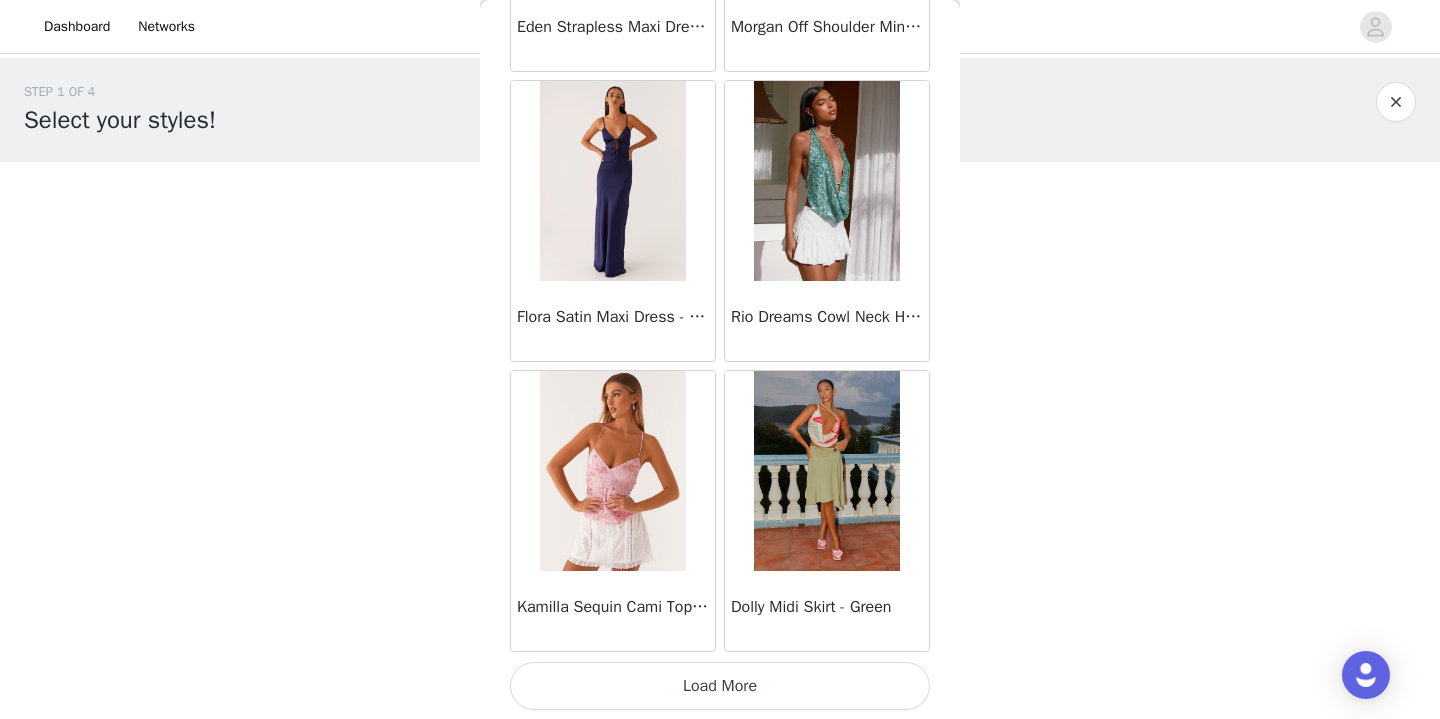 scroll, scrollTop: 19741, scrollLeft: 0, axis: vertical 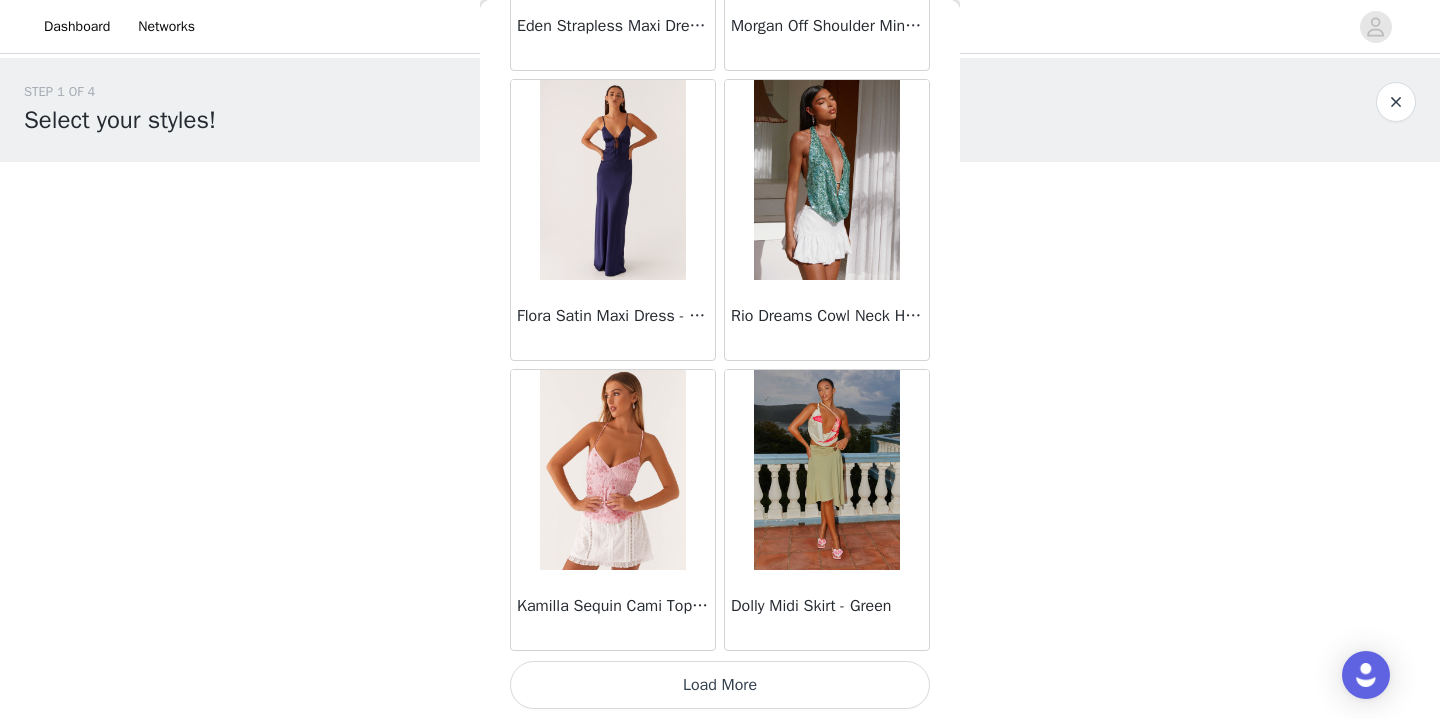 click on "Load More" at bounding box center (720, 685) 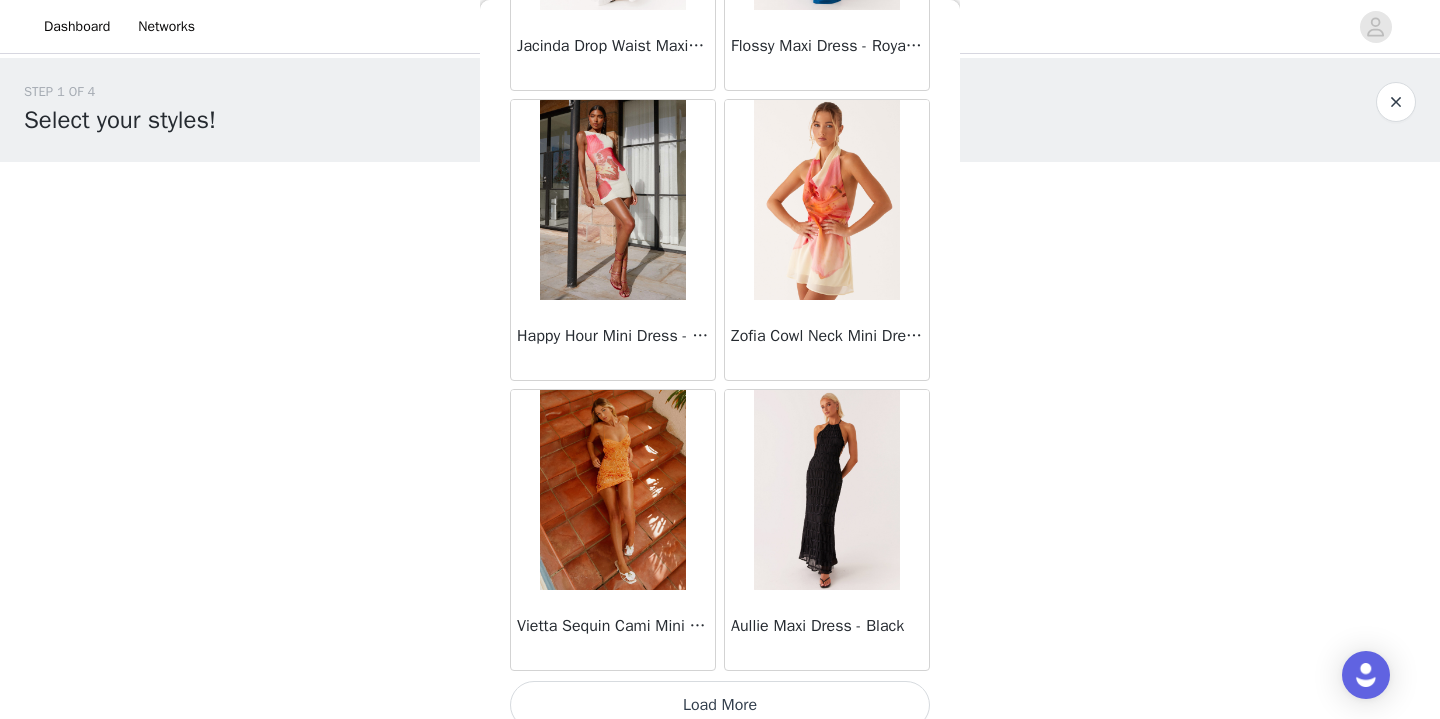 scroll, scrollTop: 22641, scrollLeft: 0, axis: vertical 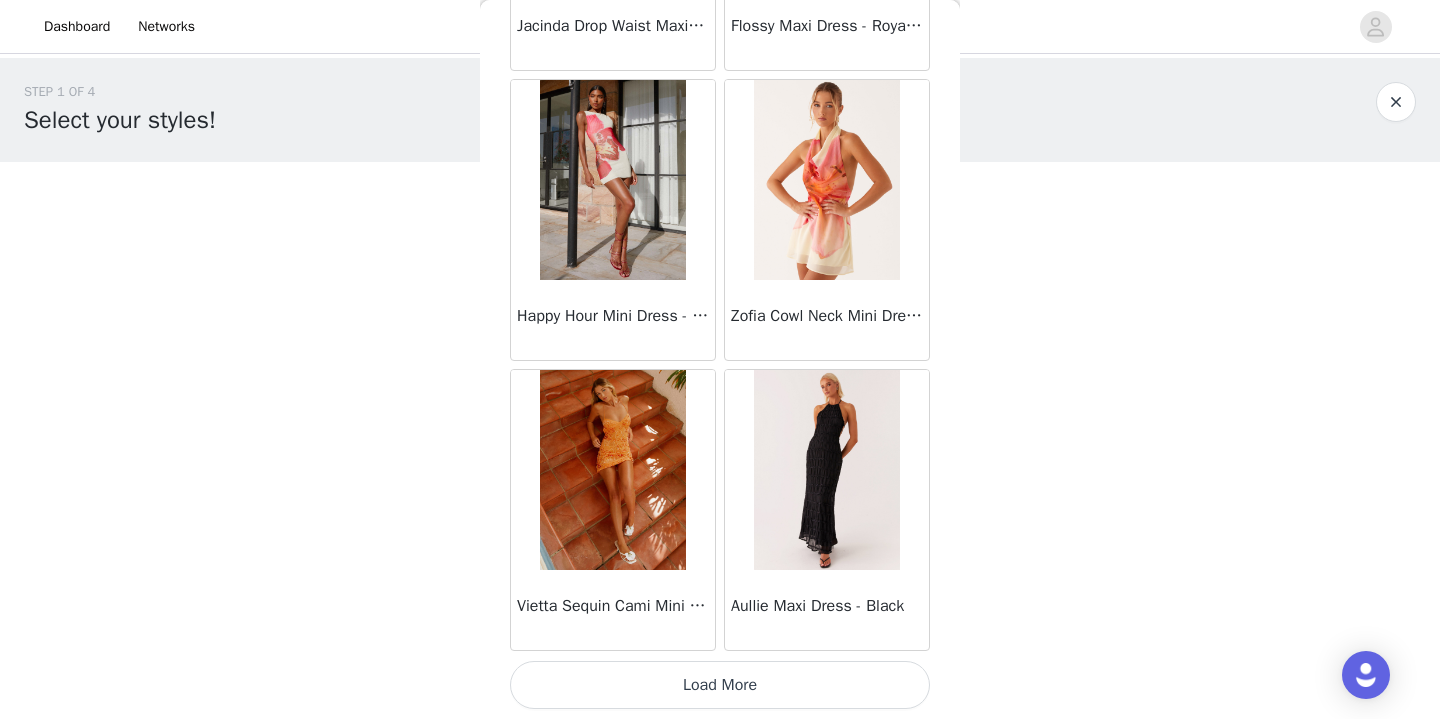 click on "Load More" at bounding box center [720, 685] 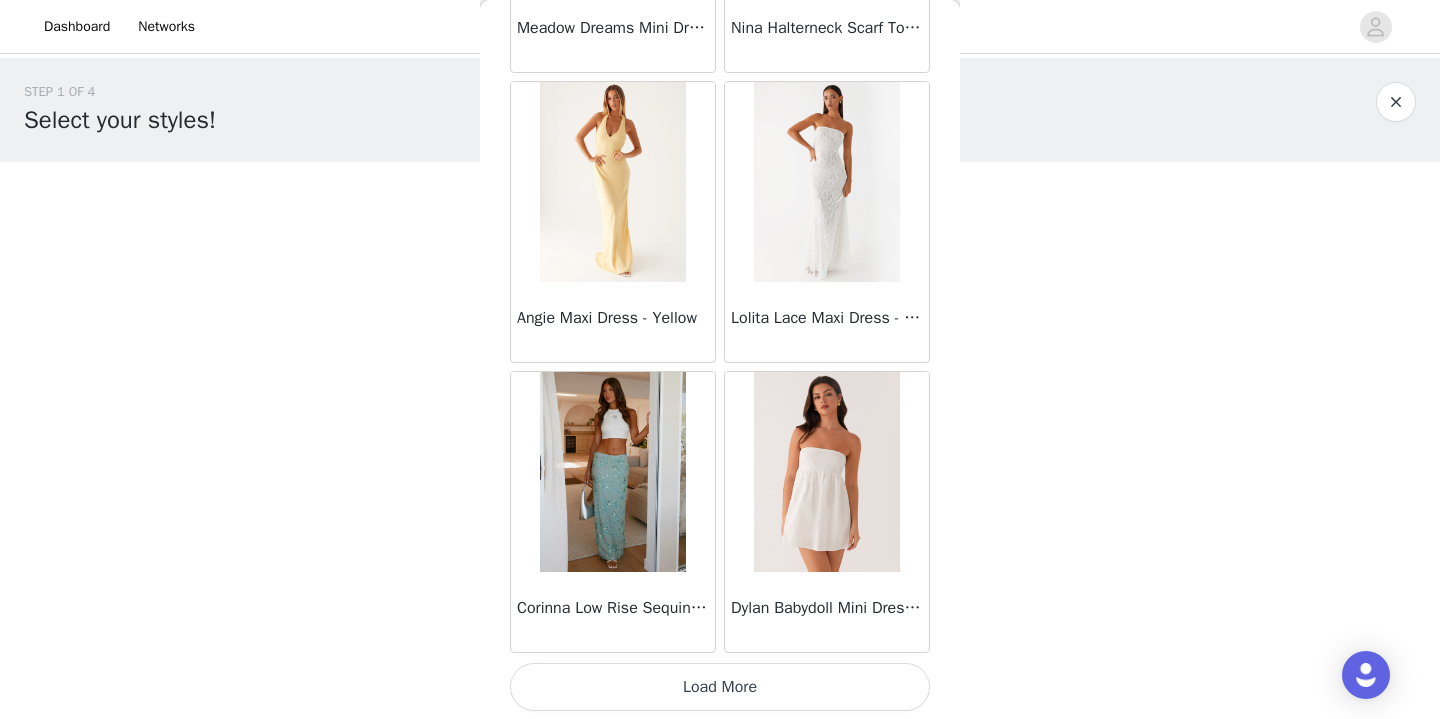 scroll, scrollTop: 25541, scrollLeft: 0, axis: vertical 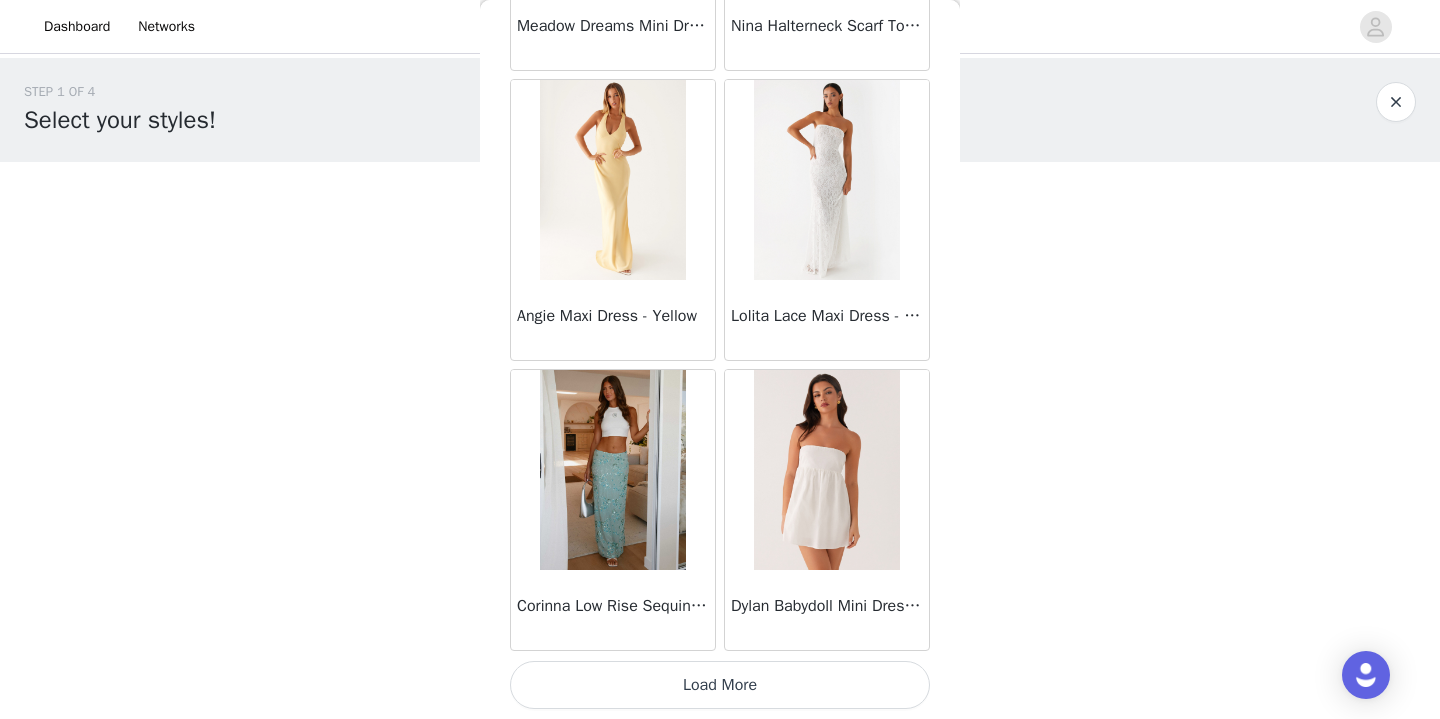 click on "Load More" at bounding box center (720, 685) 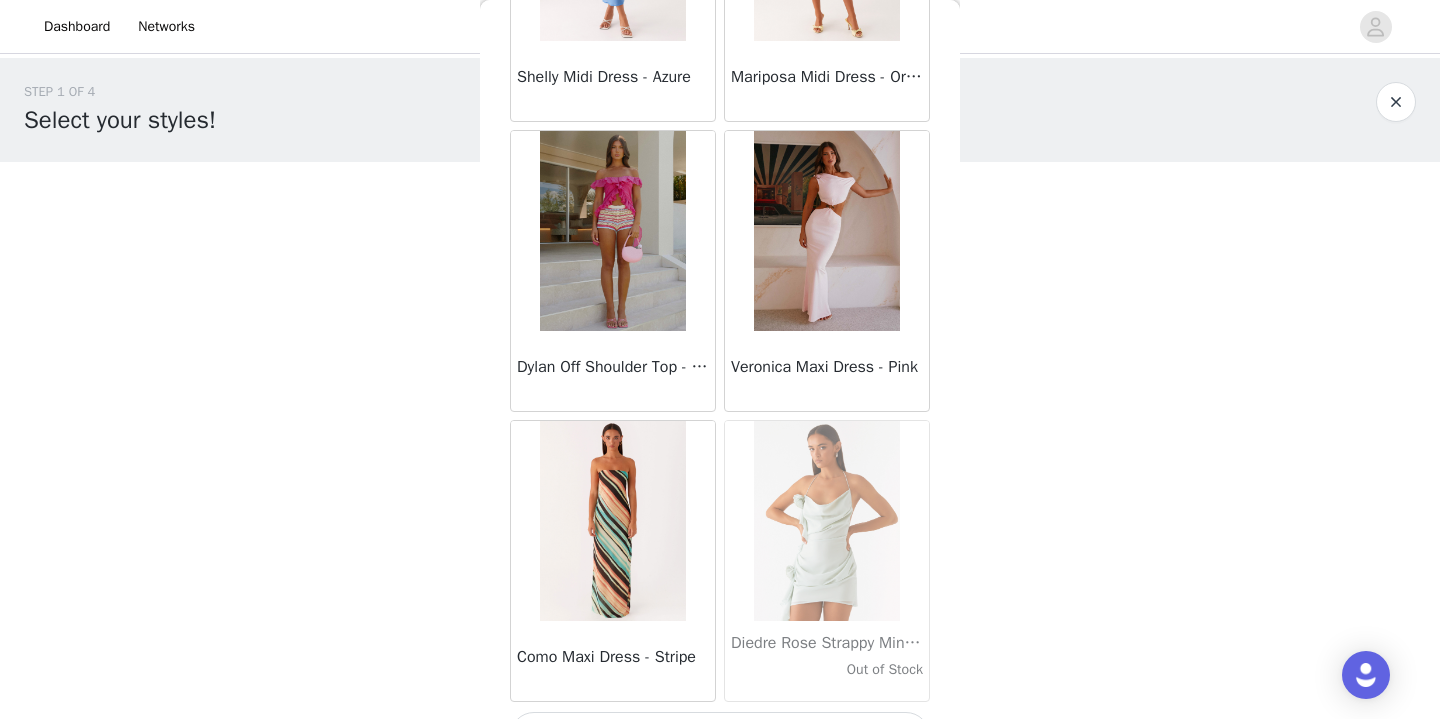 scroll, scrollTop: 28441, scrollLeft: 0, axis: vertical 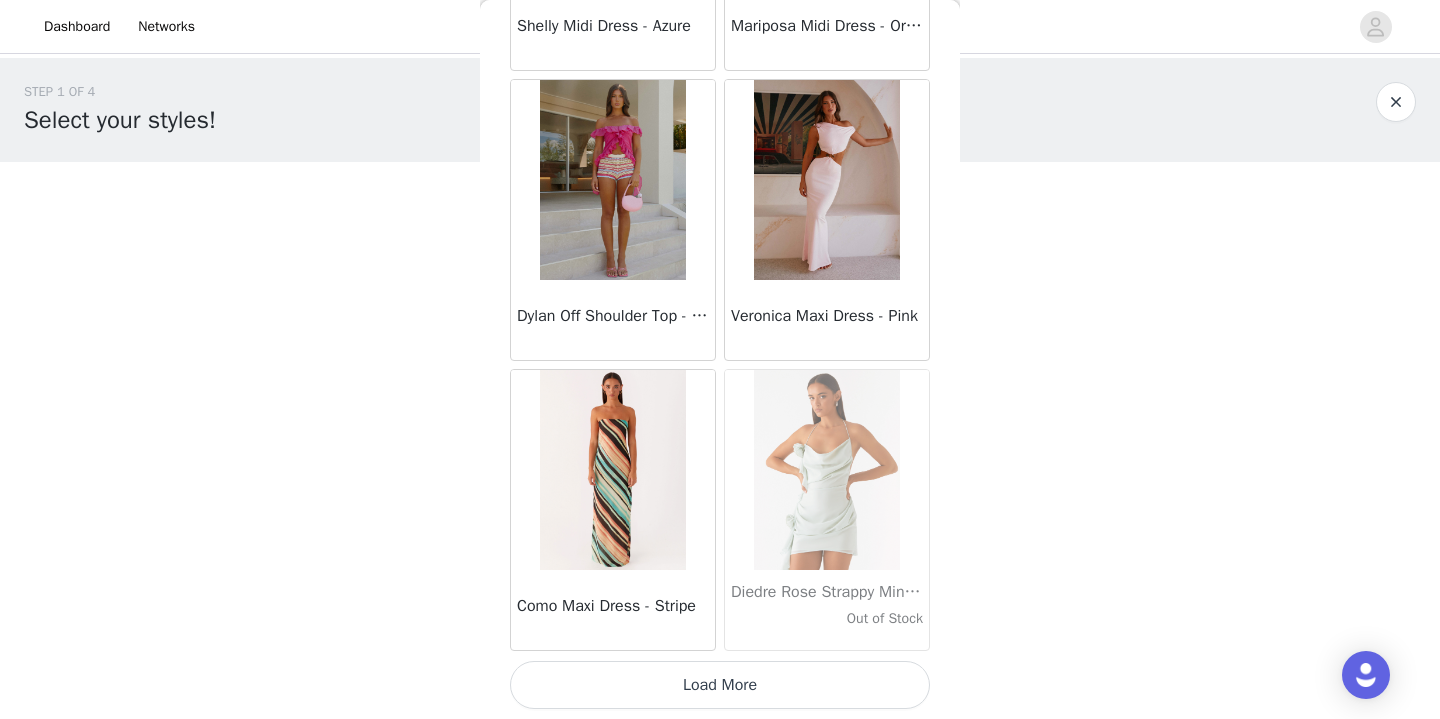 click on "Load More" at bounding box center [720, 685] 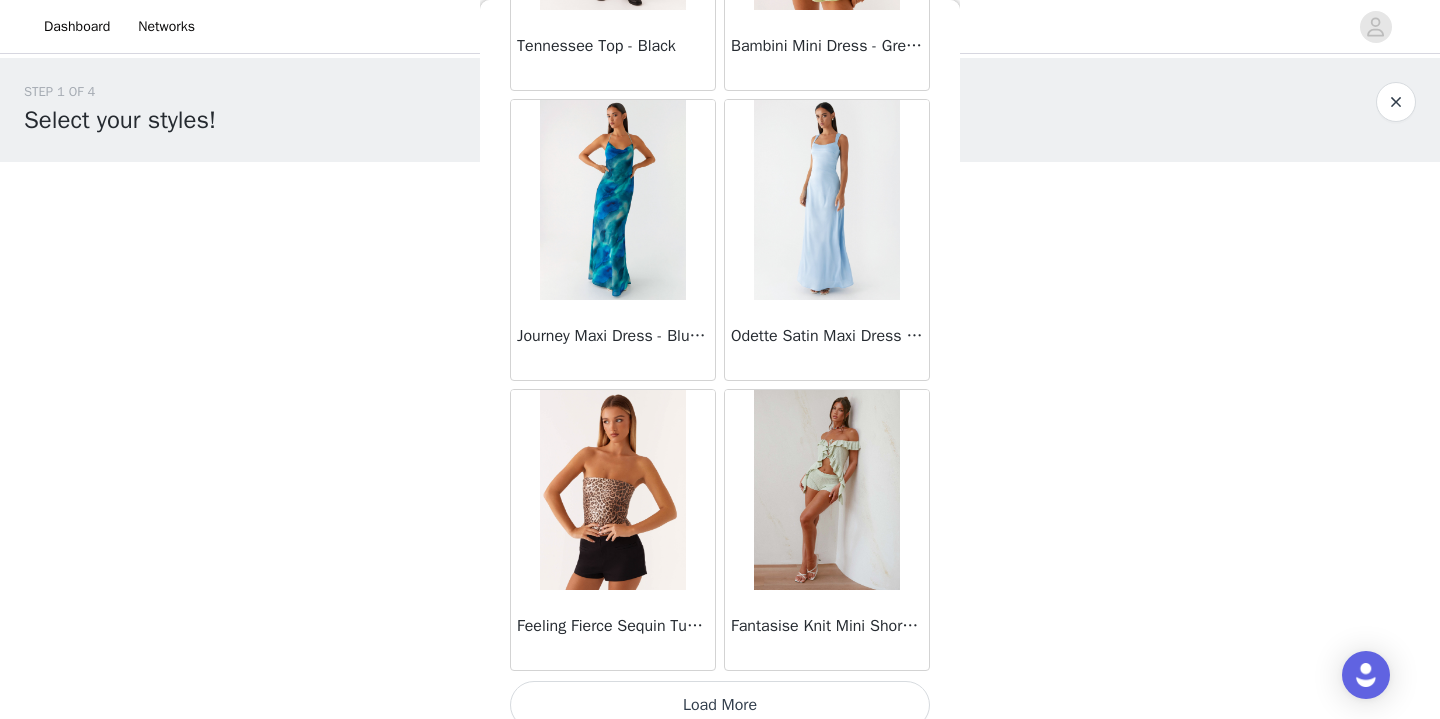 scroll, scrollTop: 31341, scrollLeft: 0, axis: vertical 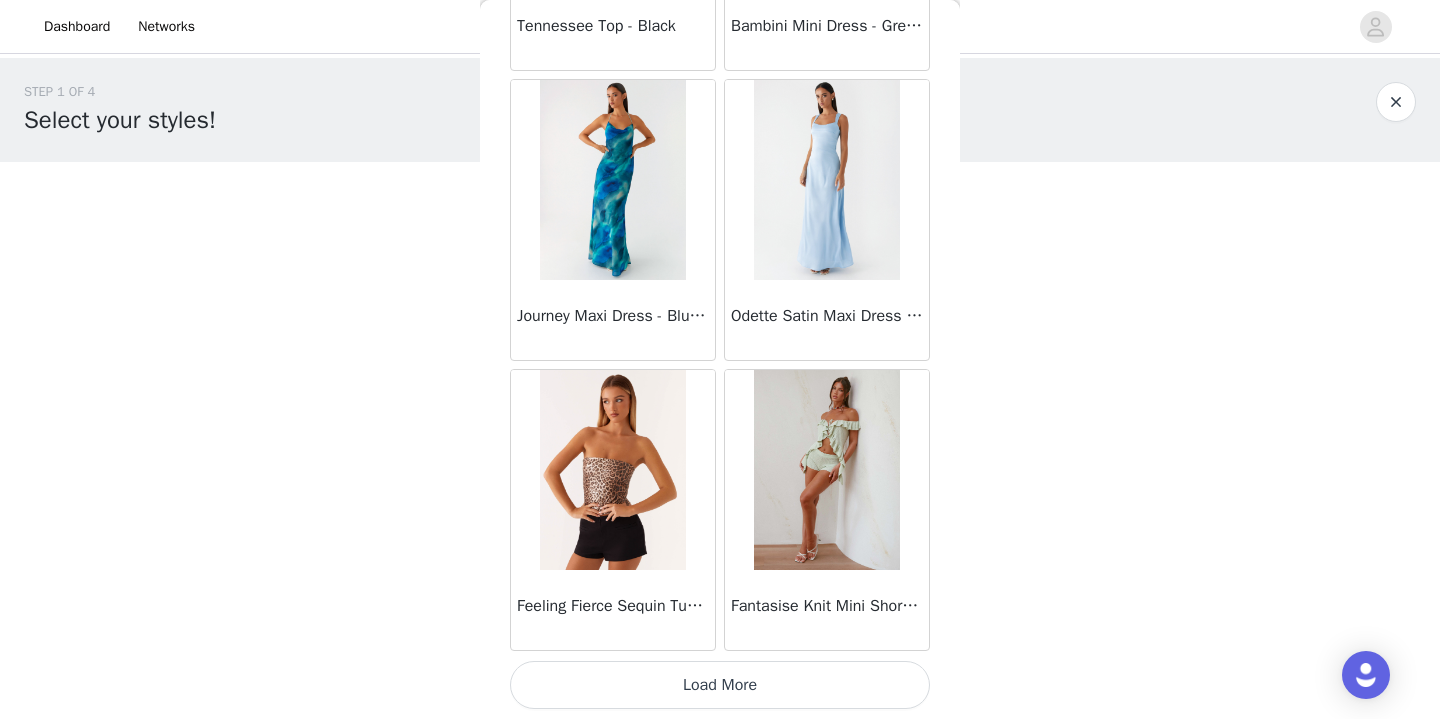 click on "Load More" at bounding box center (720, 685) 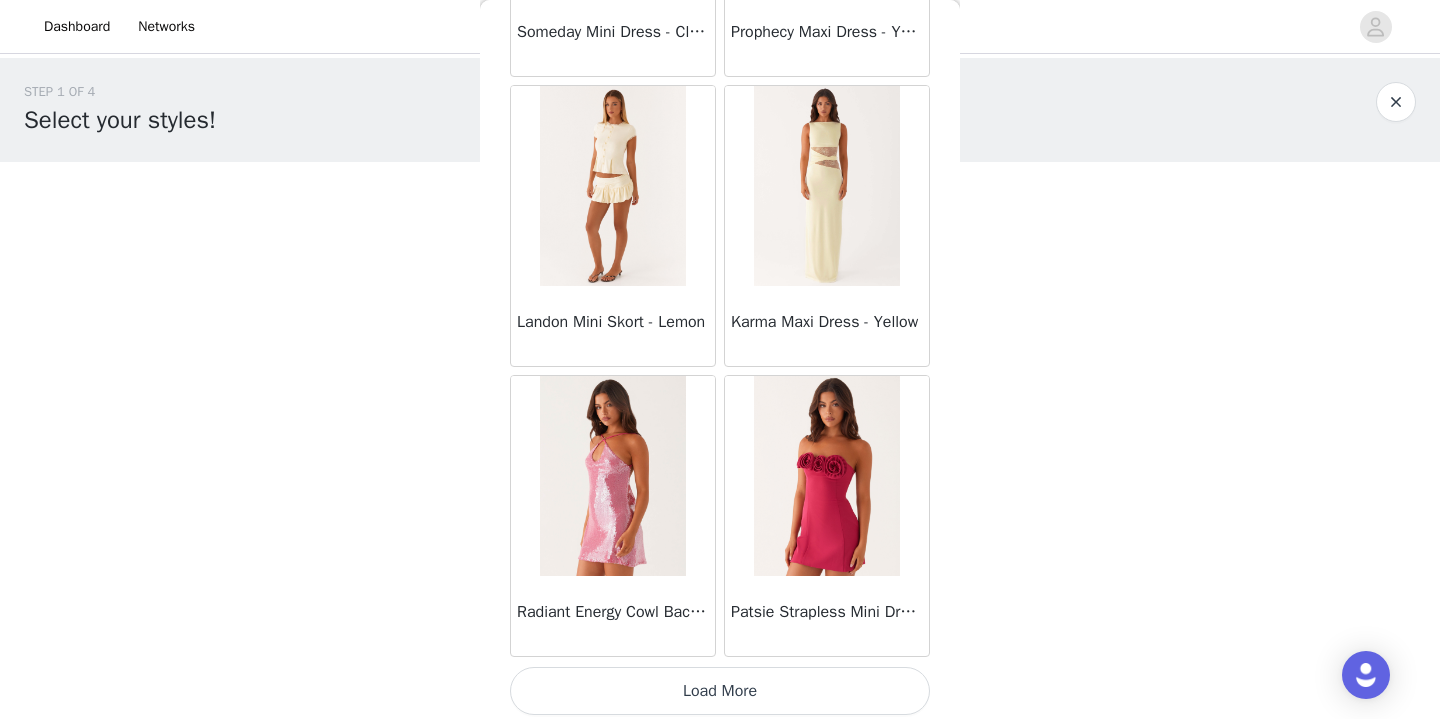 scroll, scrollTop: 34241, scrollLeft: 0, axis: vertical 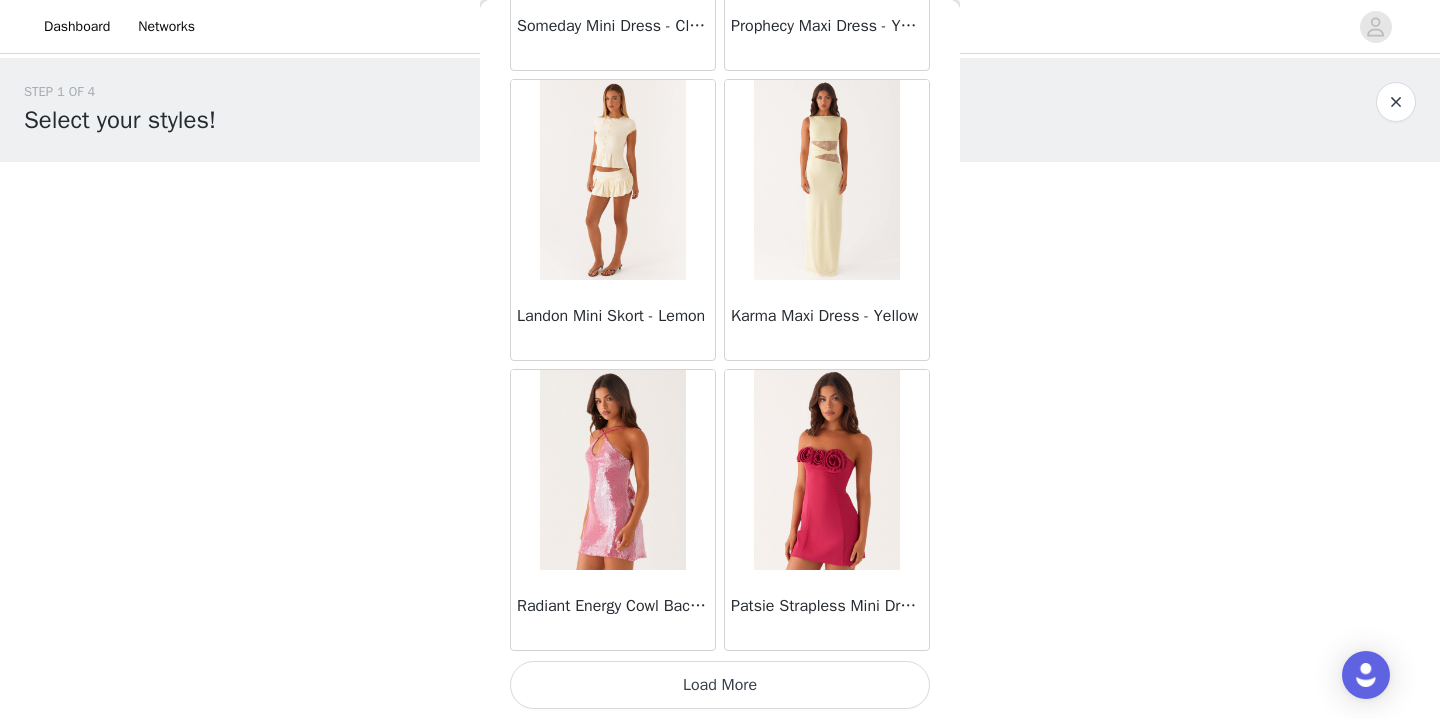 click on "Load More" at bounding box center (720, 685) 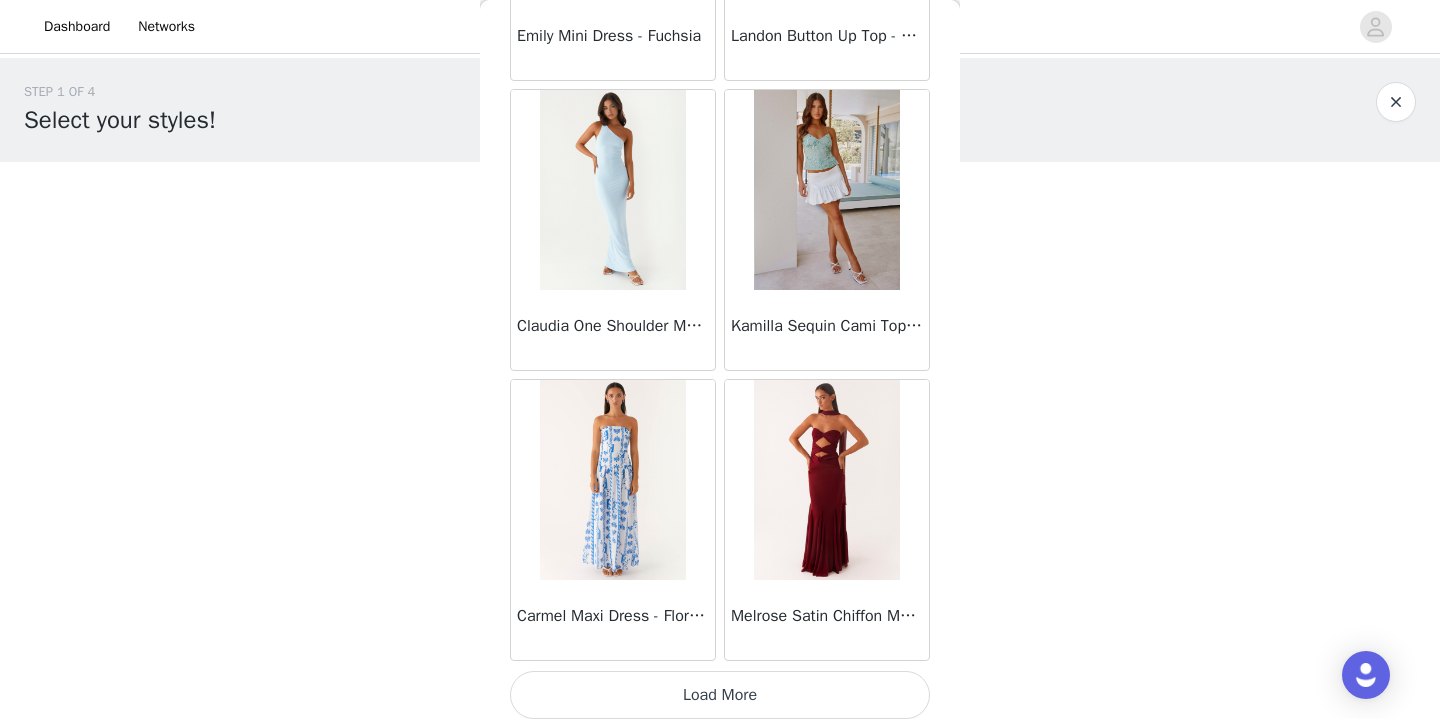 scroll, scrollTop: 37141, scrollLeft: 0, axis: vertical 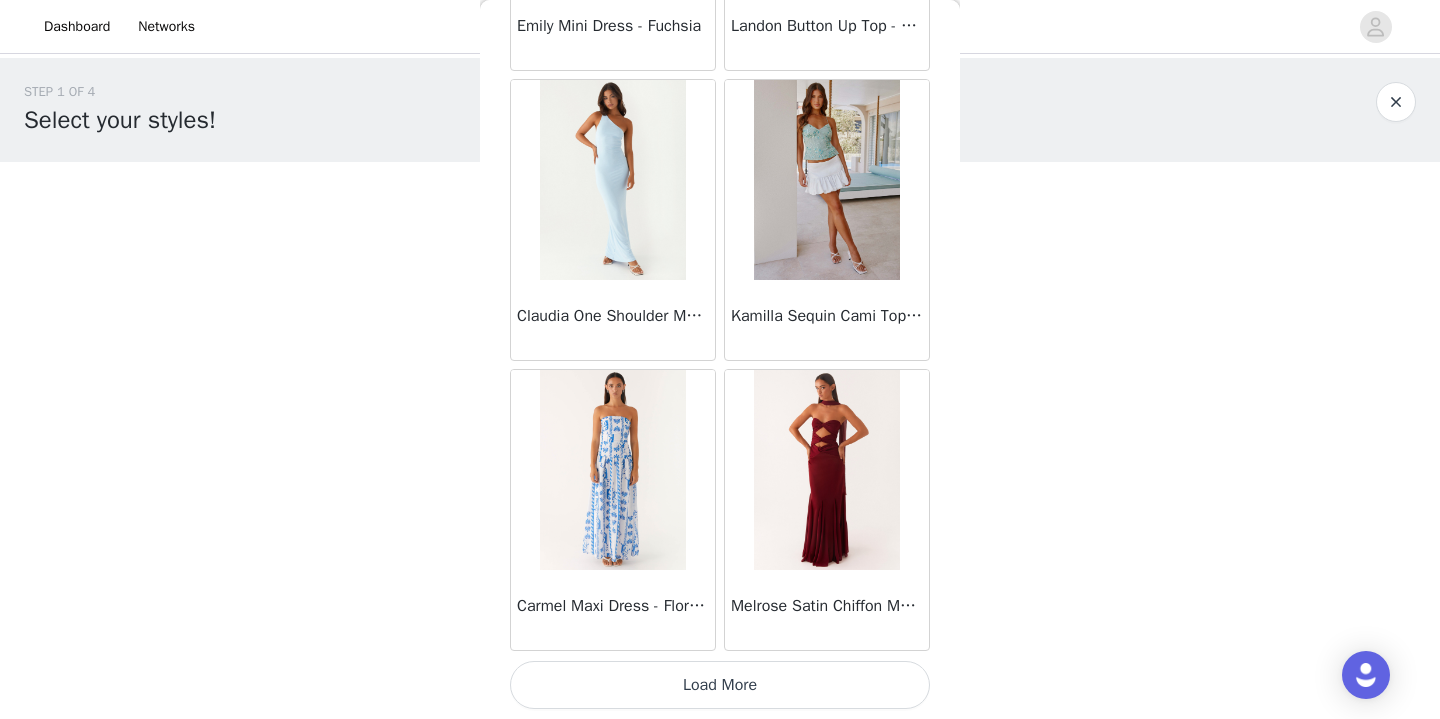 click on "Load More" at bounding box center [720, 685] 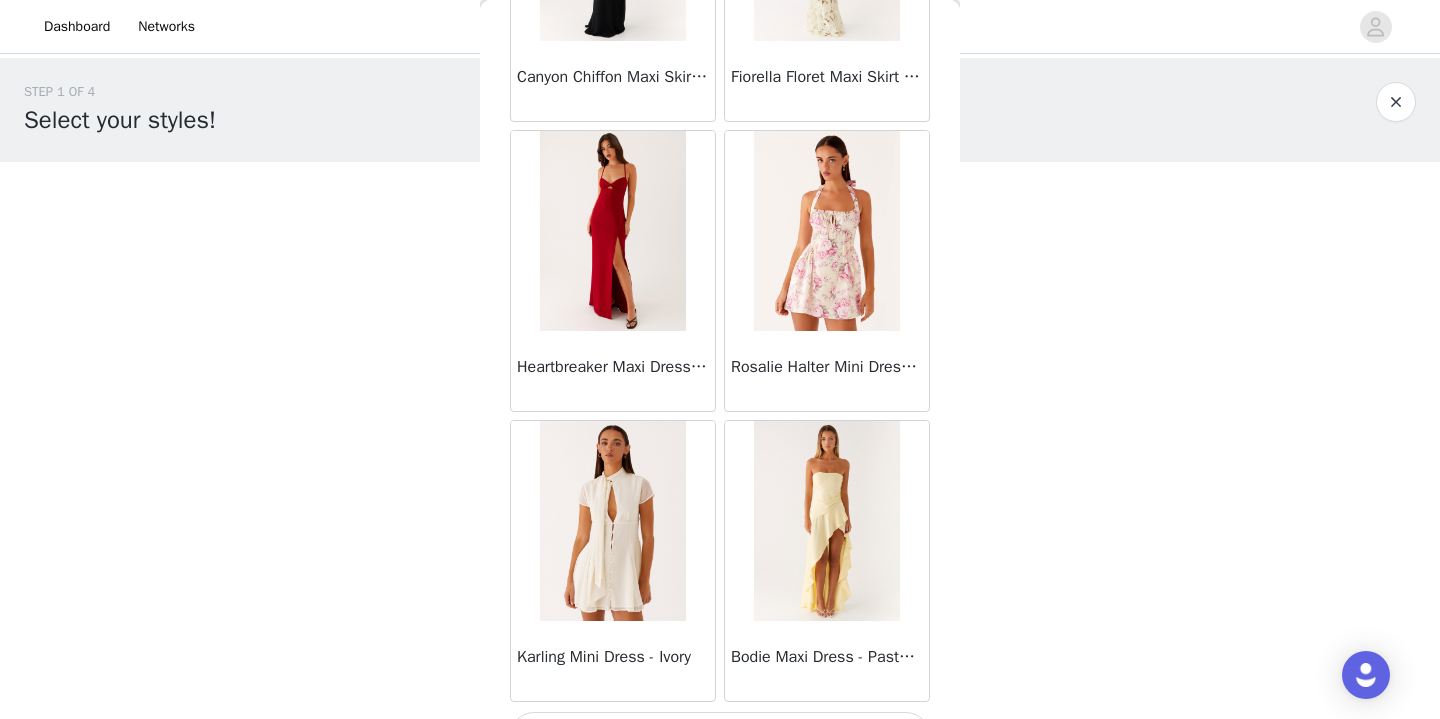 scroll, scrollTop: 40041, scrollLeft: 0, axis: vertical 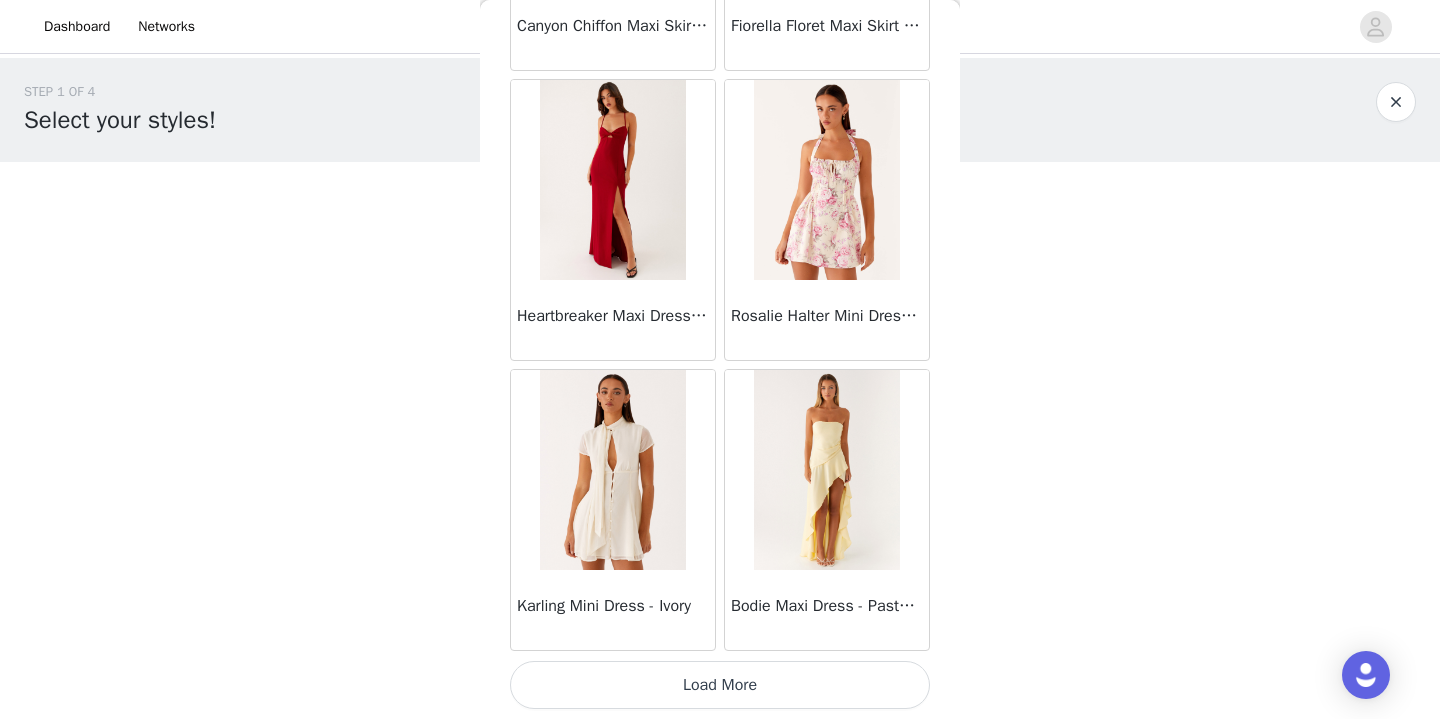 click on "Load More" at bounding box center (720, 685) 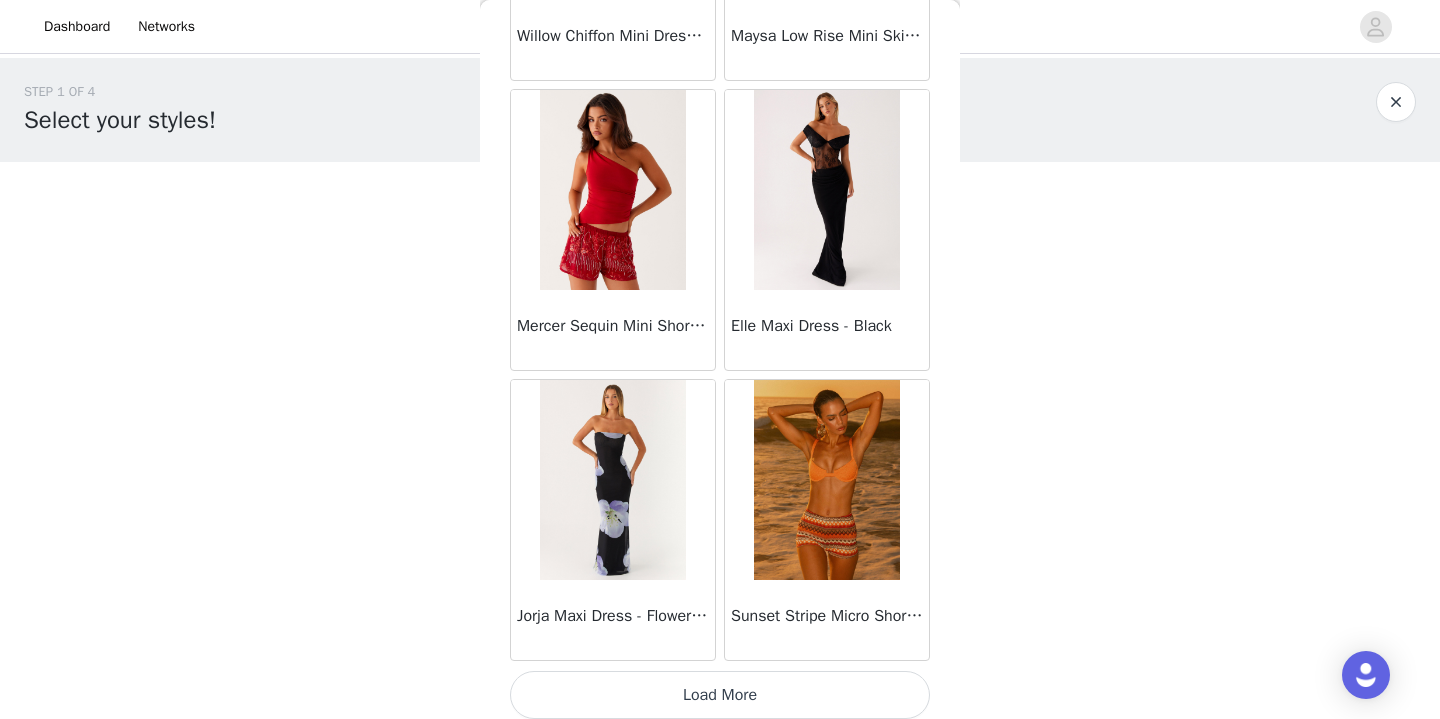 scroll, scrollTop: 42941, scrollLeft: 0, axis: vertical 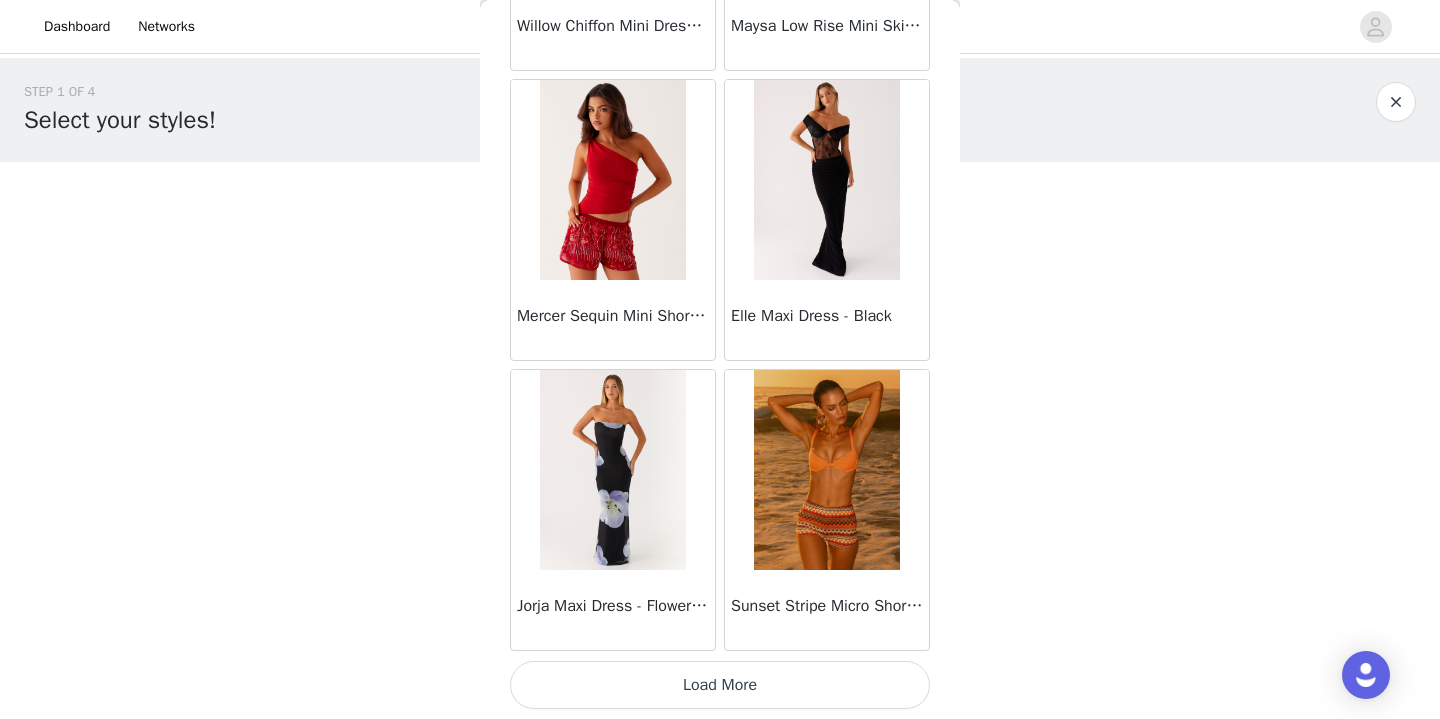 click on "Load More" at bounding box center [720, 685] 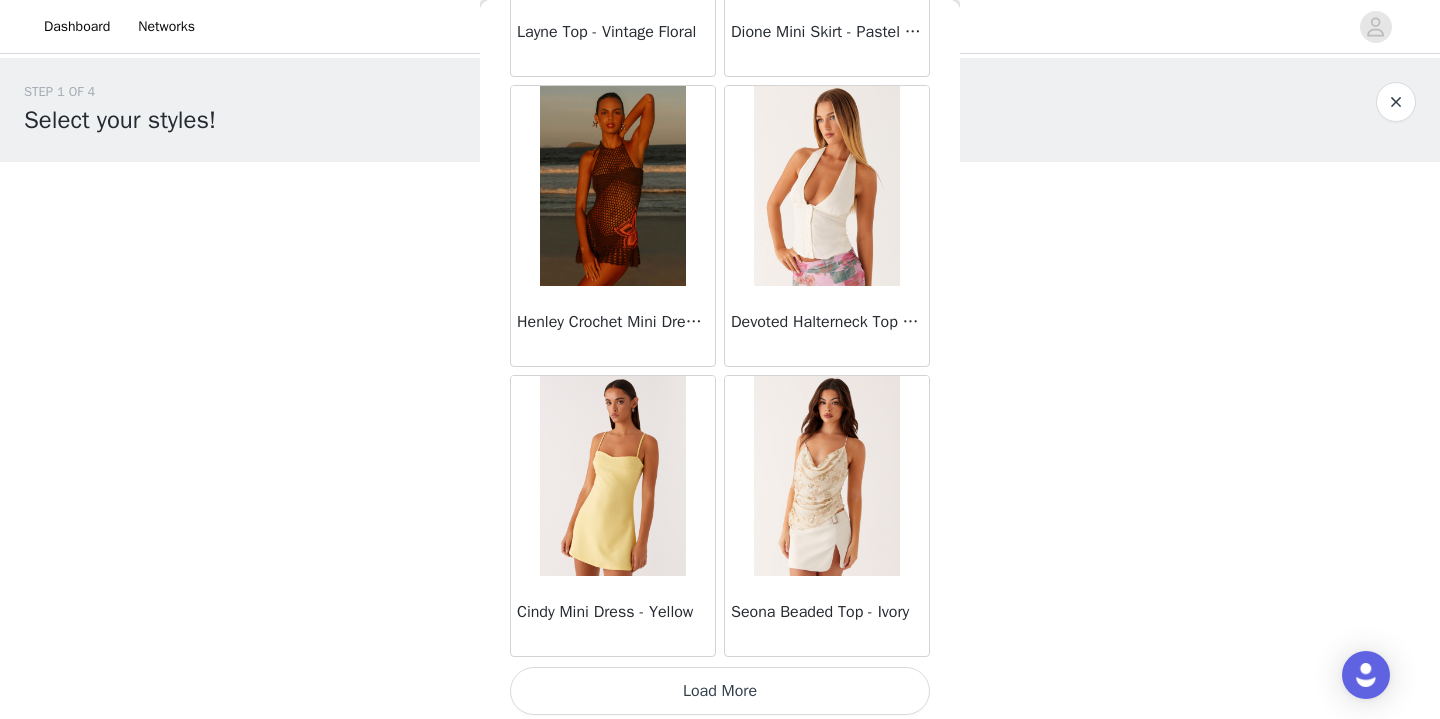 scroll, scrollTop: 45841, scrollLeft: 0, axis: vertical 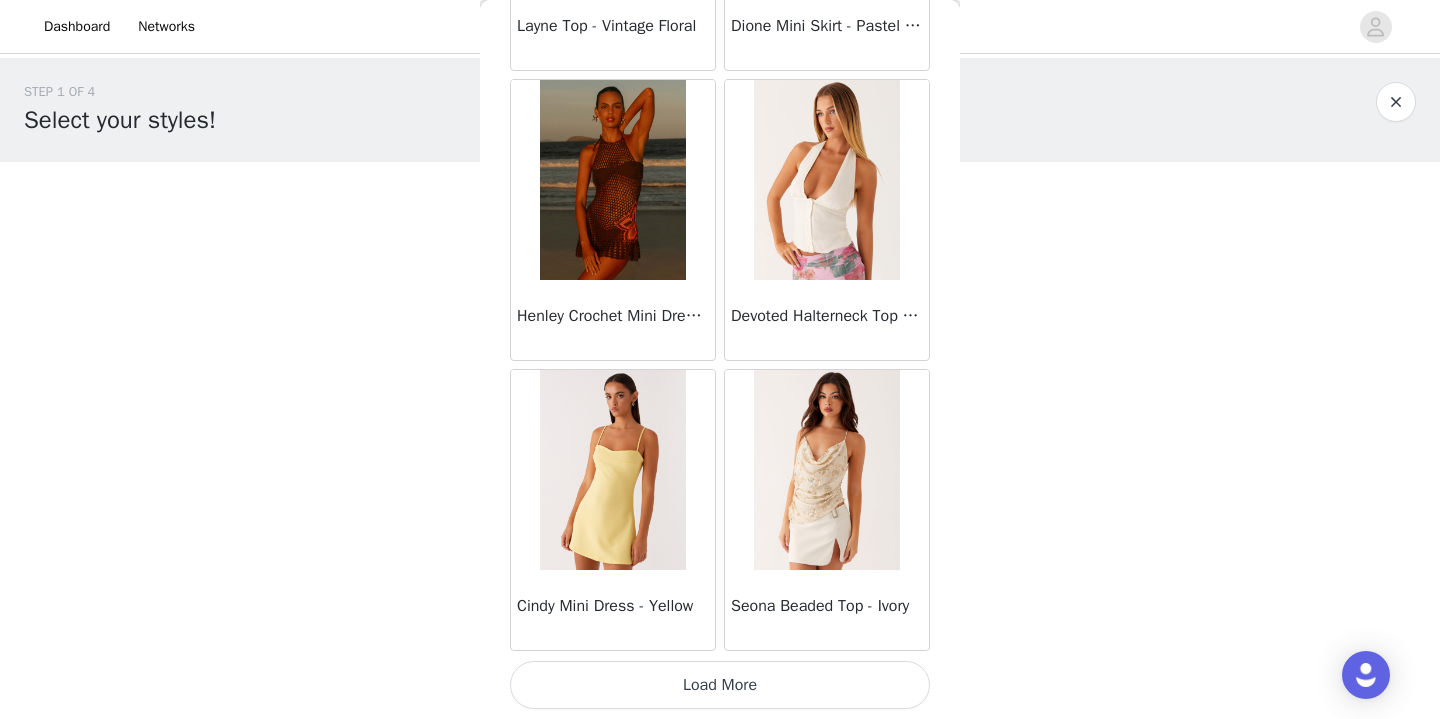 click on "Load More" at bounding box center (720, 685) 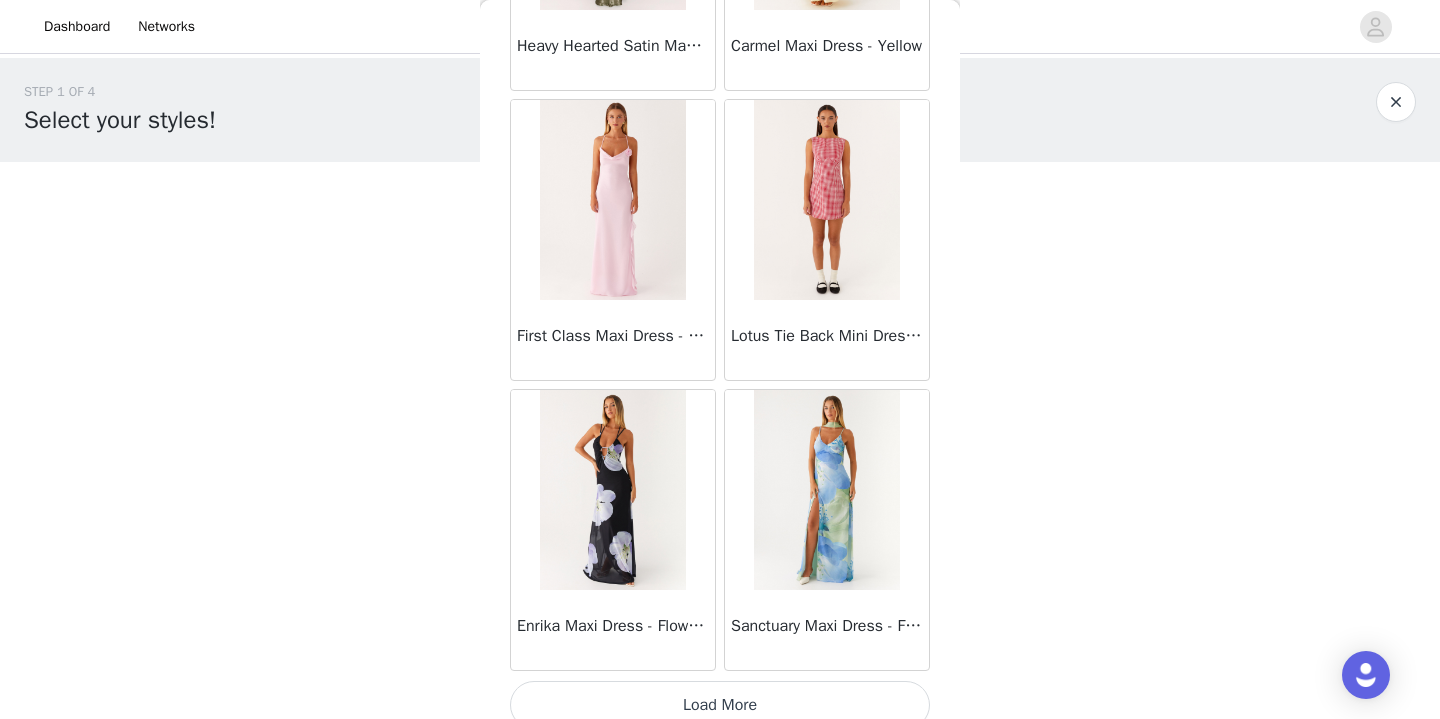 scroll, scrollTop: 48741, scrollLeft: 0, axis: vertical 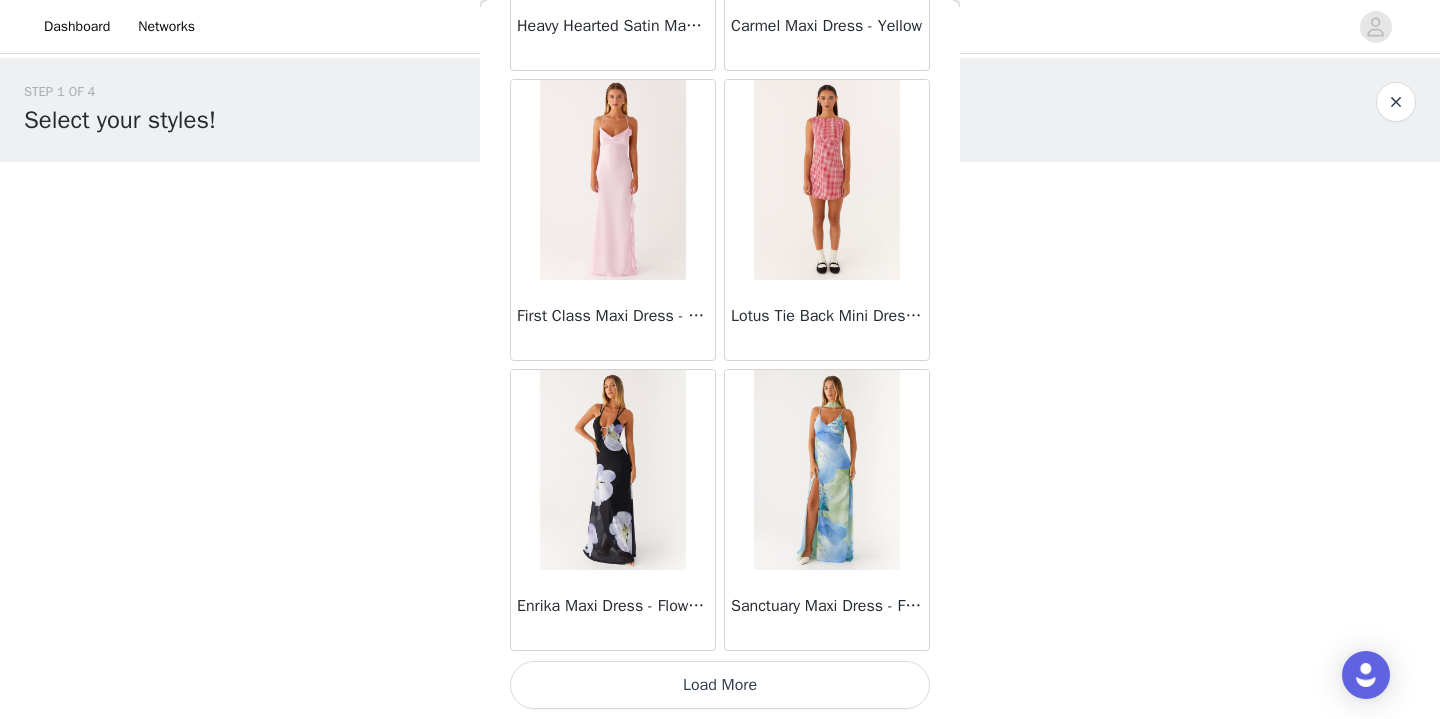 click on "Load More" at bounding box center (720, 685) 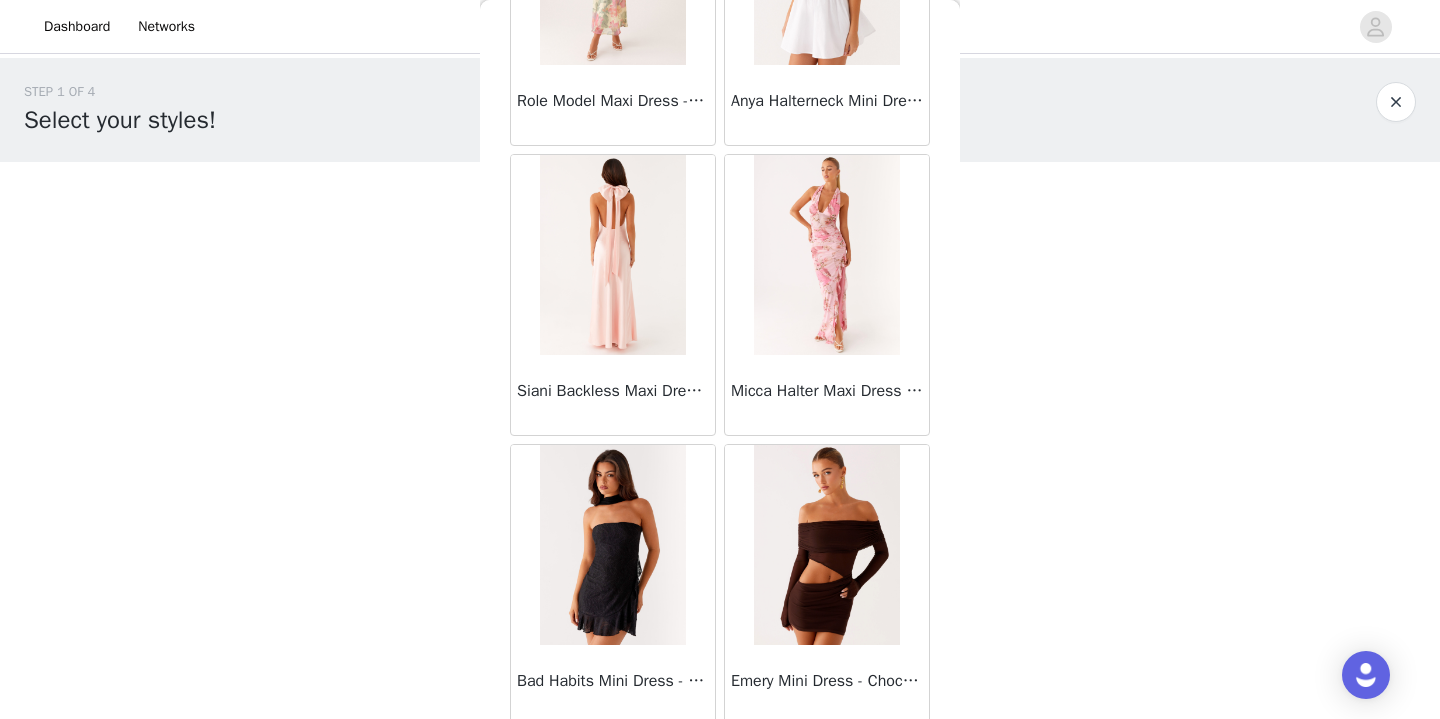 scroll, scrollTop: 51641, scrollLeft: 0, axis: vertical 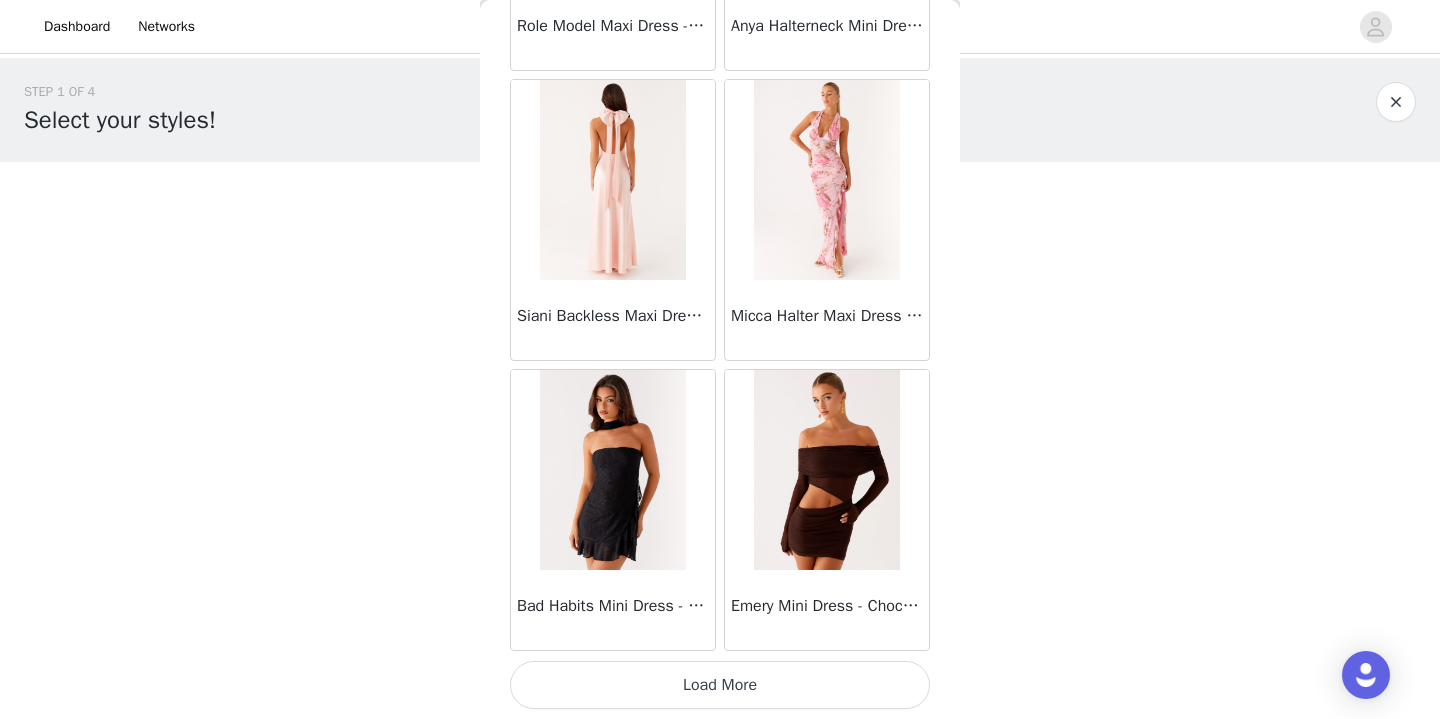 click on "Load More" at bounding box center (720, 685) 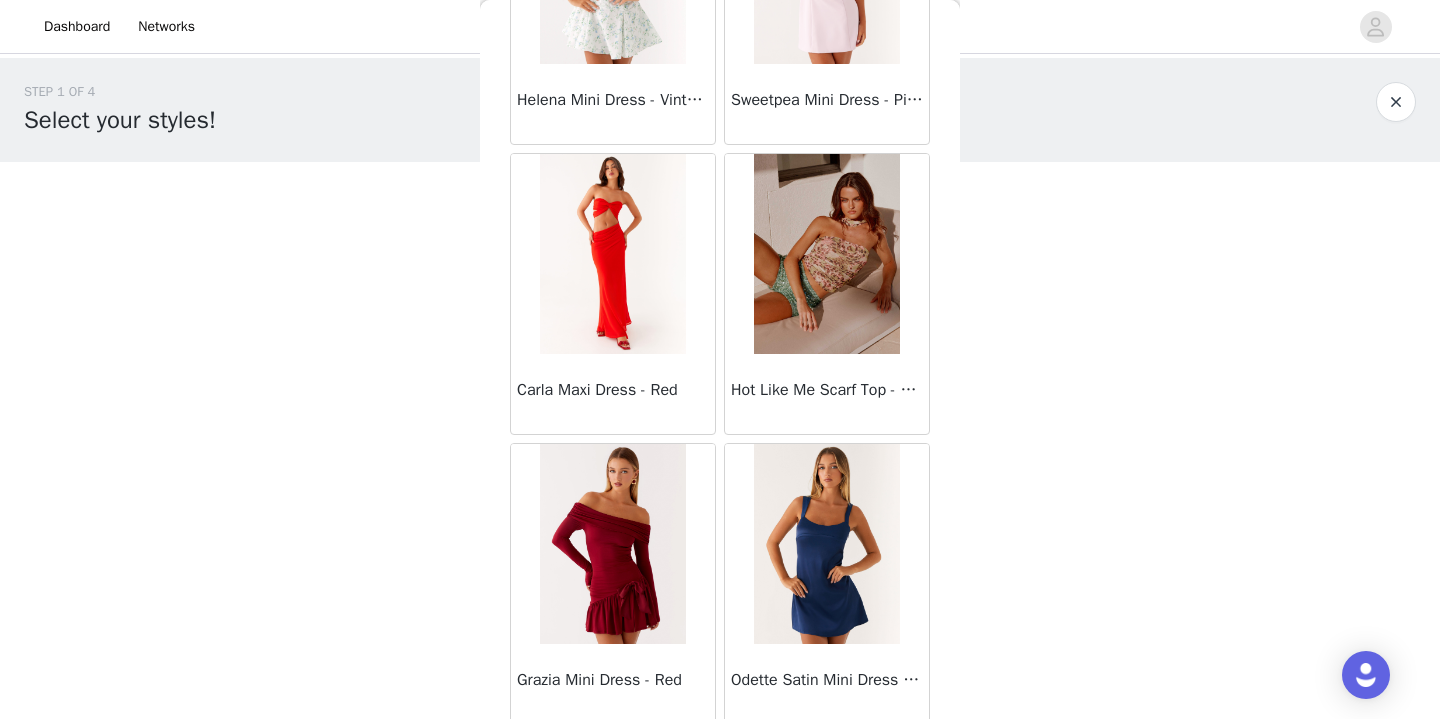 scroll, scrollTop: 54541, scrollLeft: 0, axis: vertical 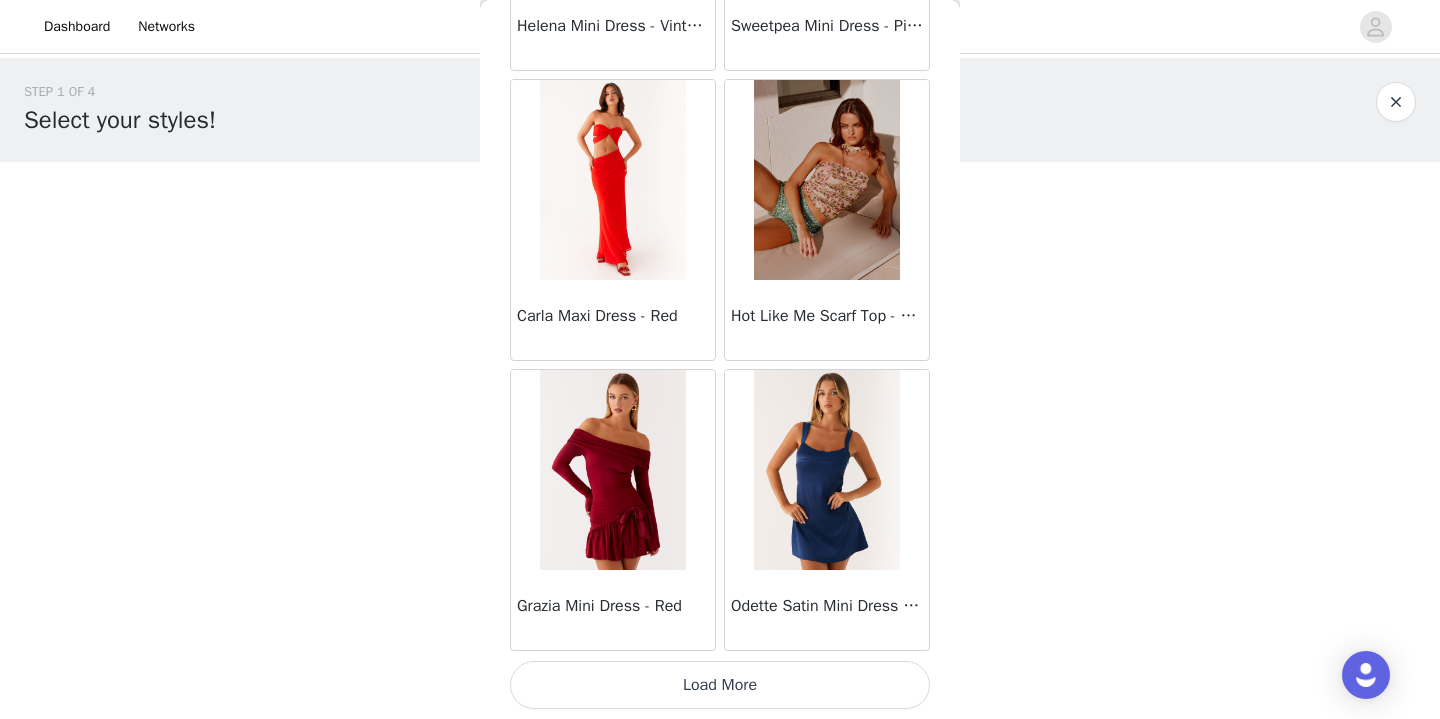 click on "Load More" at bounding box center (720, 685) 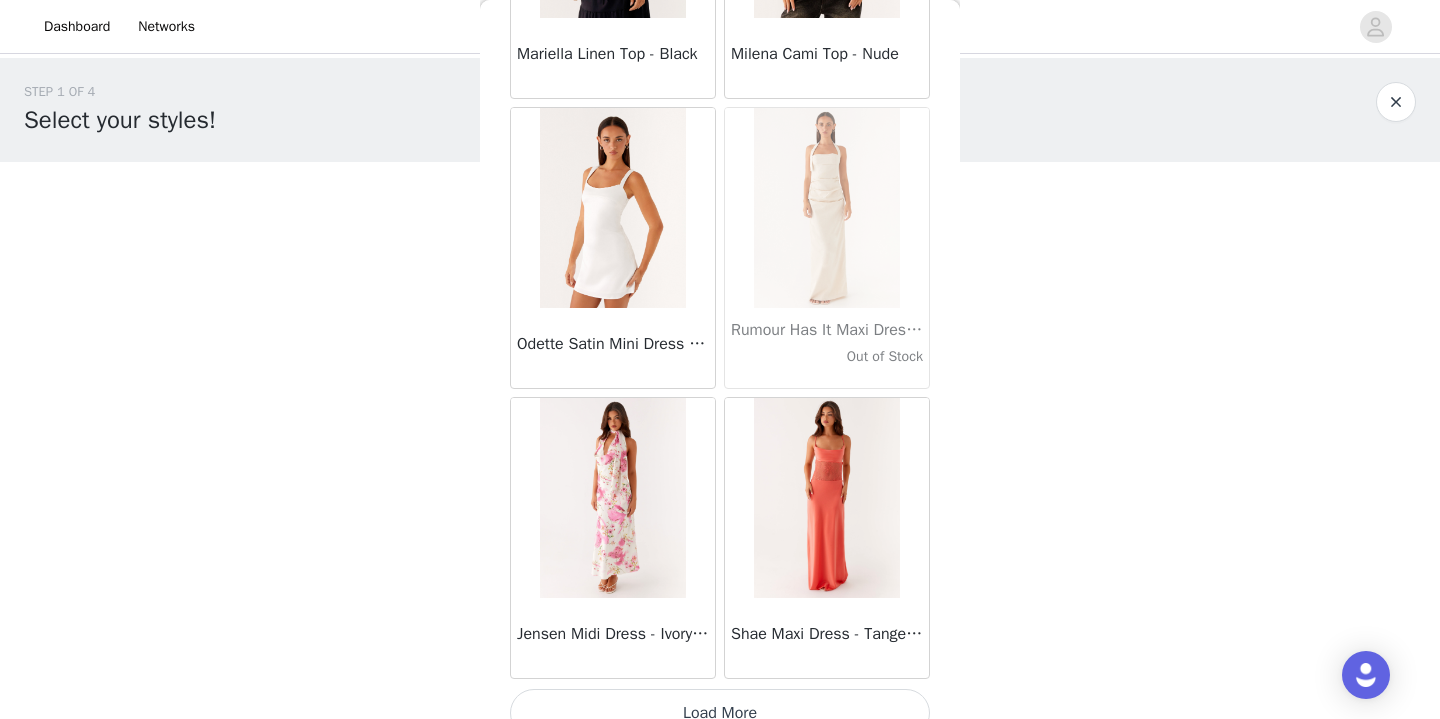scroll, scrollTop: 57441, scrollLeft: 0, axis: vertical 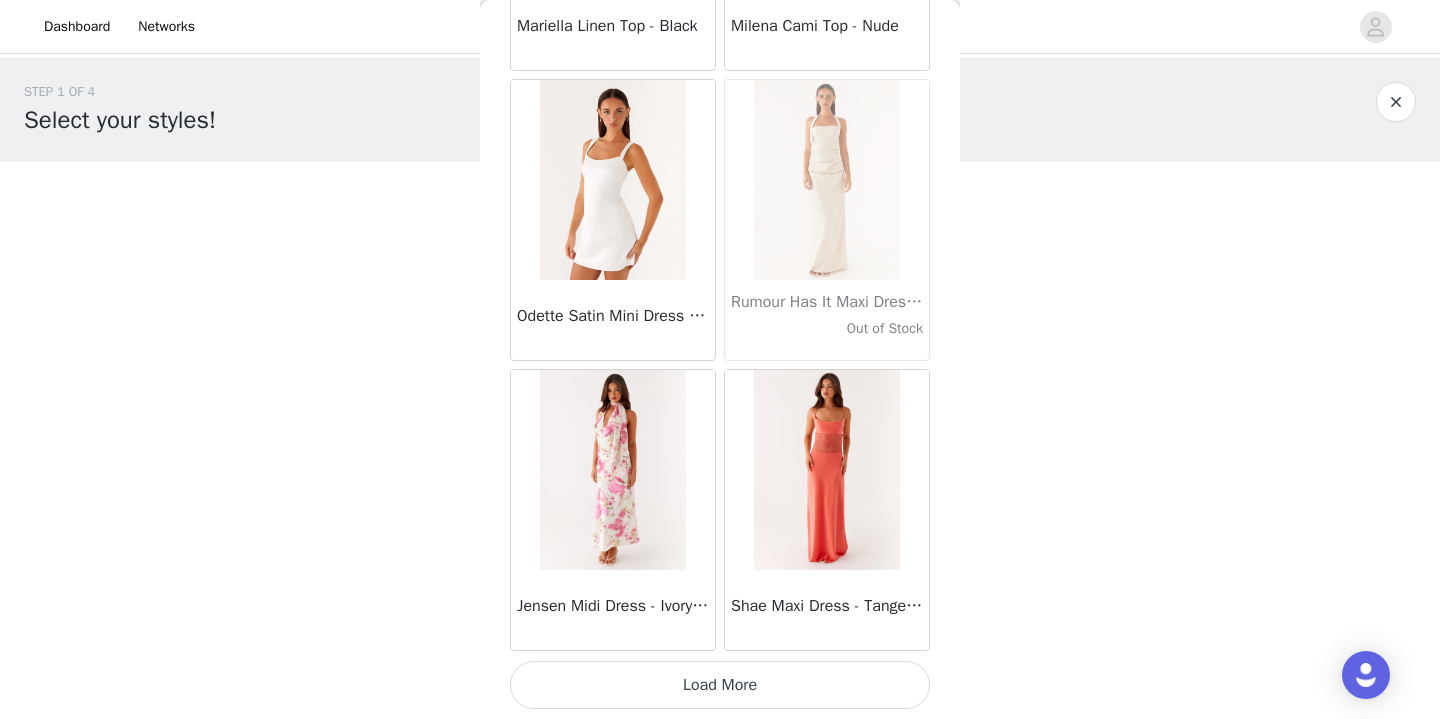 click on "Load More" at bounding box center [720, 685] 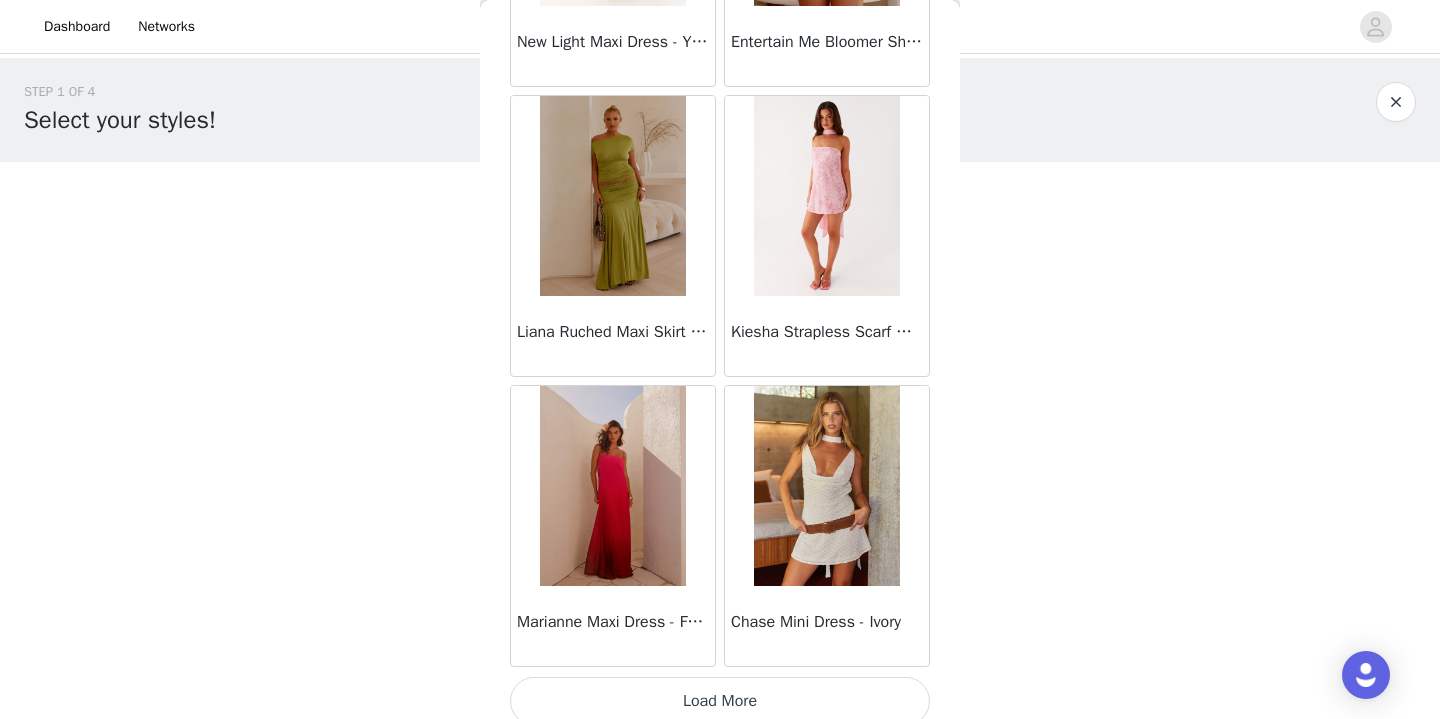 scroll, scrollTop: 60341, scrollLeft: 0, axis: vertical 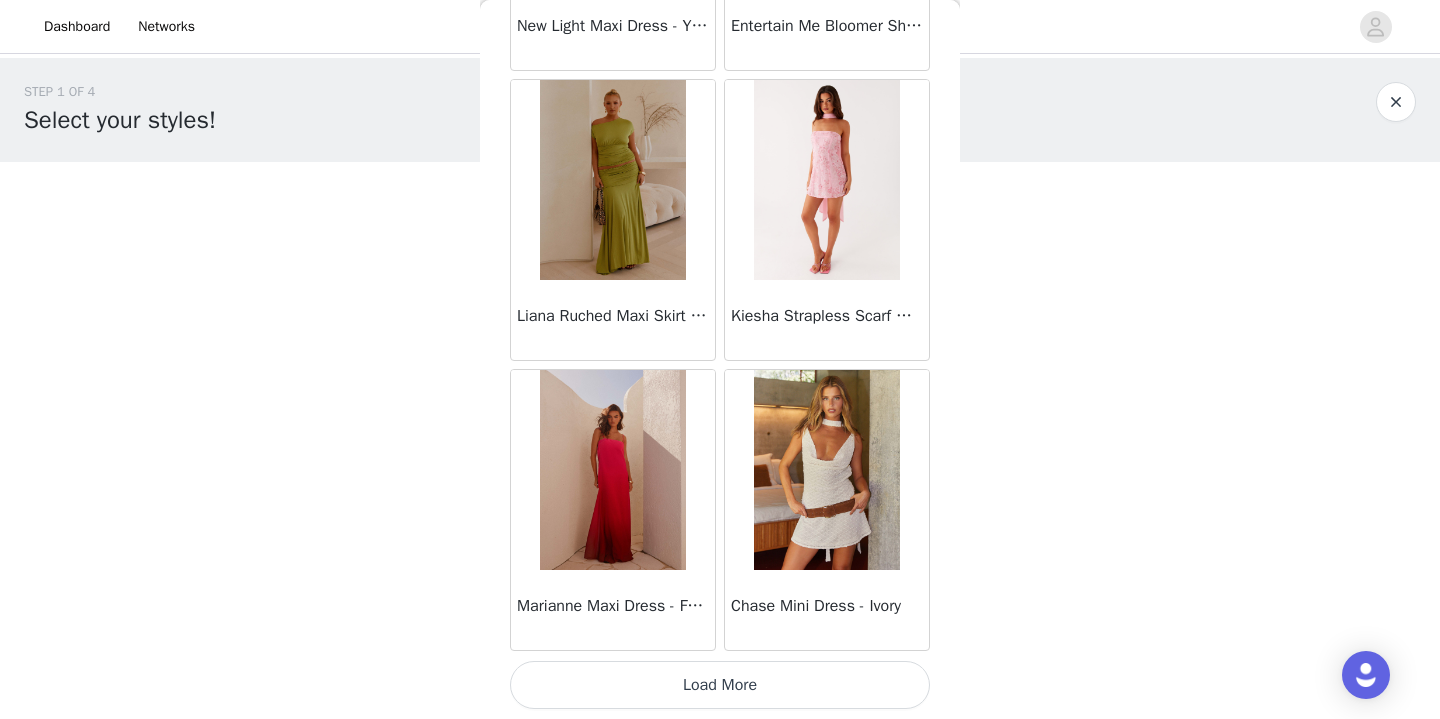 click on "Load More" at bounding box center [720, 685] 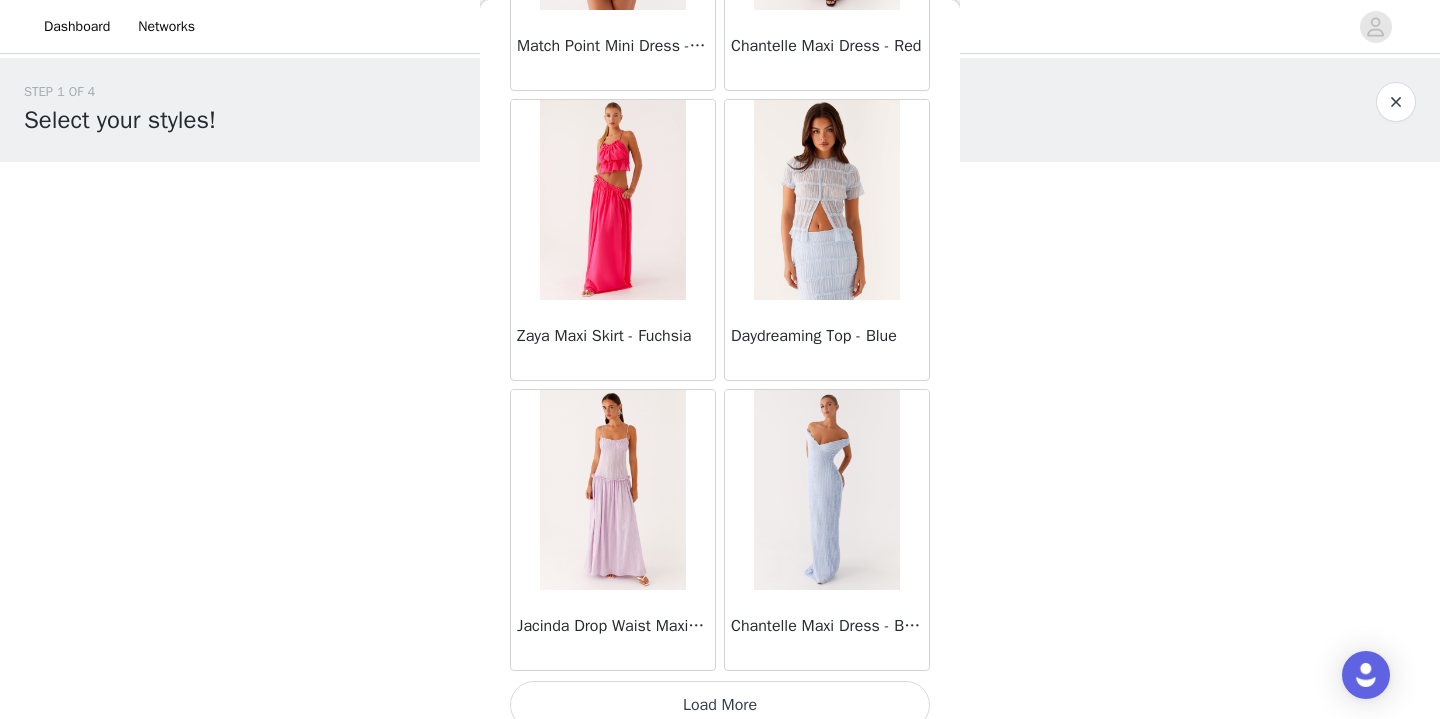 scroll, scrollTop: 63241, scrollLeft: 0, axis: vertical 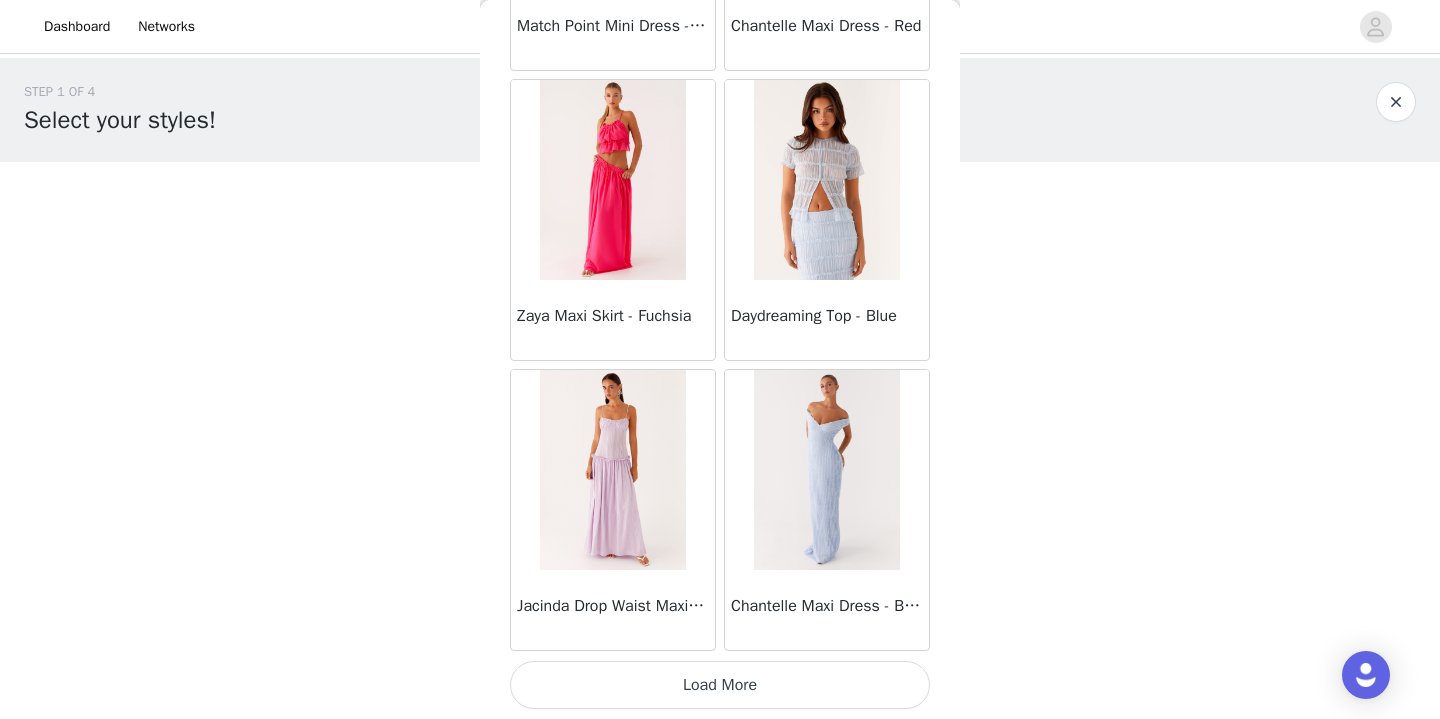 click on "Load More" at bounding box center [720, 685] 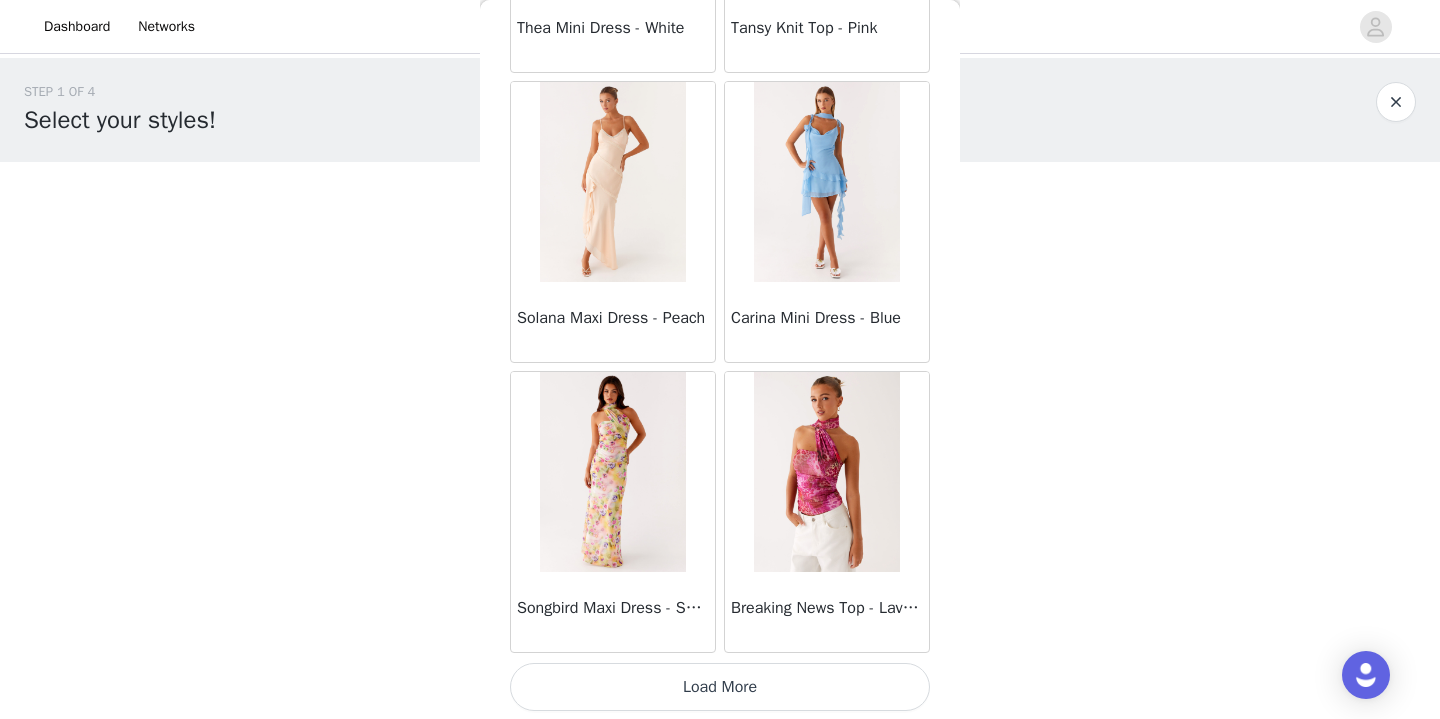 scroll, scrollTop: 66141, scrollLeft: 0, axis: vertical 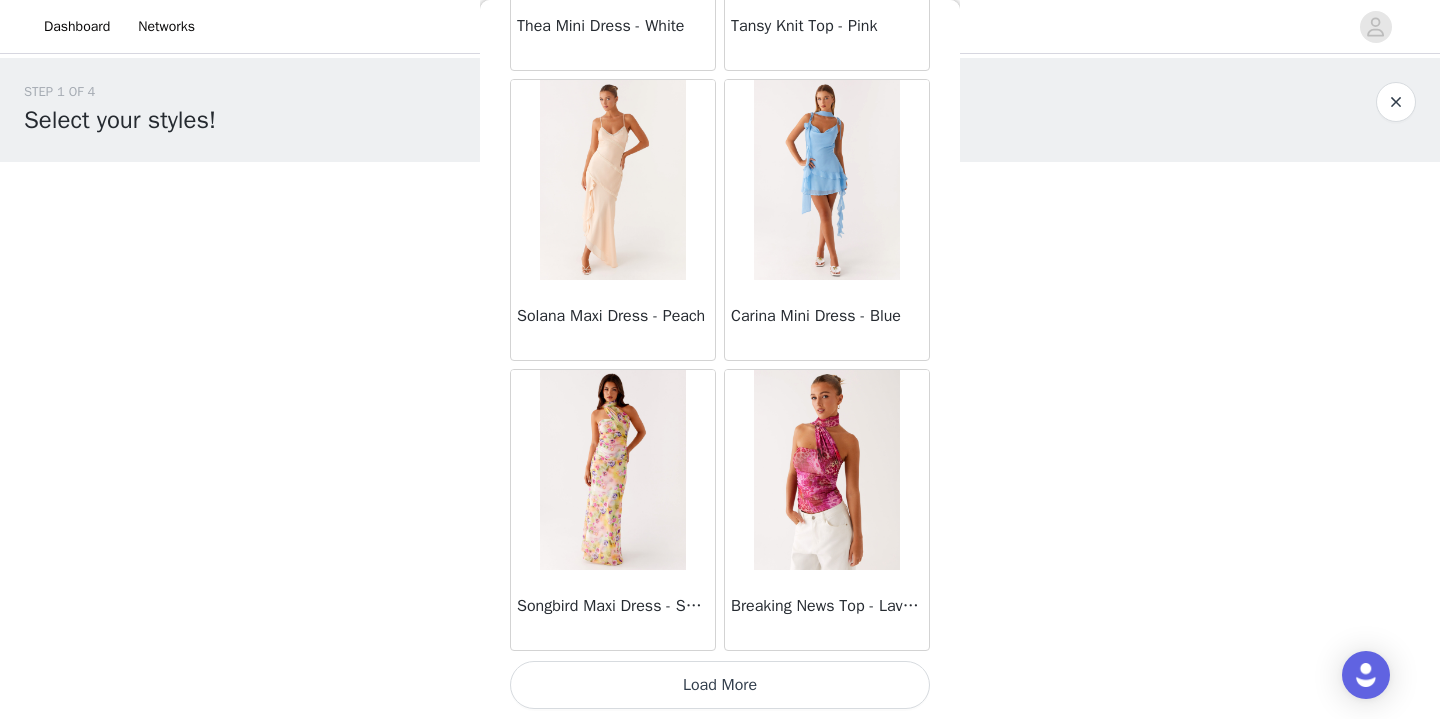 click on "Load More" at bounding box center (720, 685) 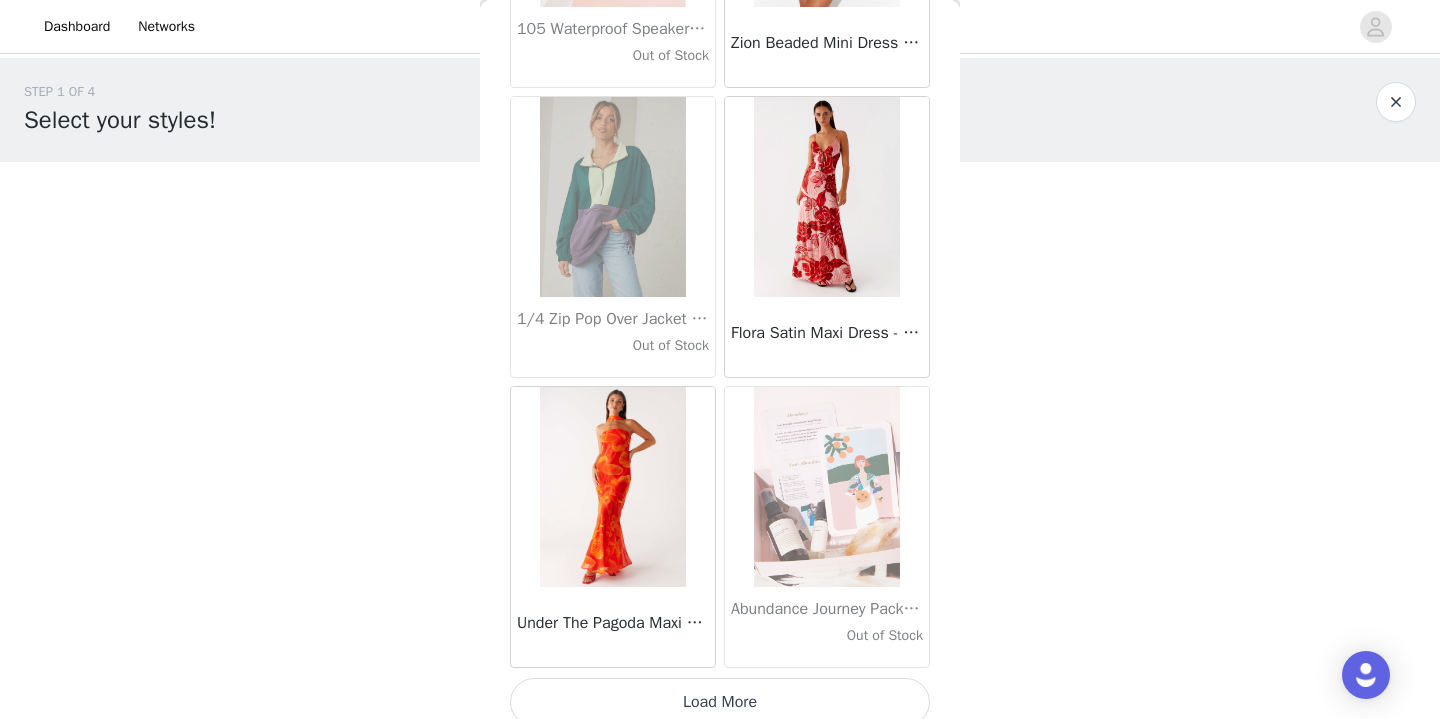 scroll, scrollTop: 69041, scrollLeft: 0, axis: vertical 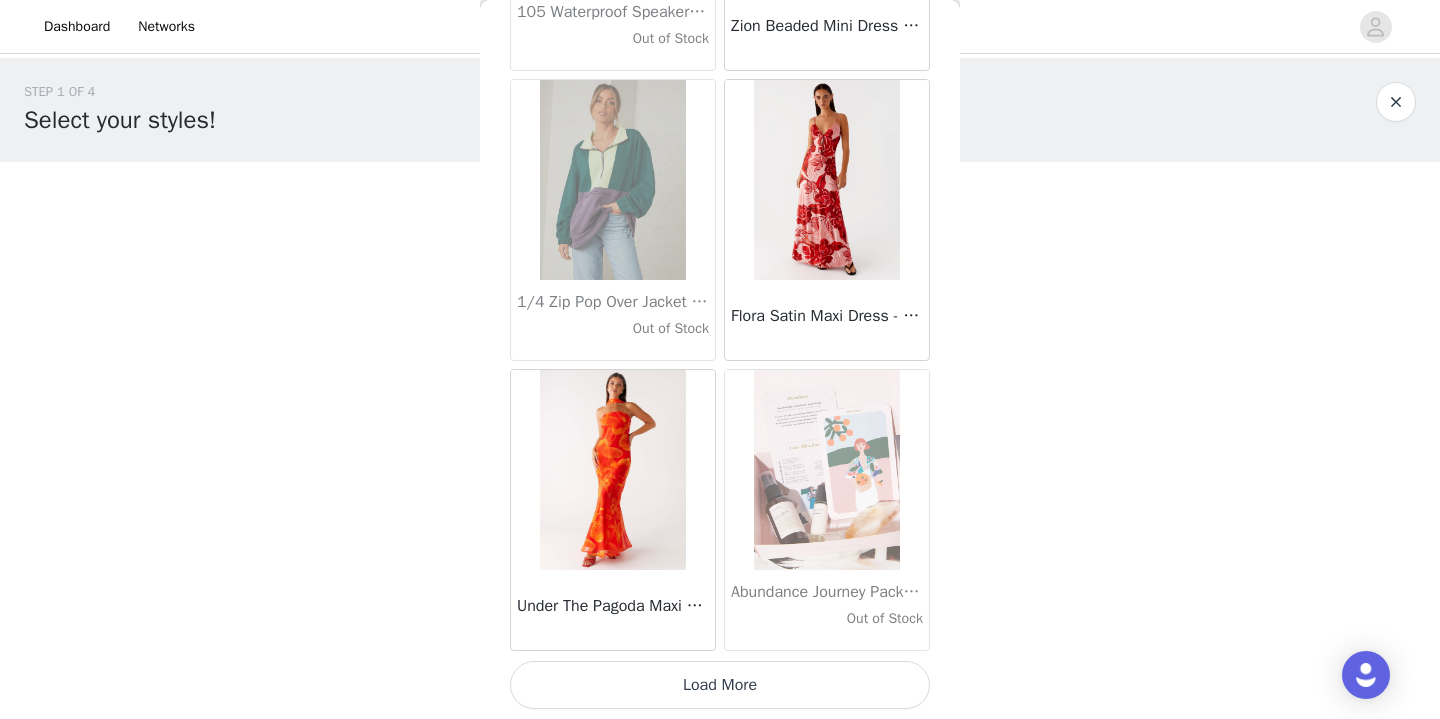 click on "Load More" at bounding box center [720, 685] 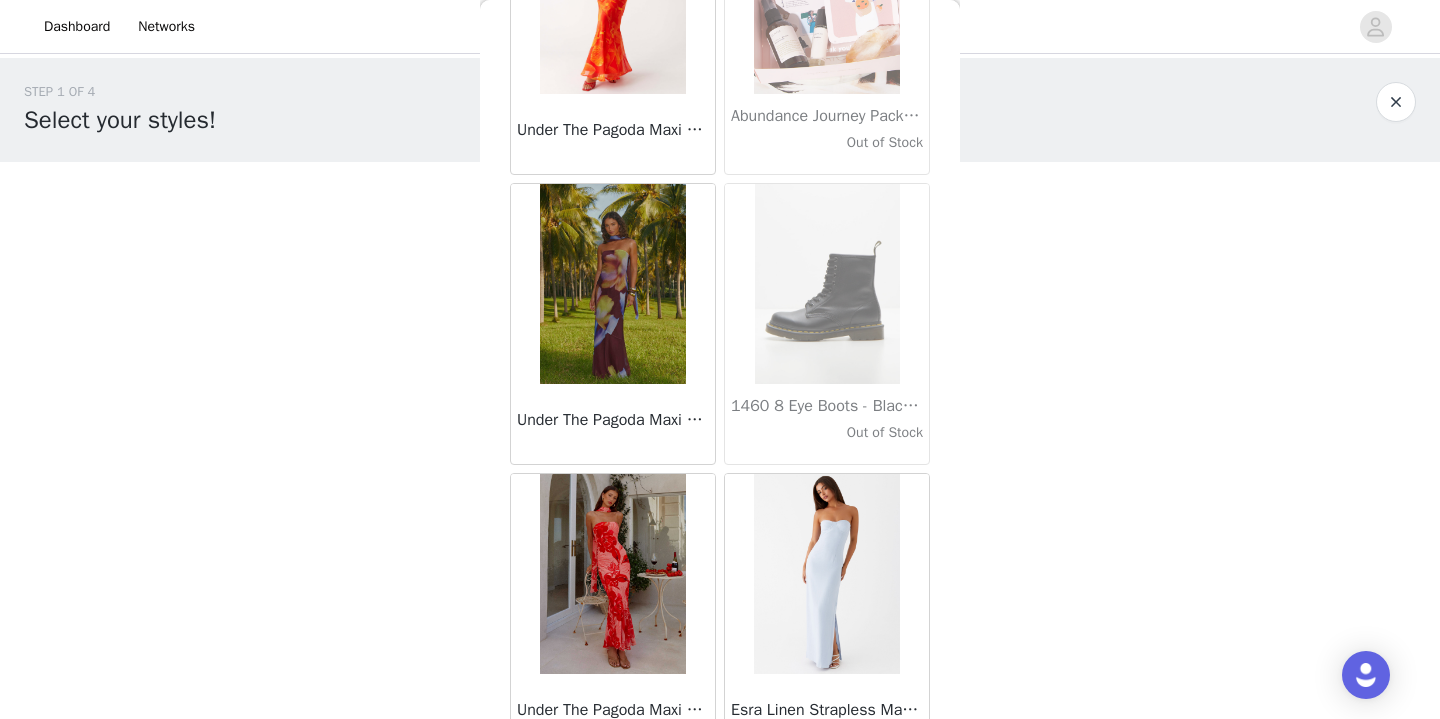 scroll, scrollTop: 69521, scrollLeft: 0, axis: vertical 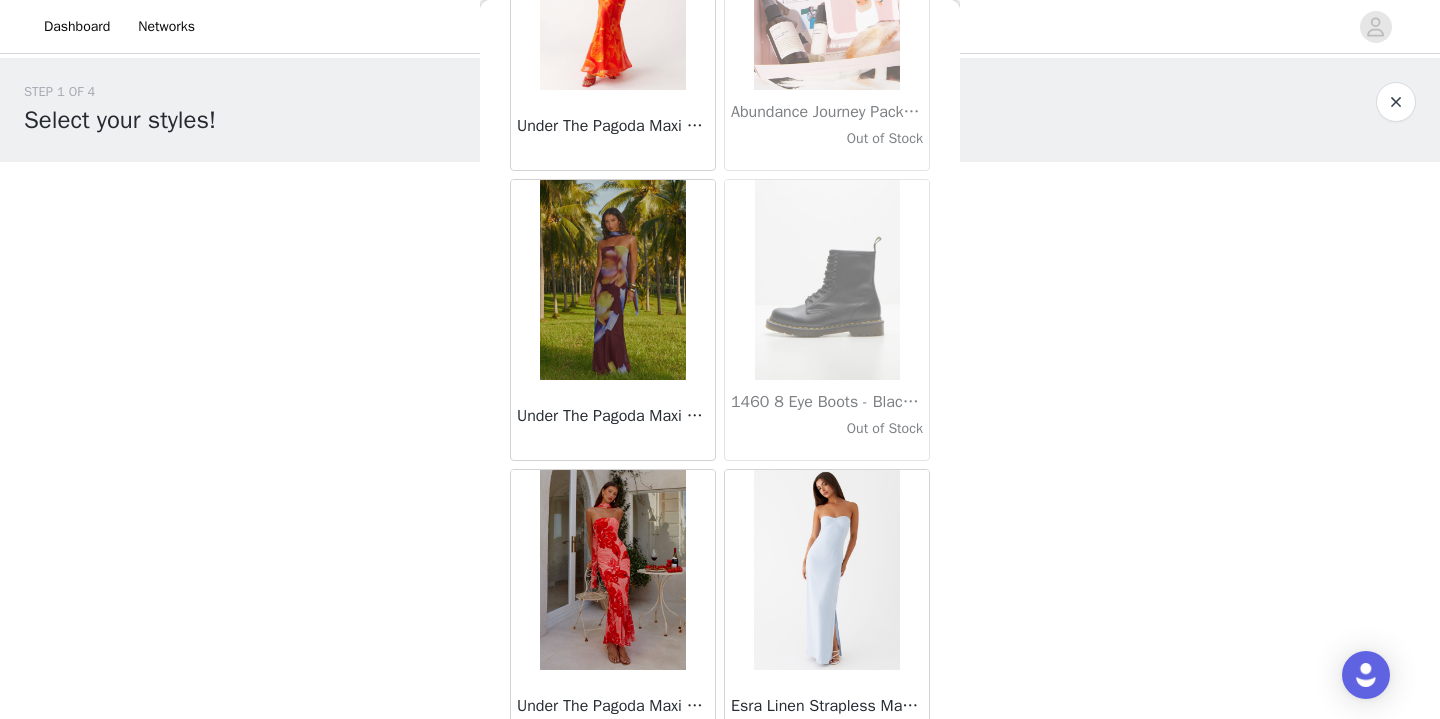 click at bounding box center [612, 280] 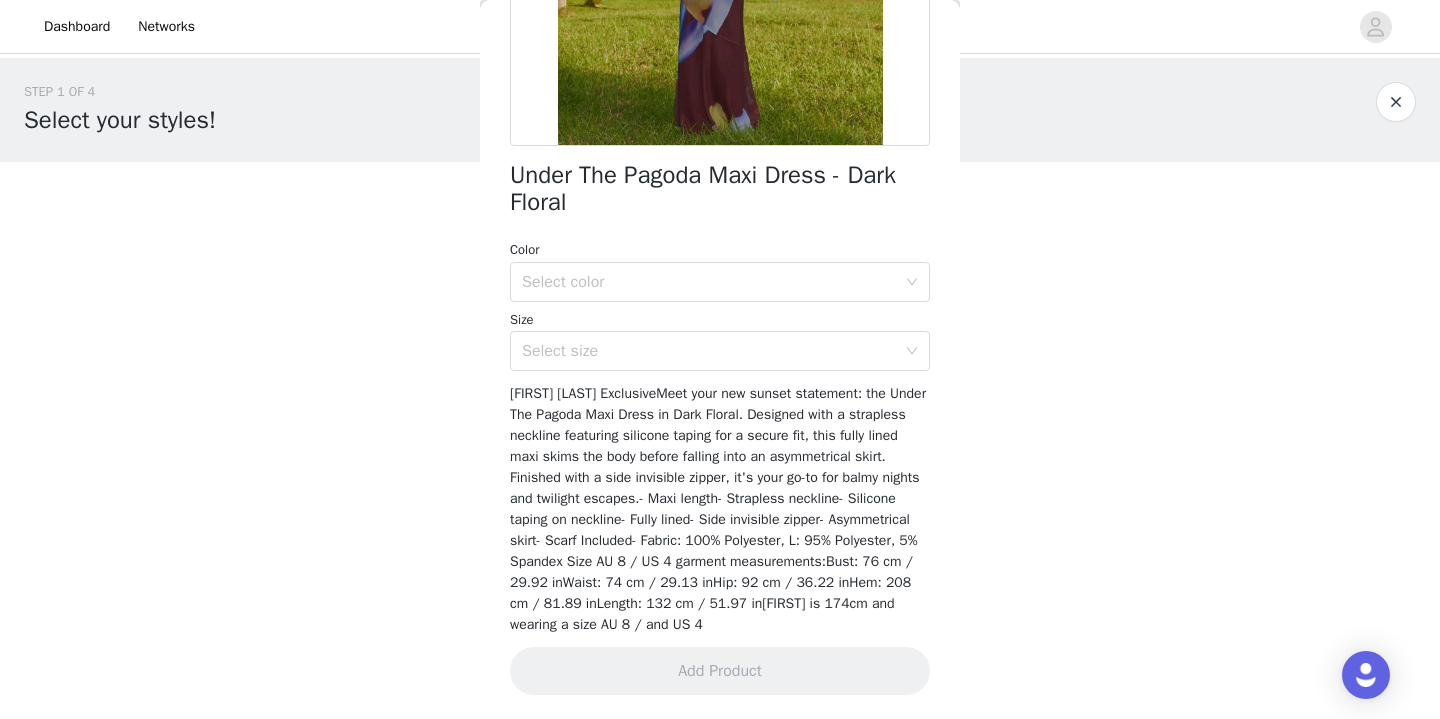 scroll, scrollTop: 425, scrollLeft: 0, axis: vertical 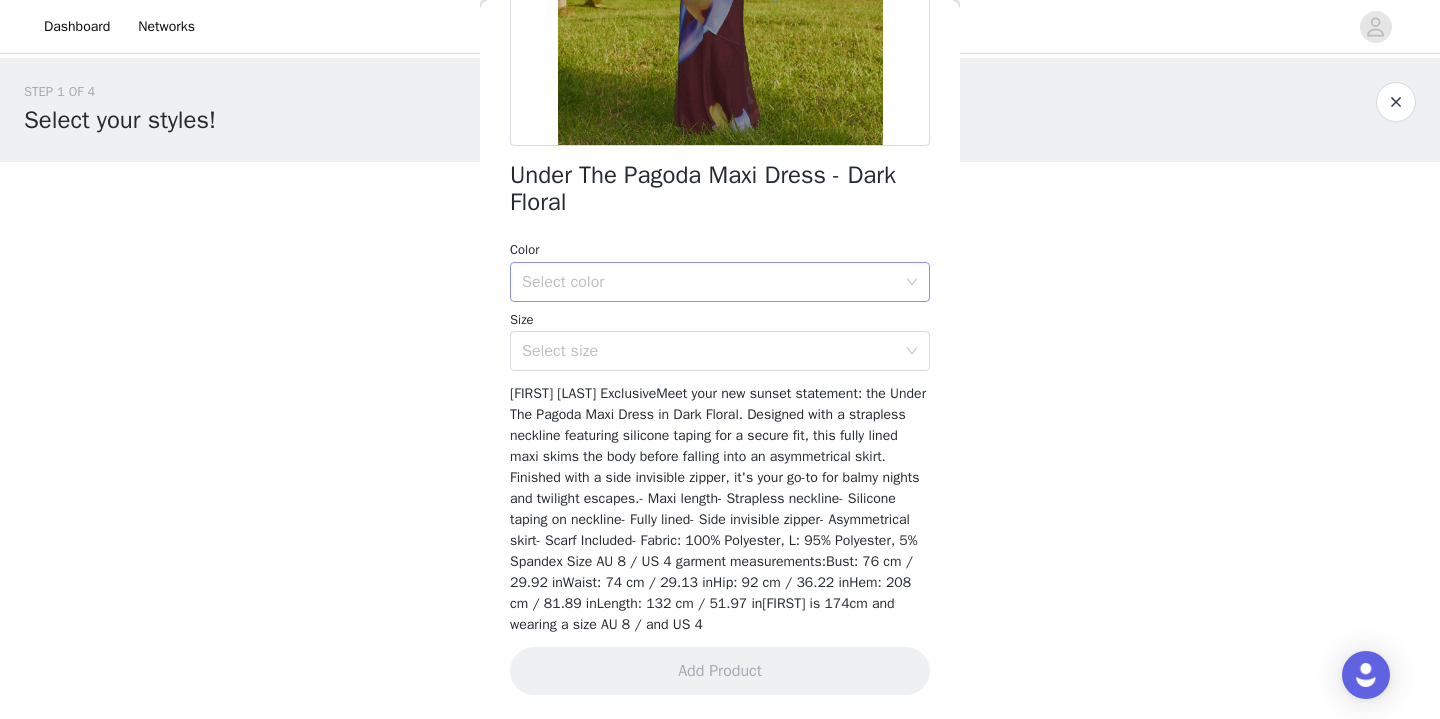 click on "Select color" at bounding box center (713, 282) 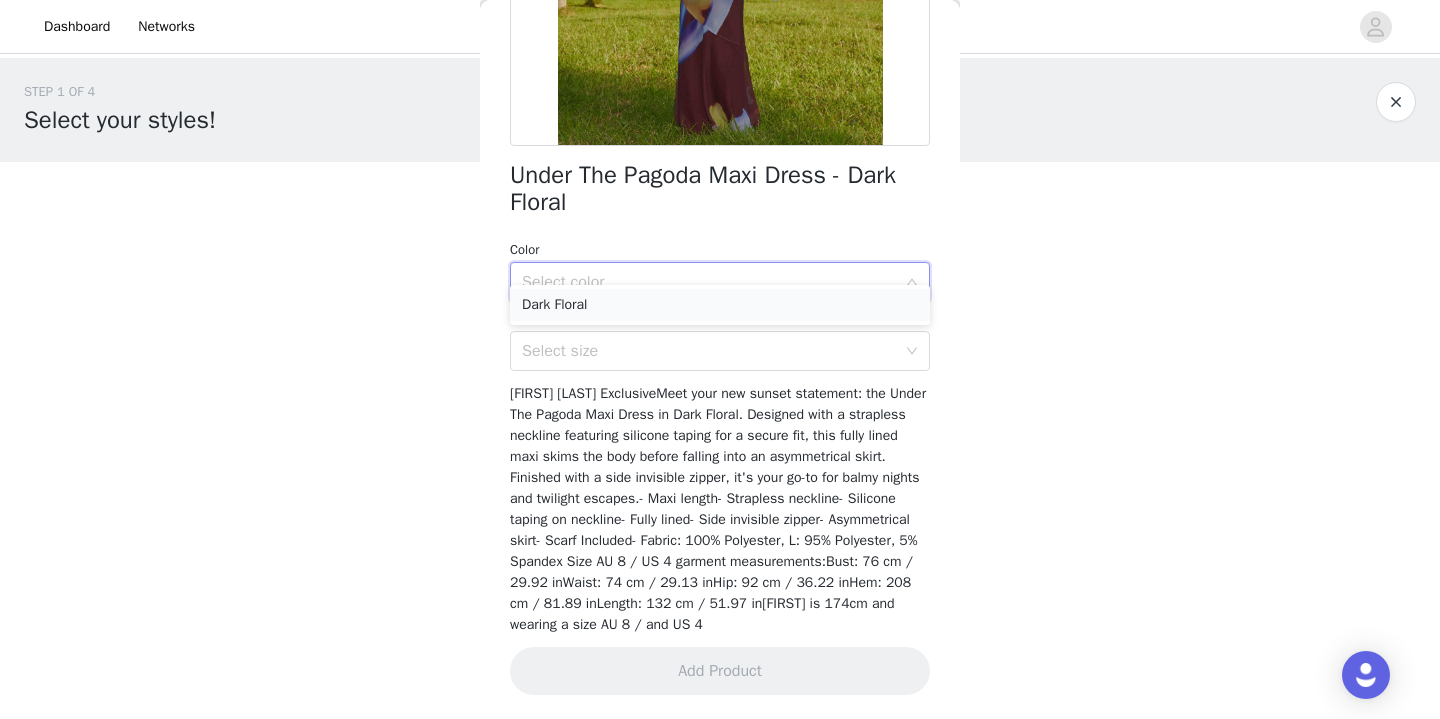 click on "Dark Floral" at bounding box center [720, 305] 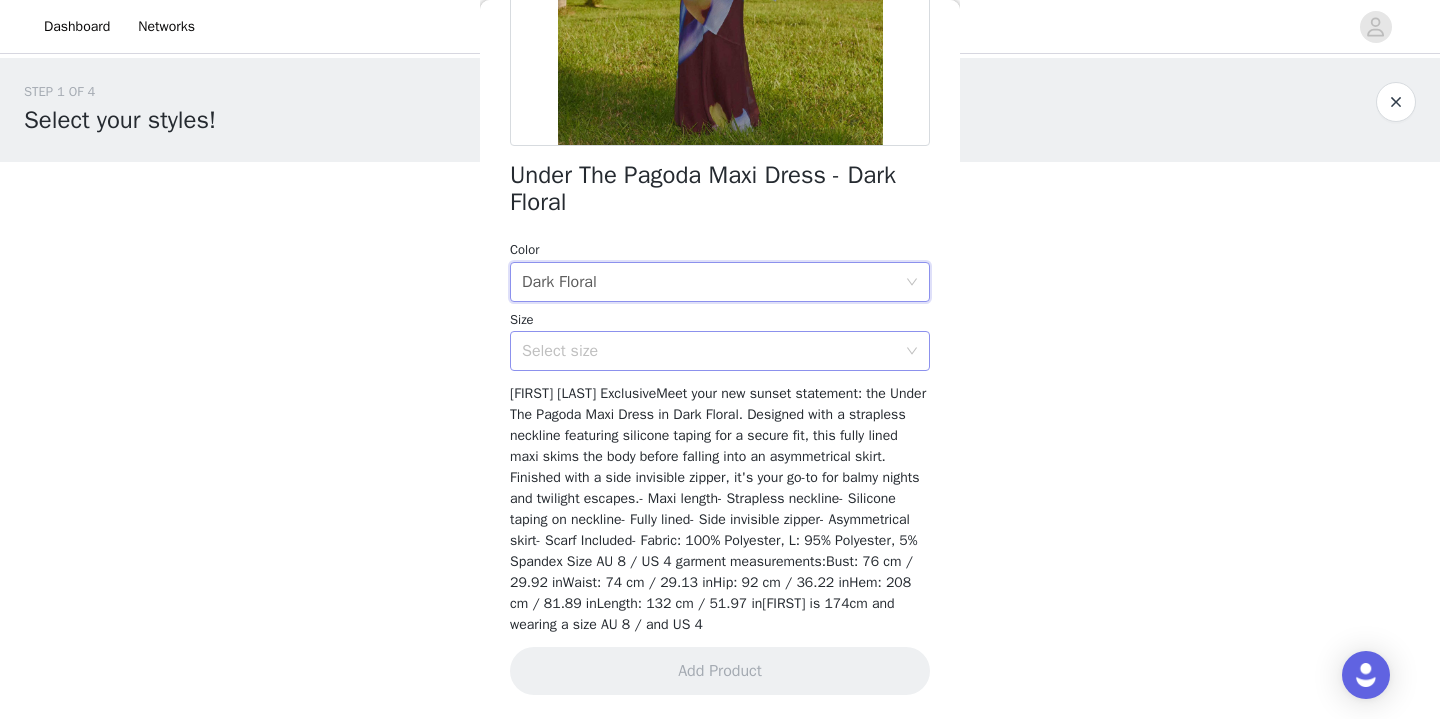 click on "Select size" at bounding box center (709, 351) 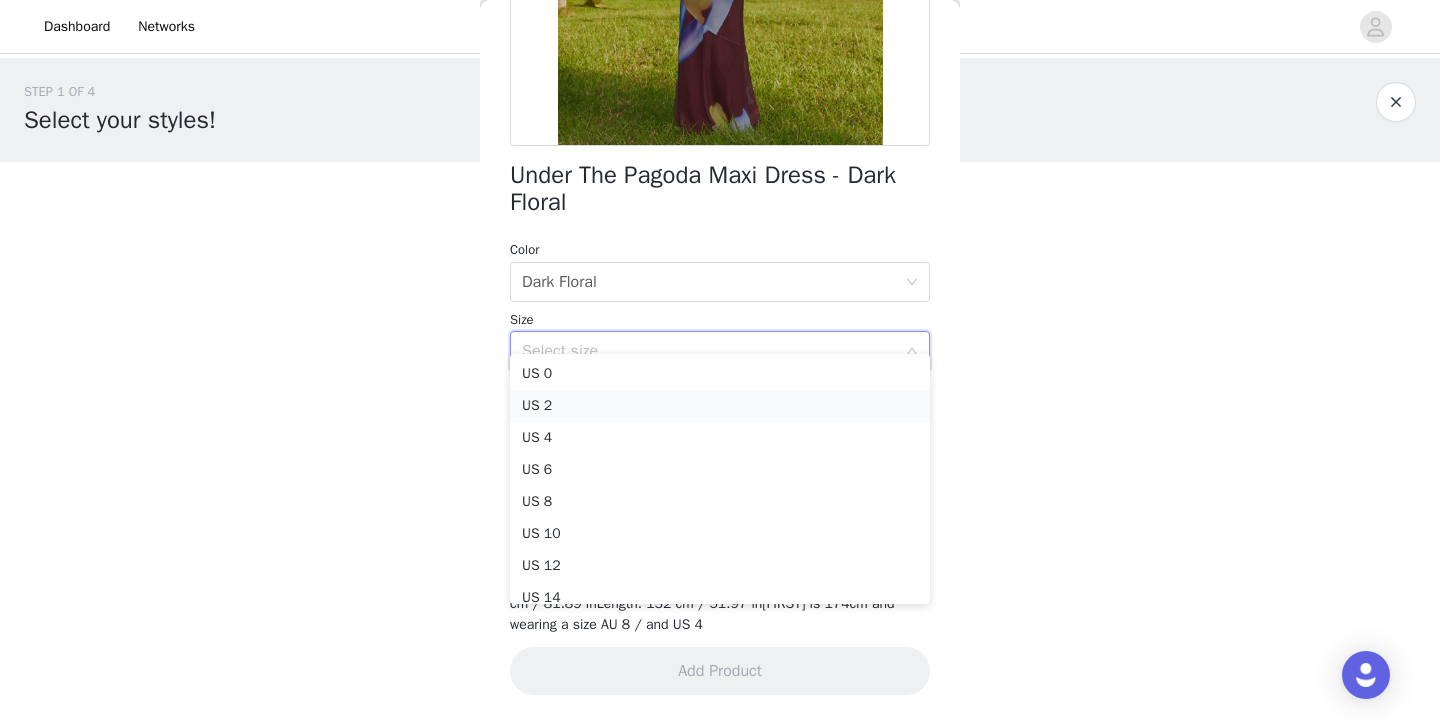 click on "US 2" at bounding box center [720, 406] 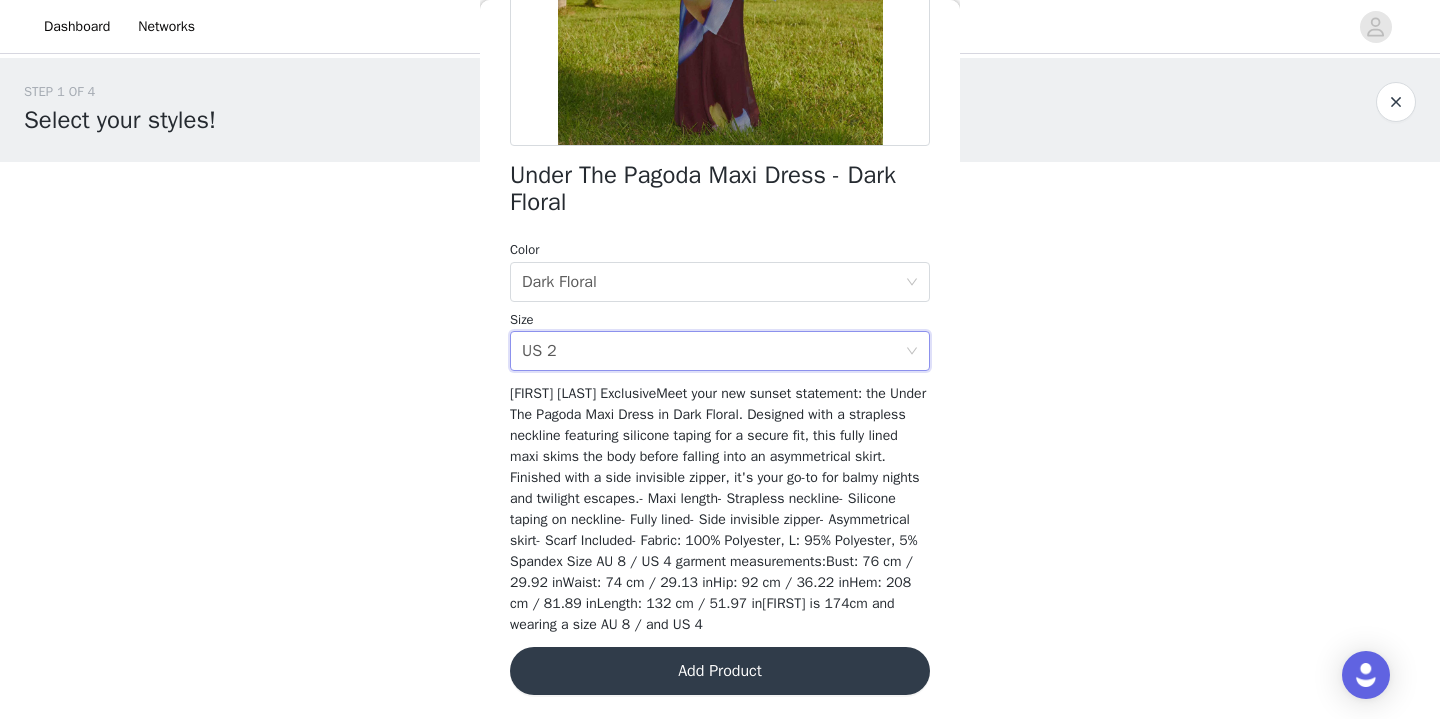 click on "Add Product" at bounding box center (720, 671) 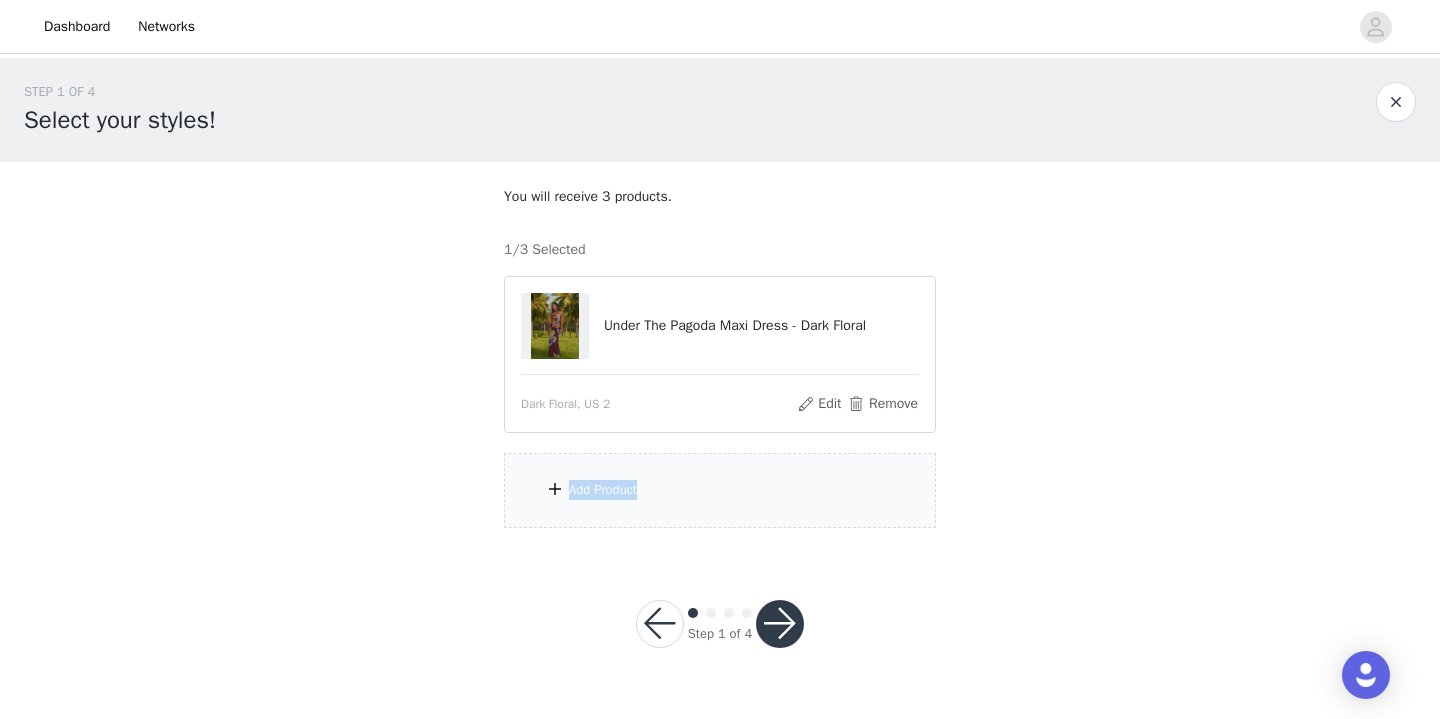 click on "Add Product" at bounding box center (720, 490) 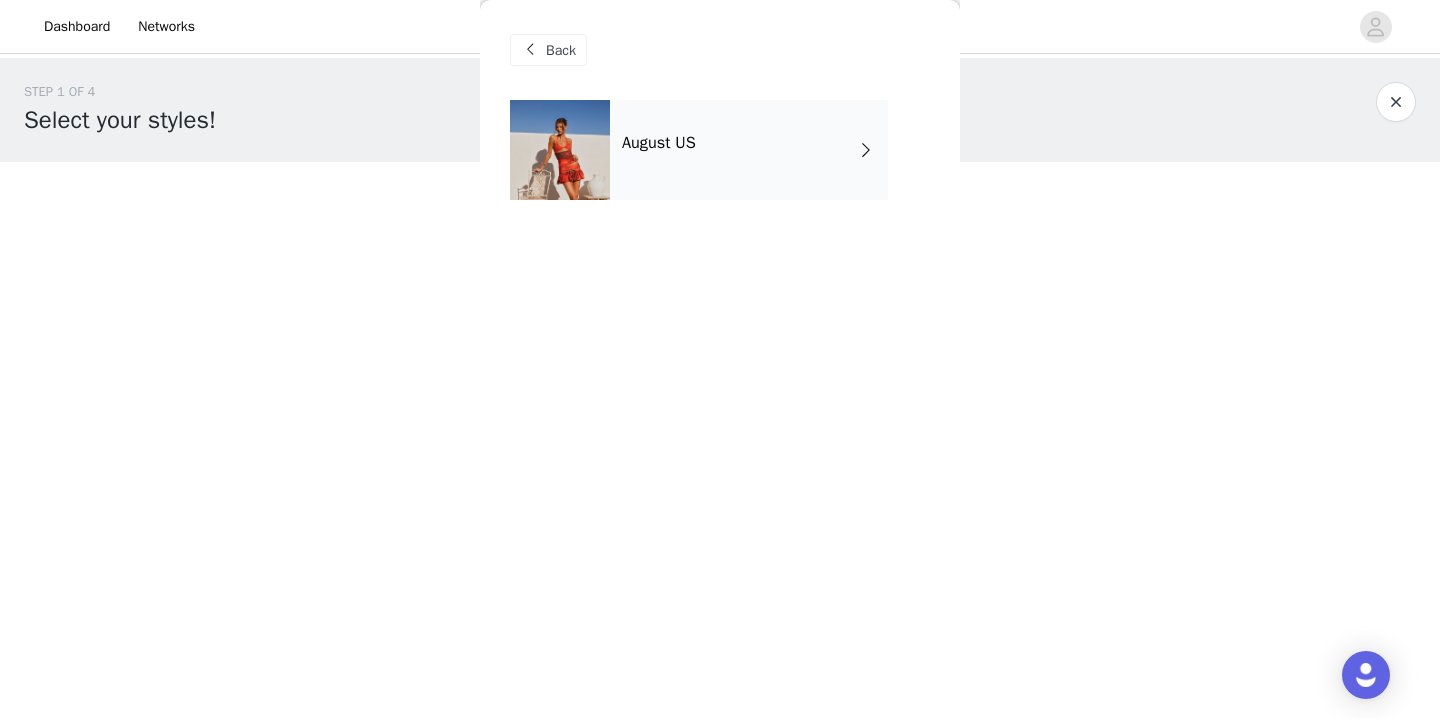 click at bounding box center [866, 150] 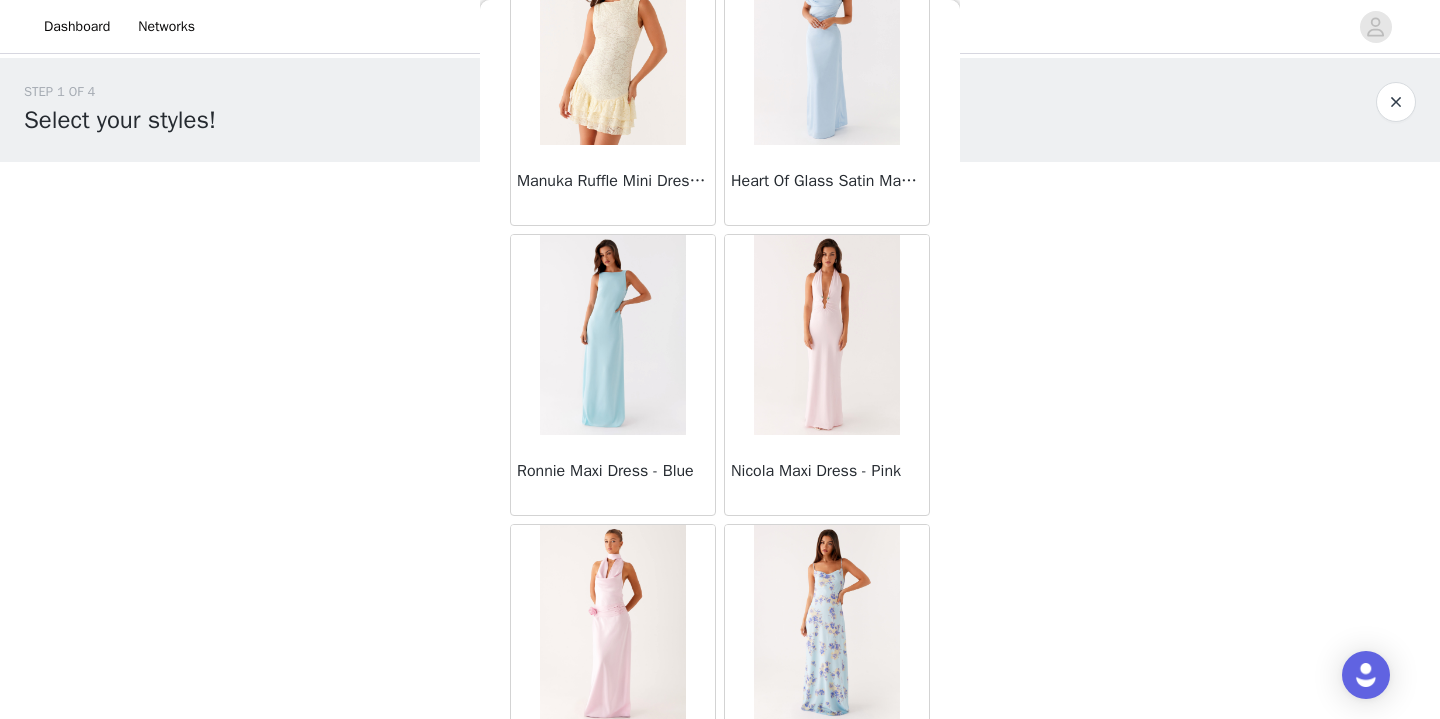 scroll, scrollTop: 160, scrollLeft: 0, axis: vertical 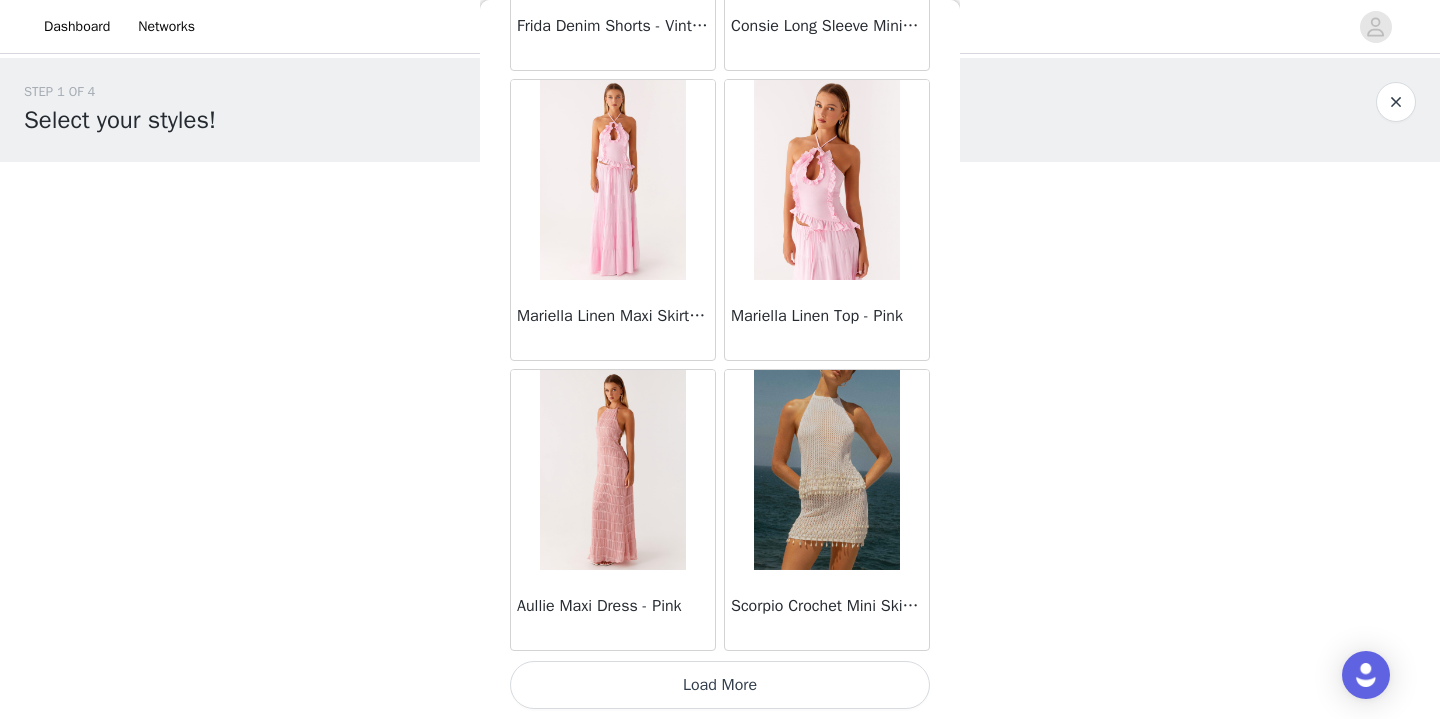 click on "Load More" at bounding box center (720, 685) 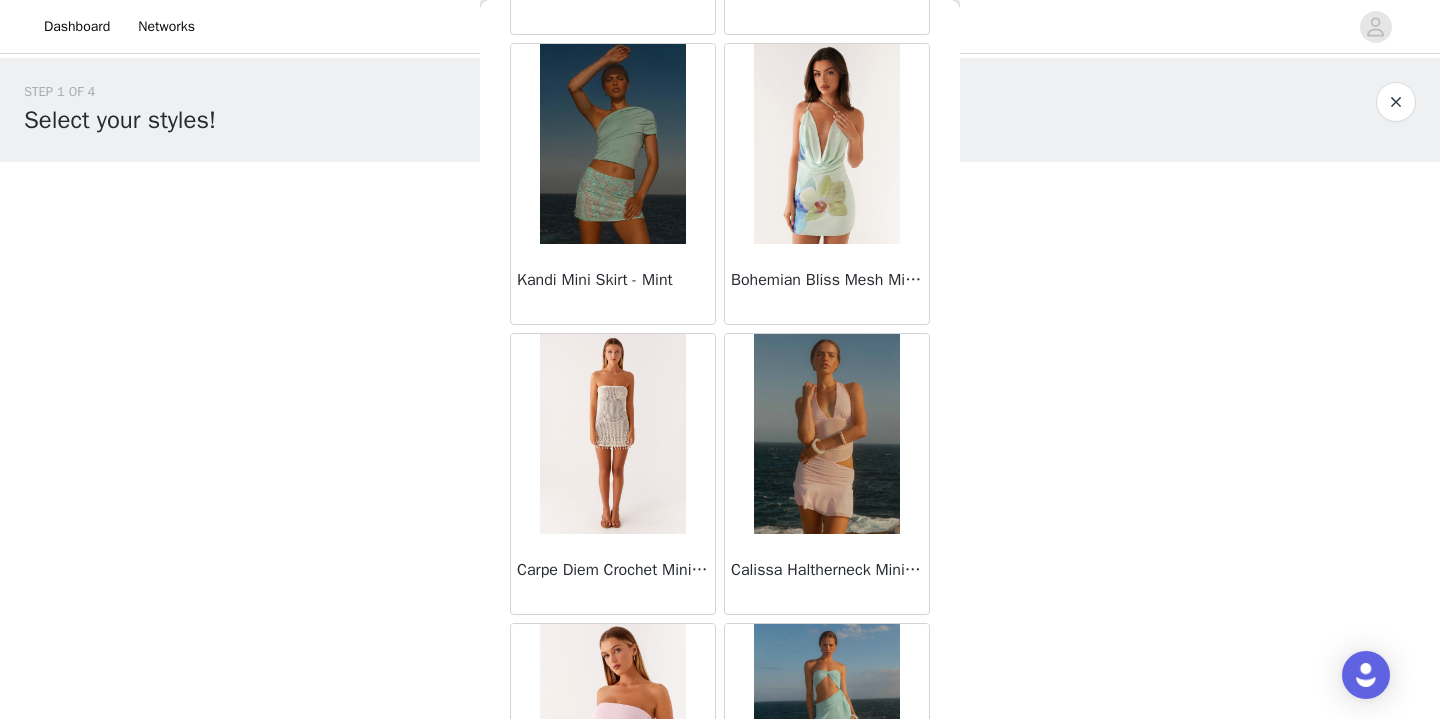 scroll, scrollTop: 3261, scrollLeft: 0, axis: vertical 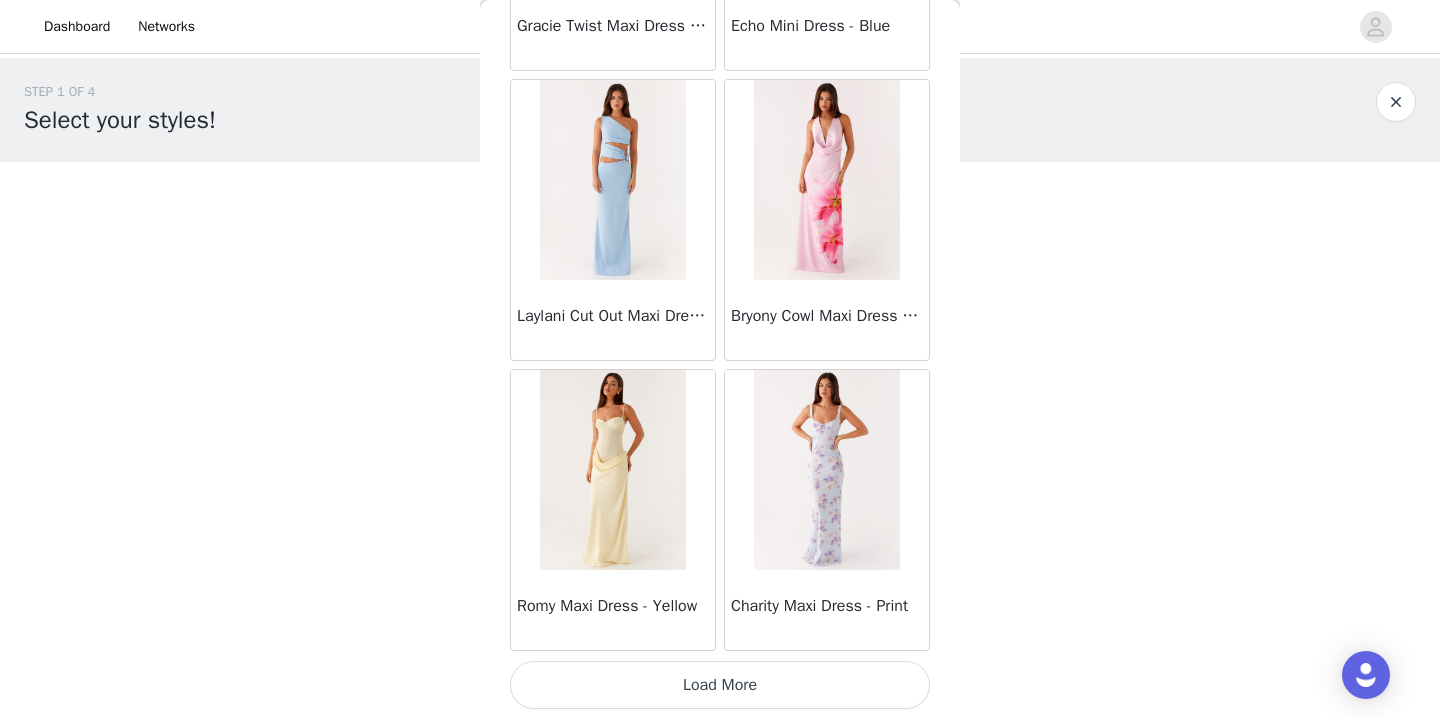 click on "Load More" at bounding box center (720, 685) 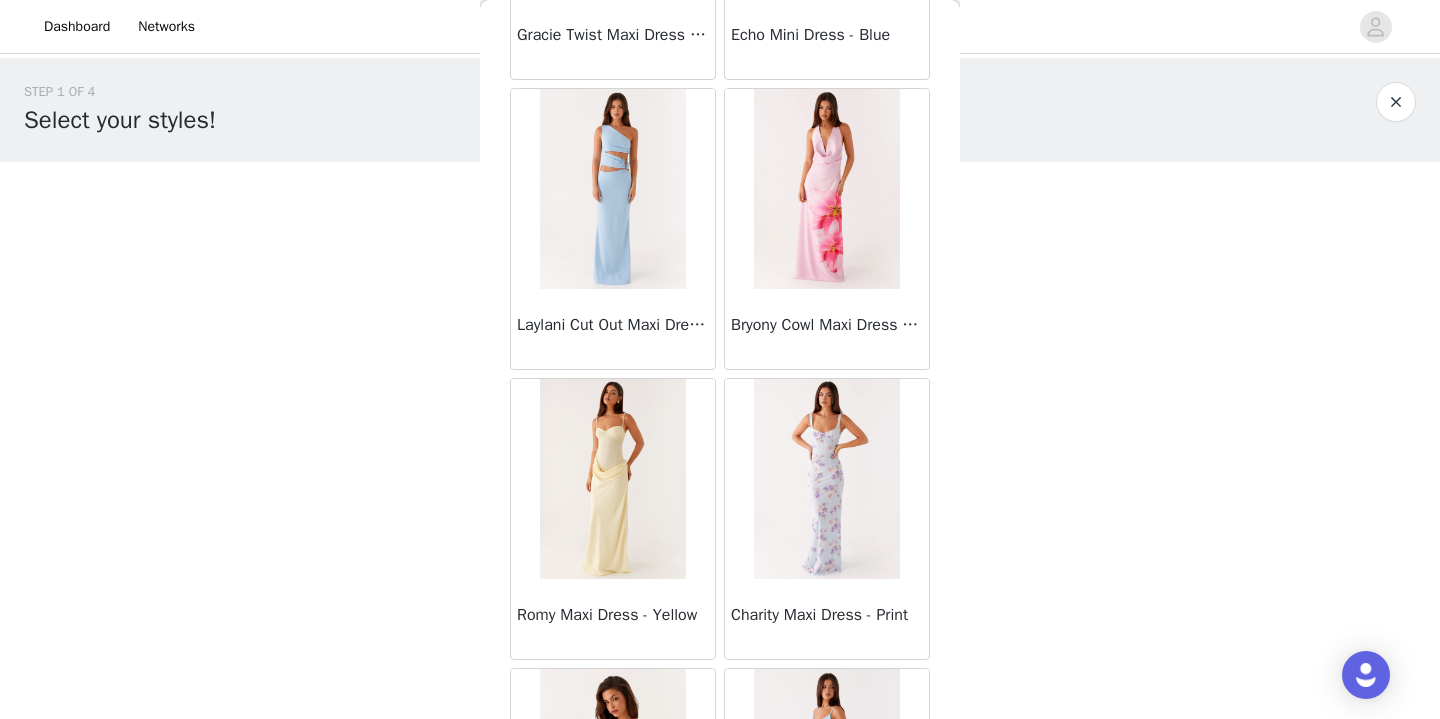 scroll, scrollTop: 5241, scrollLeft: 0, axis: vertical 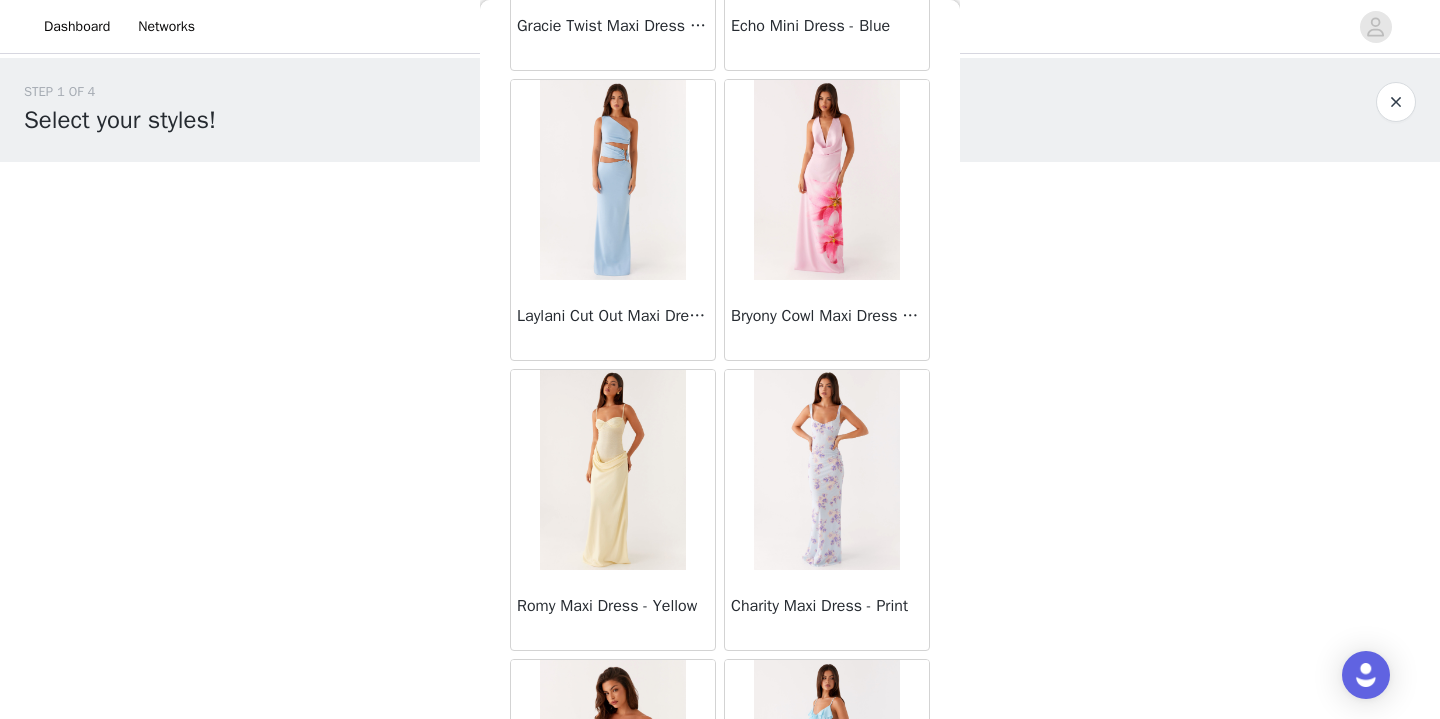 click on "Back       Manuka Ruffle Mini Dress - Yellow       Heart Of Glass Satin Maxi Dress - Blue       Ronnie Maxi Dress - Blue       Nicola Maxi Dress - Pink       Imani Maxi Dress - Pink       Liana Cowl Maxi Dress - Print       Cherry Skies Midi Dress - White       Crystal Clear Lace Midi Skirt - Ivory       Crystal Clear Lace Top - Ivory       Clayton Top - Black Gingham       Wish You Luck Denim Top - Dark Blue       Raphaela Mini Dress - Navy       Maloney Maxi Dress - White       Franco Tie Back Top - Blue       Frida Denim Shorts - Vintage Wash Blue       Consie Long Sleeve Mini Dress - Pale Blue       Mariella Linen Maxi Skirt - Pink       Mariella Linen Top - Pink       Aullie Maxi Dress - Pink       Scorpio Crochet Mini Skirt - Ivory       Carnation Long Sleeve Knit Maxi Dress - Blue       Tara Maxi Dress - Pink Print       Kandi Mini Skirt - Mint       Bohemian Bliss Mesh Mini Dress - Green Floral       Carpe Diem Crochet Mini Dress - Ivory       Calissa Haltherneck Mini Dress - Pink" at bounding box center (720, 359) 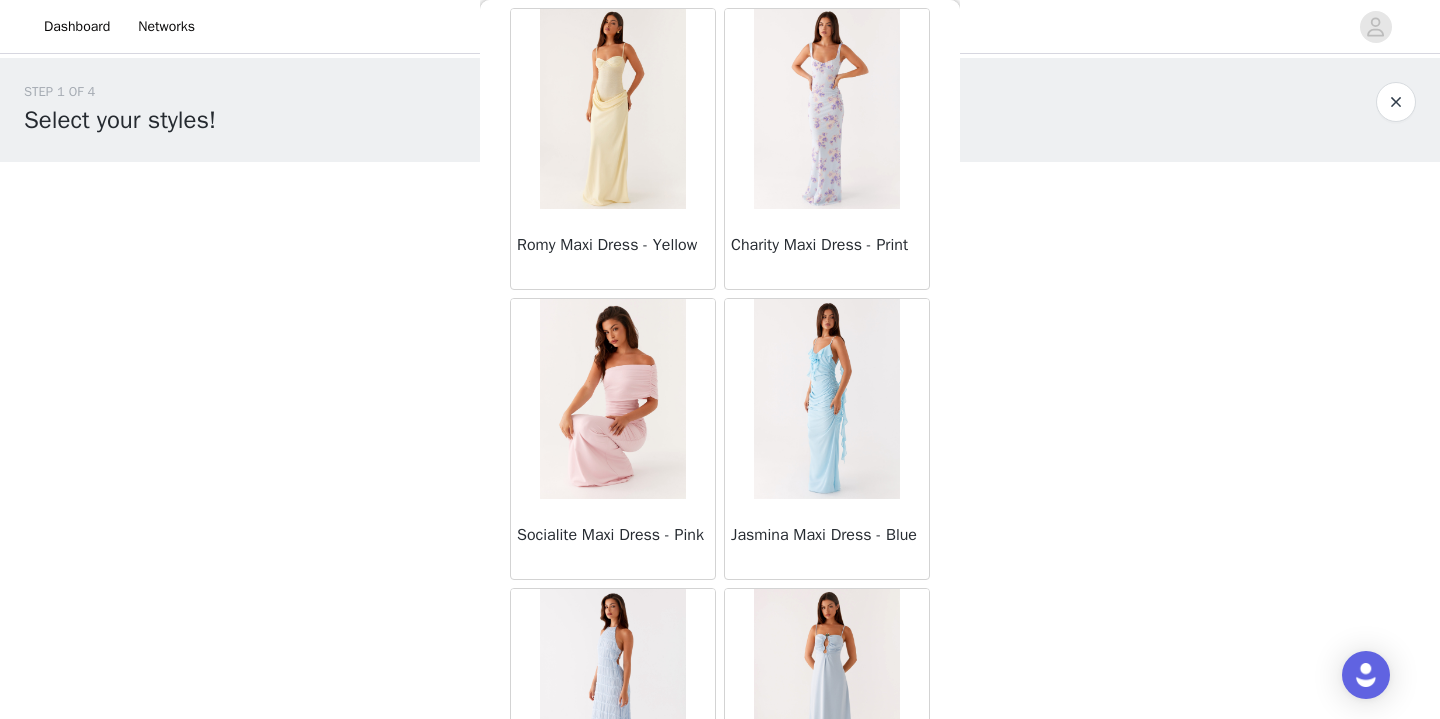scroll, scrollTop: 5681, scrollLeft: 0, axis: vertical 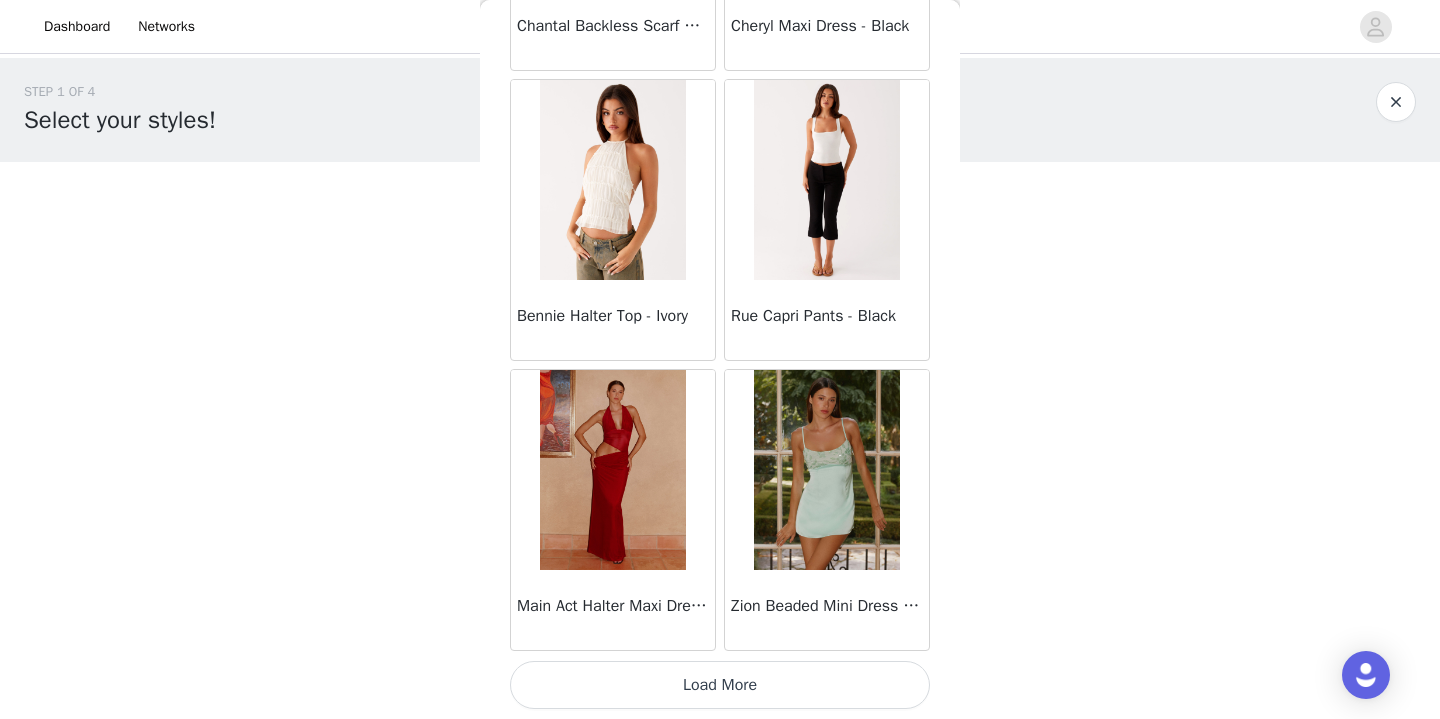 click on "Load More" at bounding box center (720, 685) 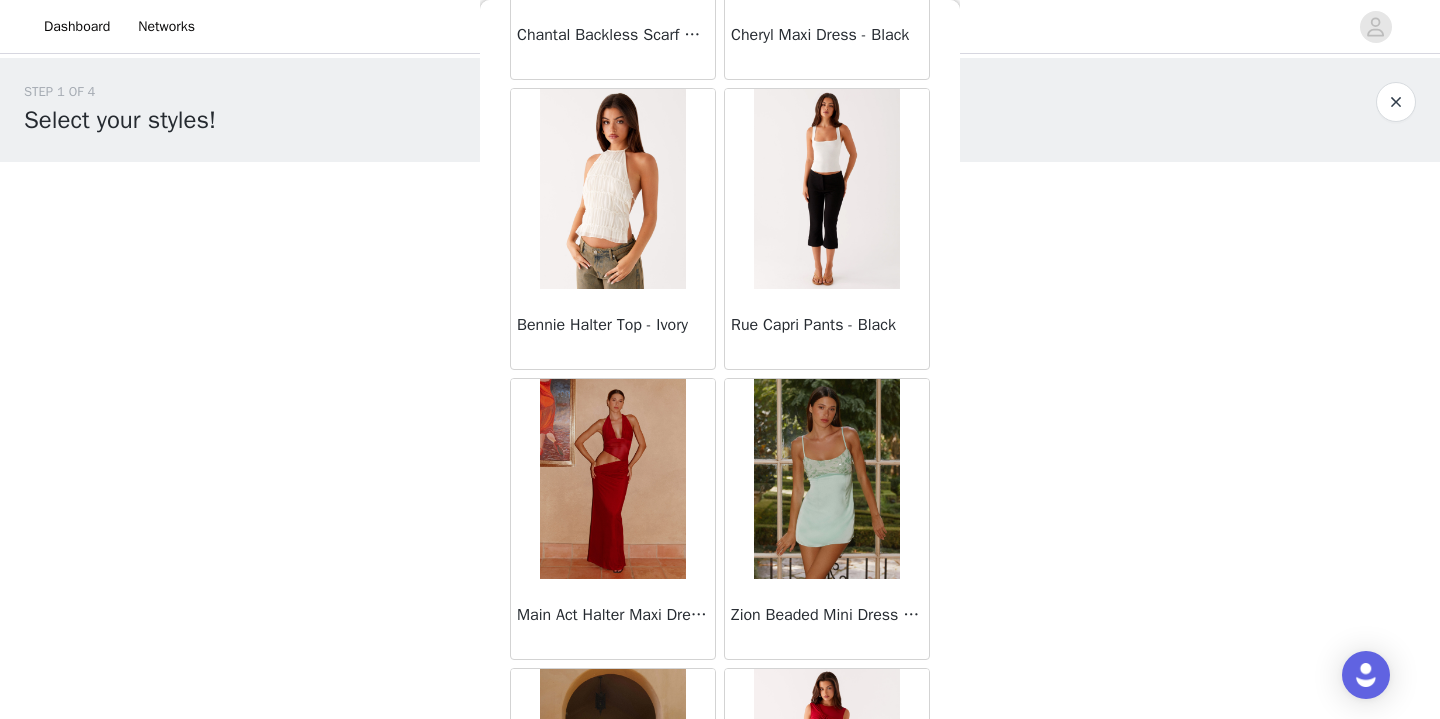 scroll, scrollTop: 8141, scrollLeft: 0, axis: vertical 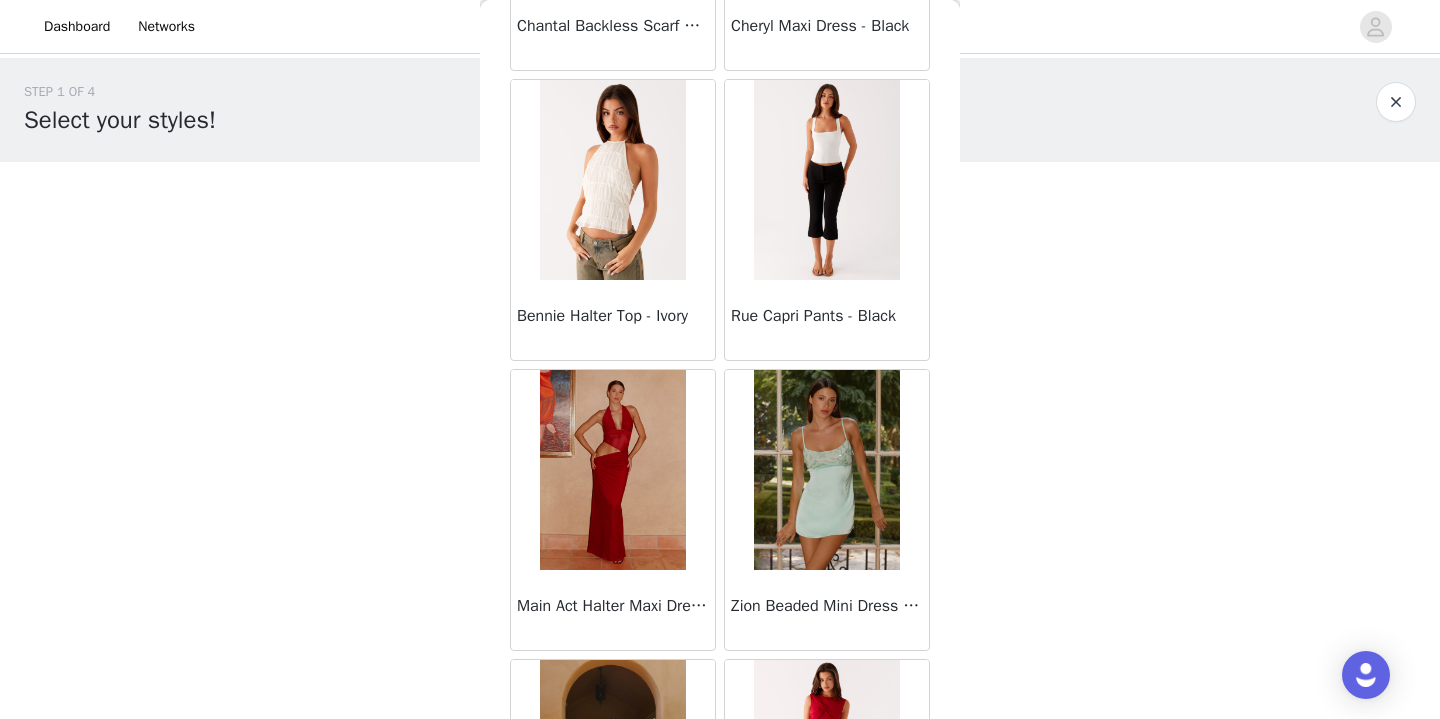 click on "Back       Manuka Ruffle Mini Dress - Yellow       Heart Of Glass Satin Maxi Dress - Blue       Ronnie Maxi Dress - Blue       Nicola Maxi Dress - Pink       Imani Maxi Dress - Pink       Liana Cowl Maxi Dress - Print       Cherry Skies Midi Dress - White       Crystal Clear Lace Midi Skirt - Ivory       Crystal Clear Lace Top - Ivory       Clayton Top - Black Gingham       Wish You Luck Denim Top - Dark Blue       Raphaela Mini Dress - Navy       Maloney Maxi Dress - White       Franco Tie Back Top - Blue       Frida Denim Shorts - Vintage Wash Blue       Consie Long Sleeve Mini Dress - Pale Blue       Mariella Linen Maxi Skirt - Pink       Mariella Linen Top - Pink       Aullie Maxi Dress - Pink       Scorpio Crochet Mini Skirt - Ivory       Carnation Long Sleeve Knit Maxi Dress - Blue       Tara Maxi Dress - Pink Print       Kandi Mini Skirt - Mint       Bohemian Bliss Mesh Mini Dress - Green Floral       Carpe Diem Crochet Mini Dress - Ivory       Calissa Haltherneck Mini Dress - Pink" at bounding box center [720, 359] 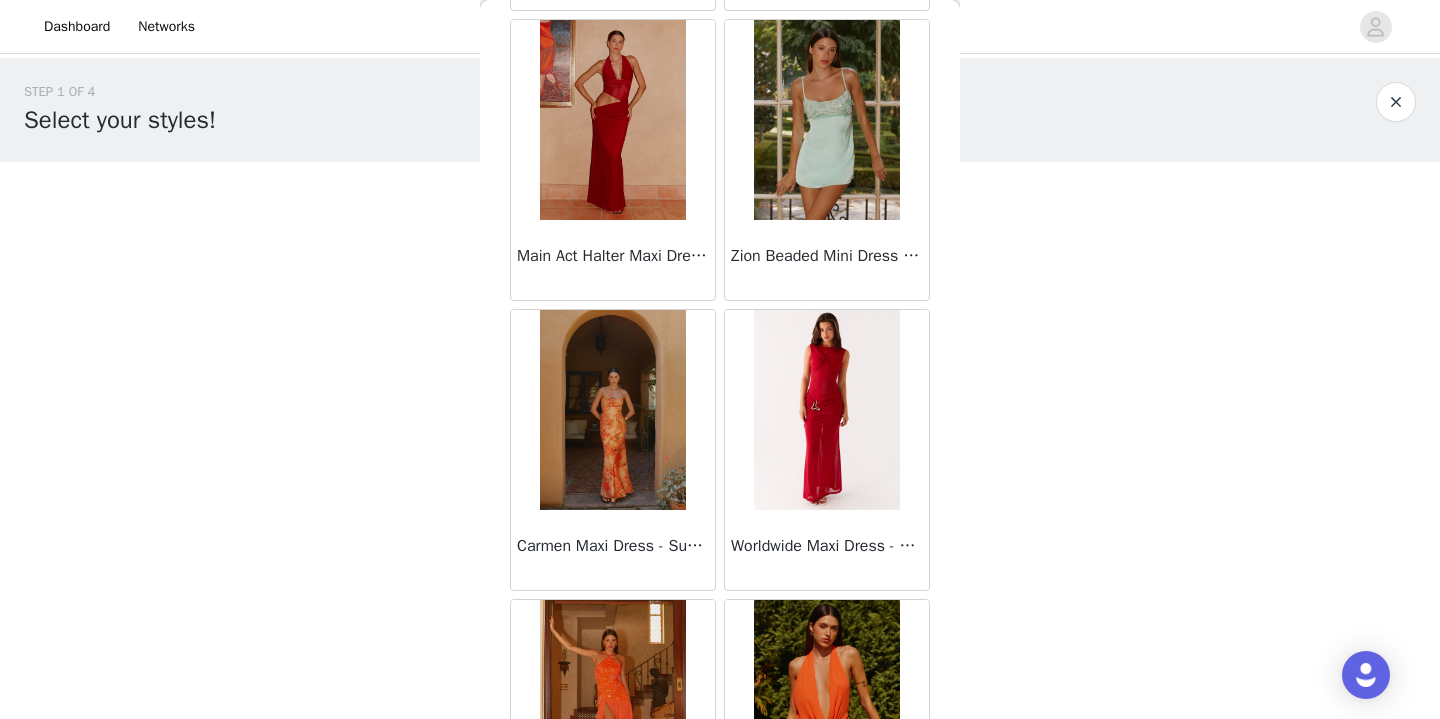 scroll, scrollTop: 8501, scrollLeft: 0, axis: vertical 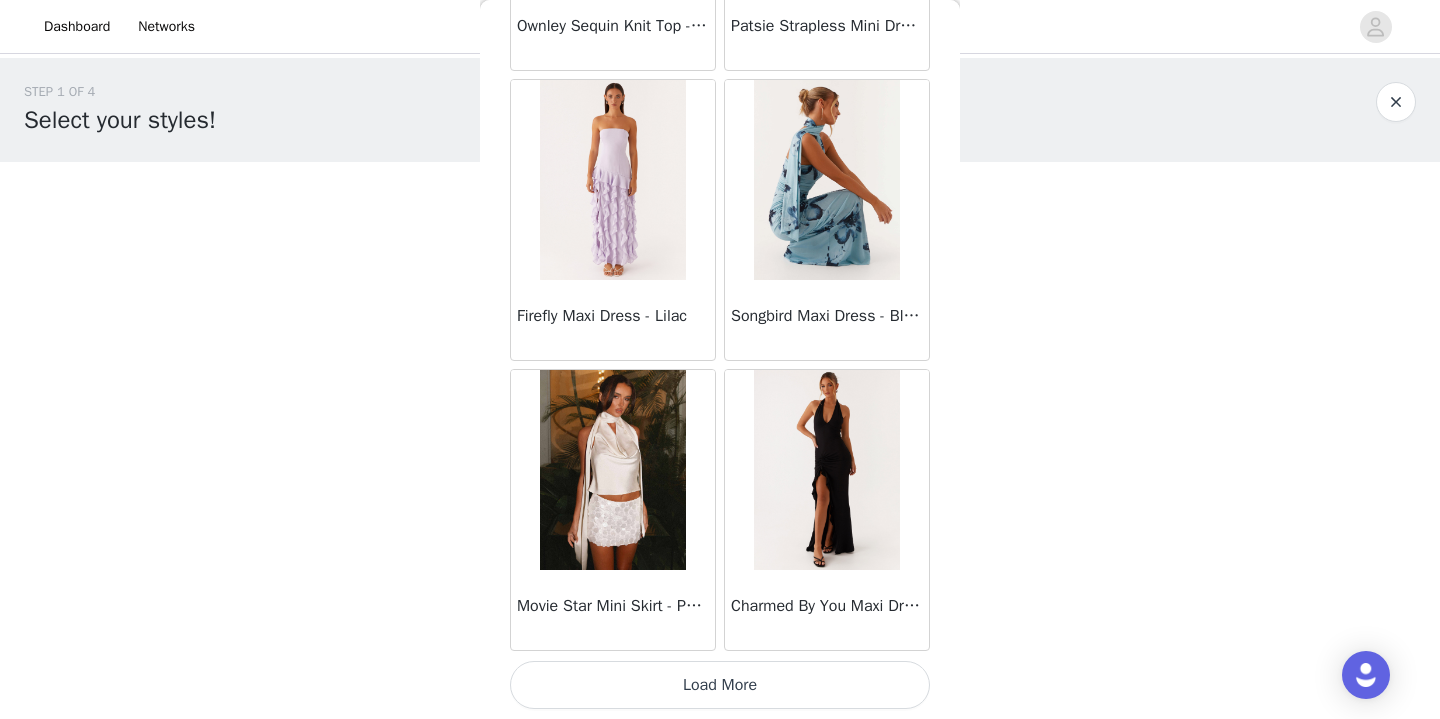 click on "Load More" at bounding box center (720, 685) 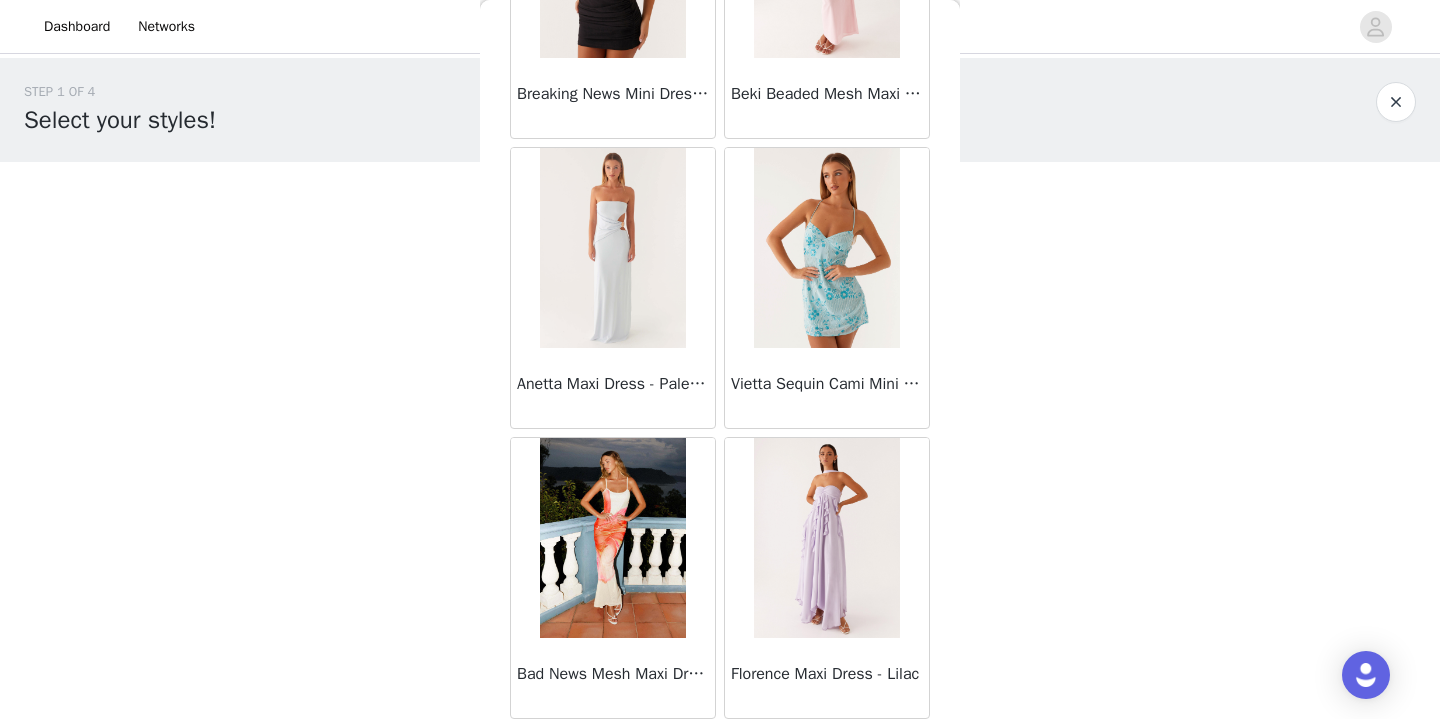 scroll, scrollTop: 12721, scrollLeft: 0, axis: vertical 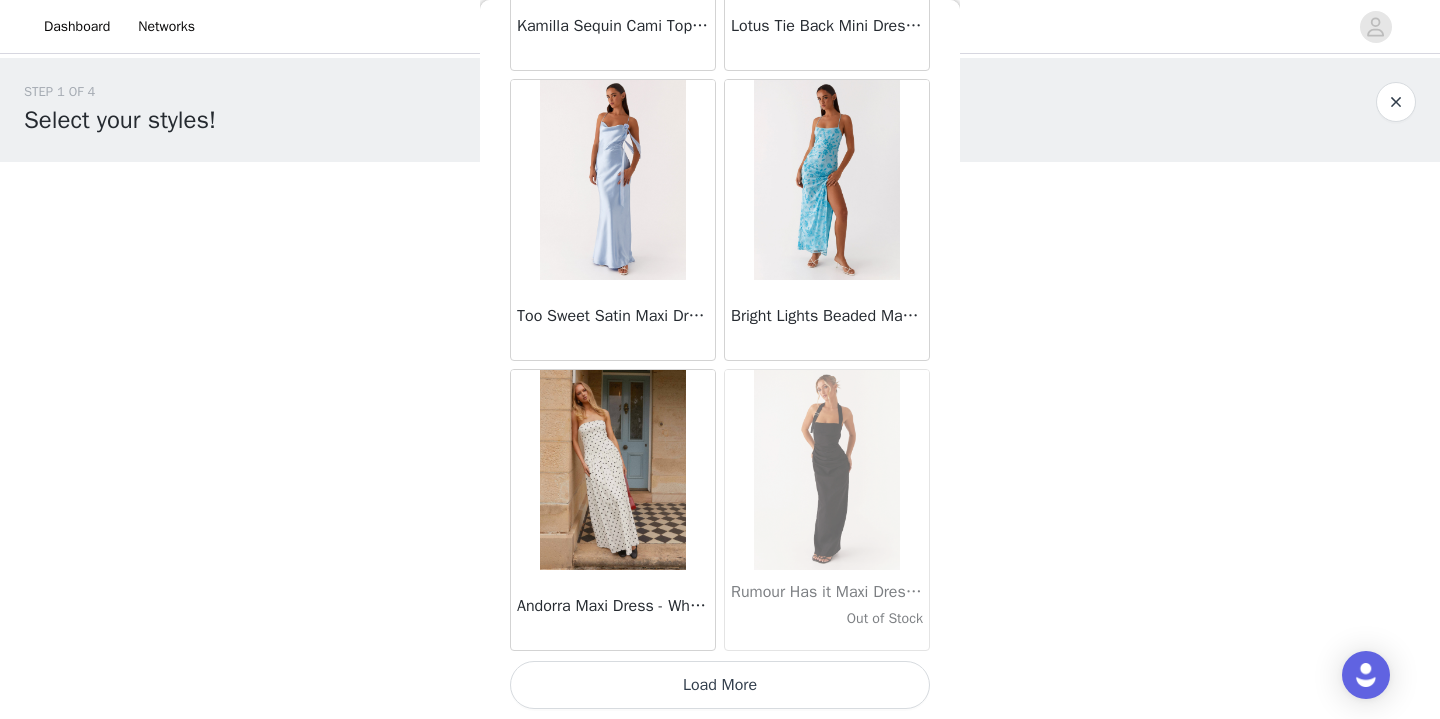 click on "Load More" at bounding box center (720, 685) 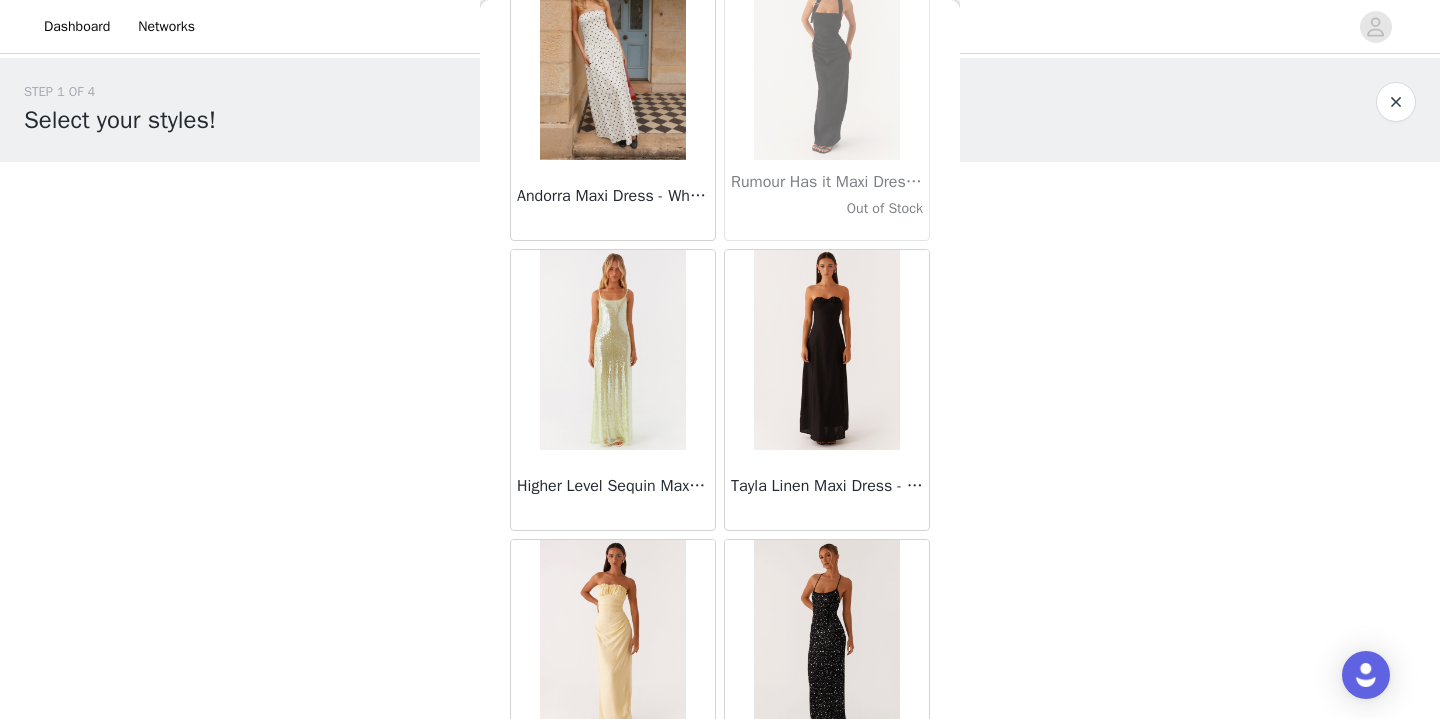 scroll, scrollTop: 14381, scrollLeft: 0, axis: vertical 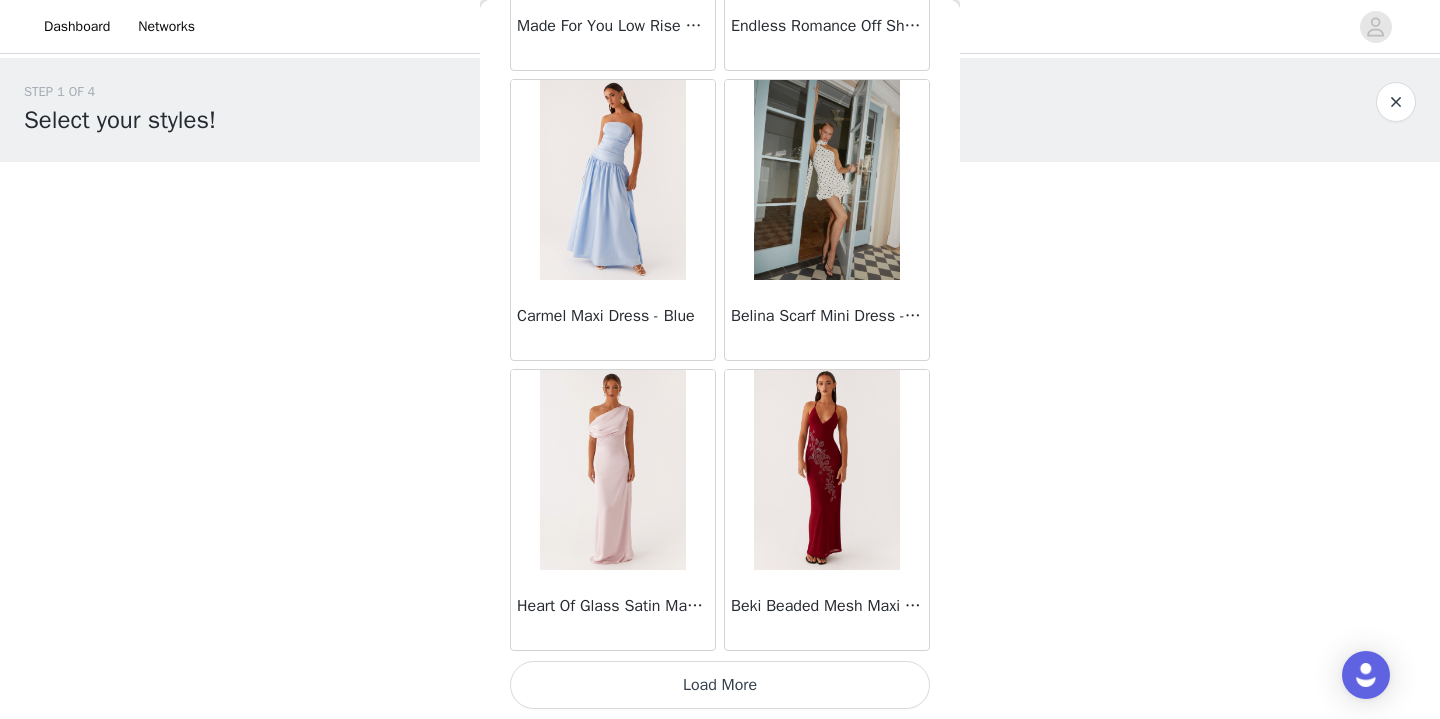 click on "Load More" at bounding box center [720, 685] 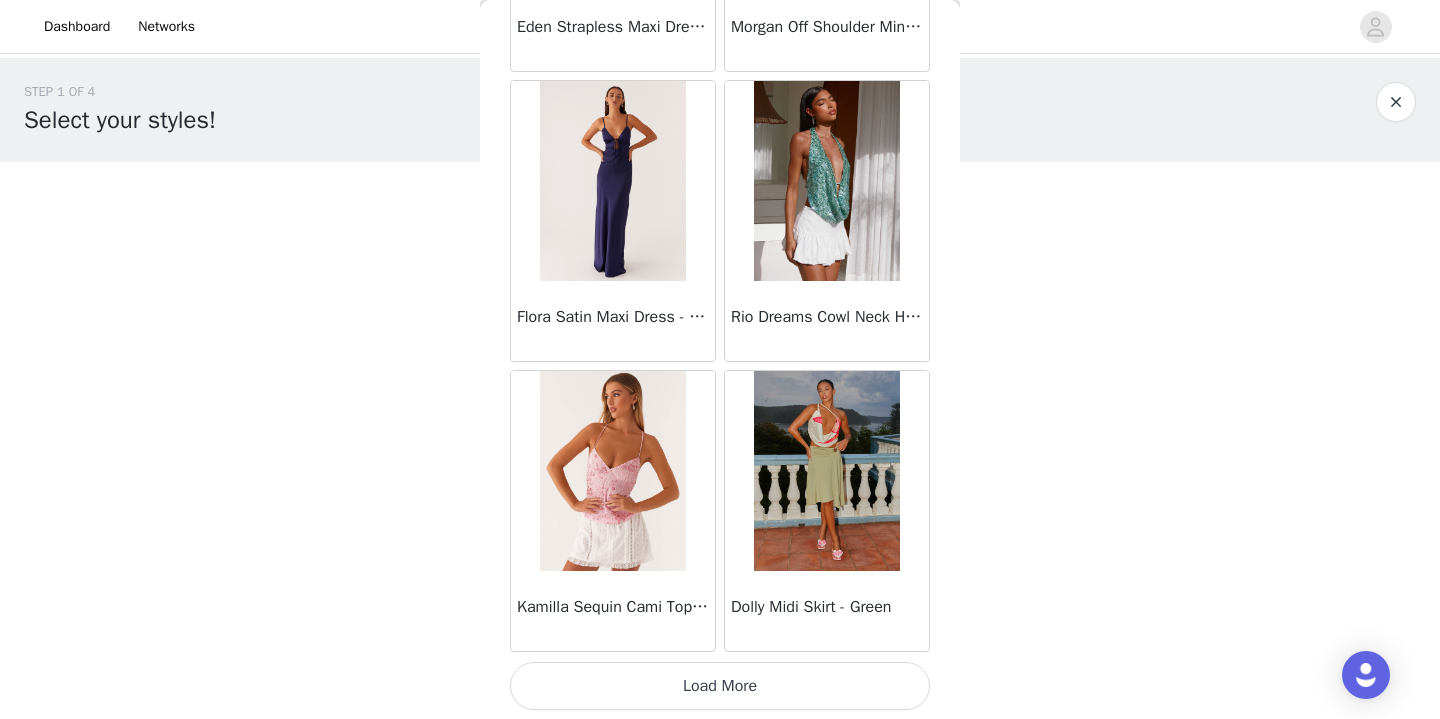 scroll, scrollTop: 19741, scrollLeft: 0, axis: vertical 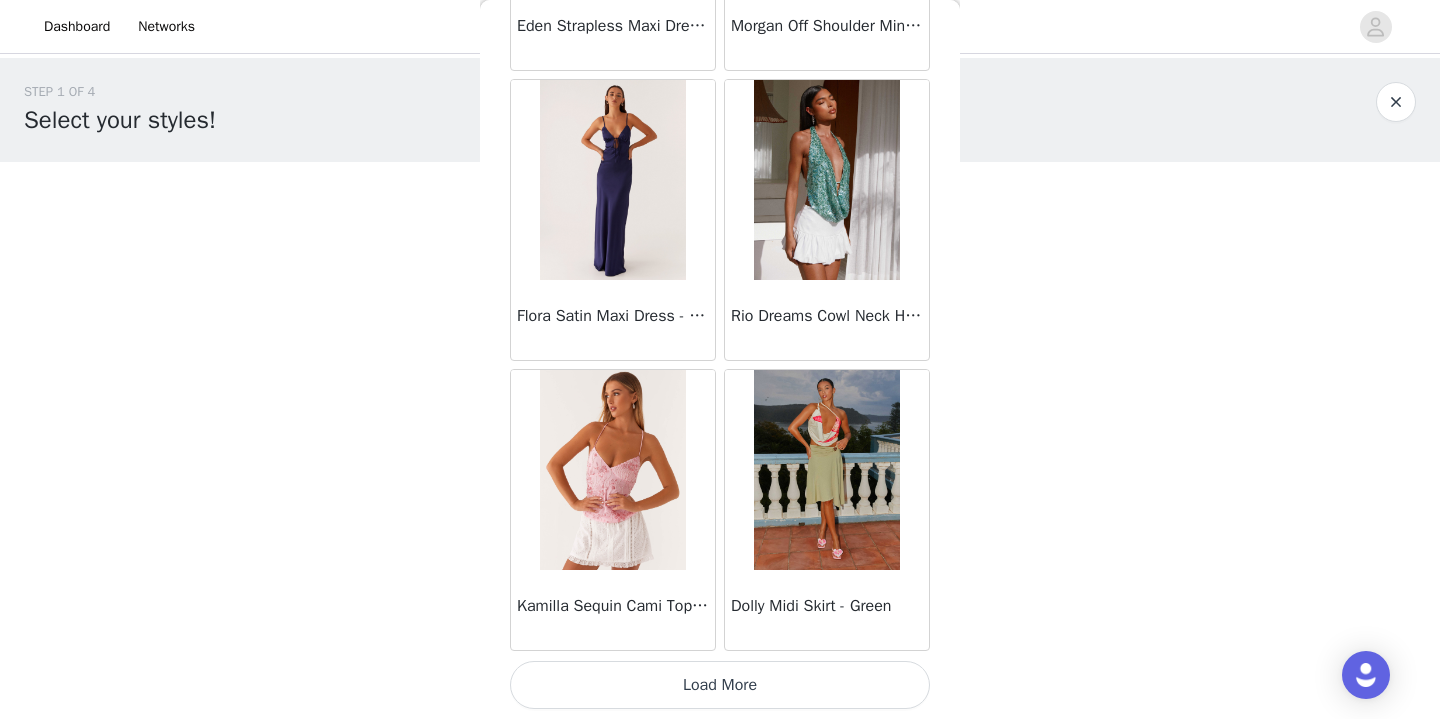 click on "Load More" at bounding box center [720, 685] 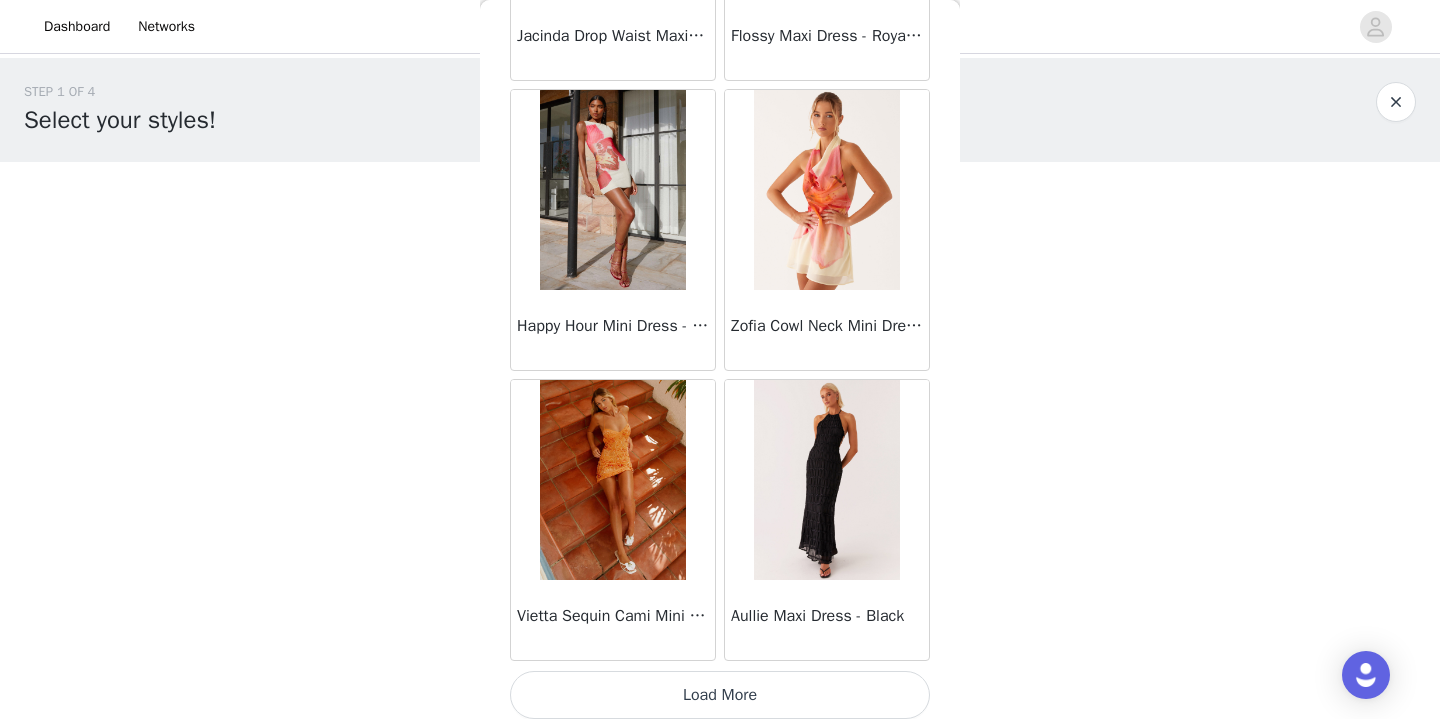 scroll, scrollTop: 22641, scrollLeft: 0, axis: vertical 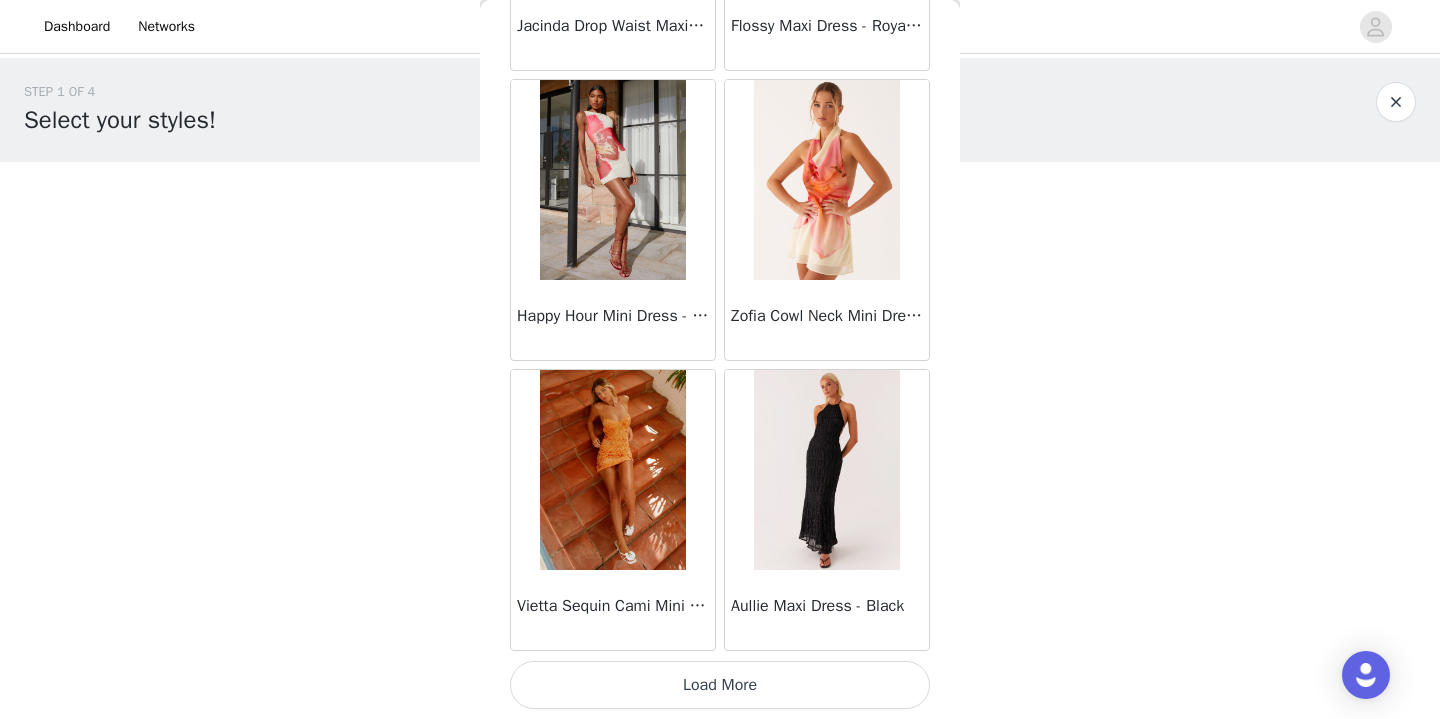 click on "STEP 1 OF 4
Select your styles!
You will receive 3 products.       1/3 Selected           Under The Pagoda Maxi Dress - Dark Floral           Dark Floral, US 2       Edit   Remove     Add Product       Back       Manuka Ruffle Mini Dress - Yellow       Heart Of Glass Satin Maxi Dress - Blue       Ronnie Maxi Dress - Blue       Nicola Maxi Dress - Pink       Imani Maxi Dress - Pink       Liana Cowl Maxi Dress - Print       Cherry Skies Midi Dress - White       Crystal Clear Lace Midi Skirt - Ivory       Crystal Clear Lace Top - Ivory       Clayton Top - Black Gingham       Wish You Luck Denim Top - Dark Blue       Raphaela Mini Dress - Navy       Maloney Maxi Dress - White       Franco Tie Back Top - Blue       Frida Denim Shorts - Vintage Wash Blue       Consie Long Sleeve Mini Dress - Pale Blue       Mariella Linen Maxi Skirt - Pink       Mariella Linen Top - Pink       Aullie Maxi Dress - Pink" at bounding box center [720, 305] 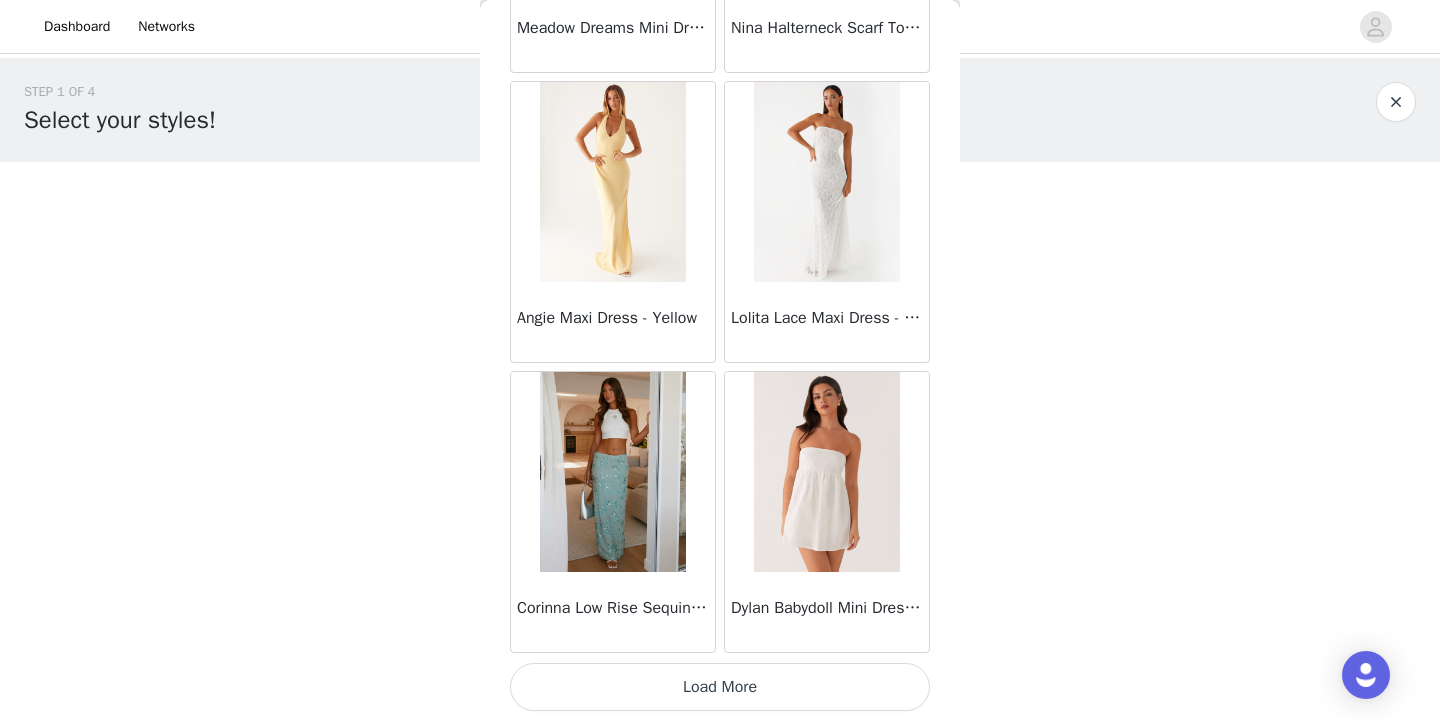 scroll, scrollTop: 25541, scrollLeft: 0, axis: vertical 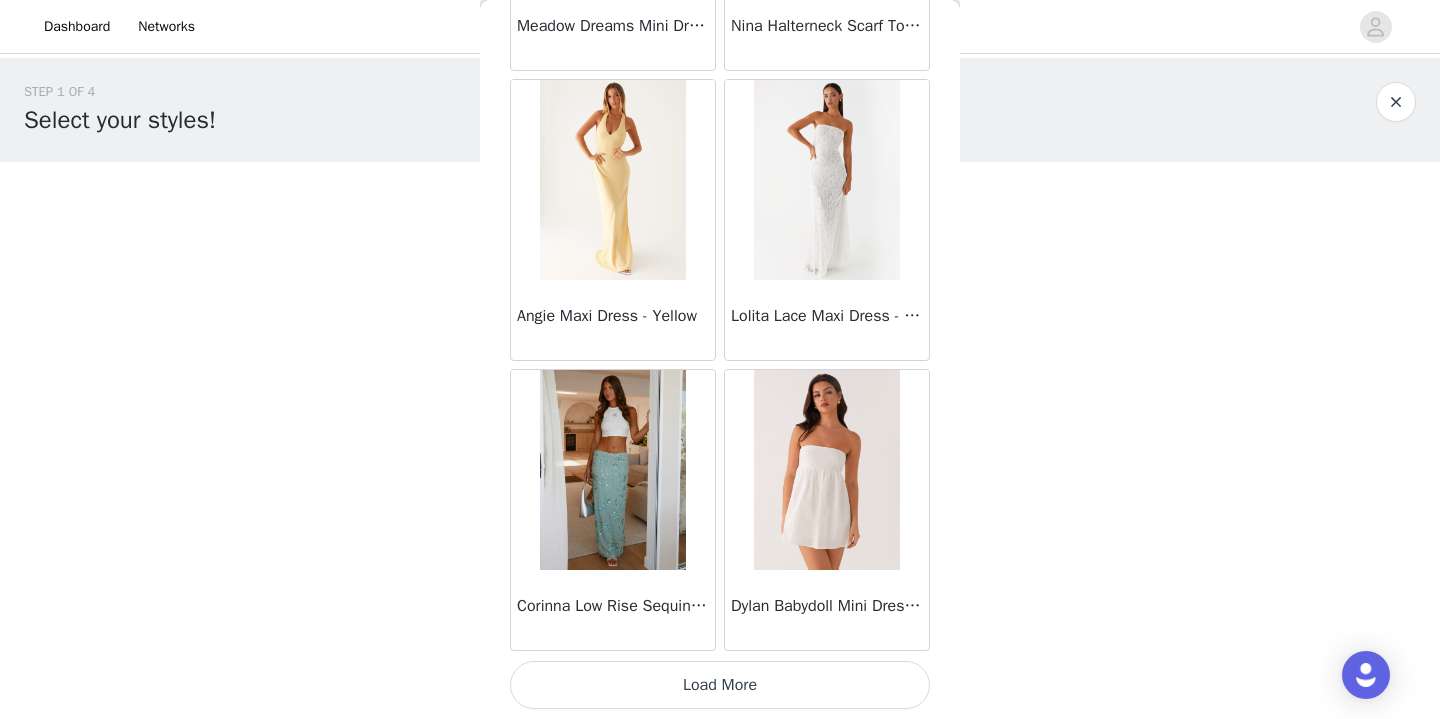 click on "Load More" at bounding box center [720, 685] 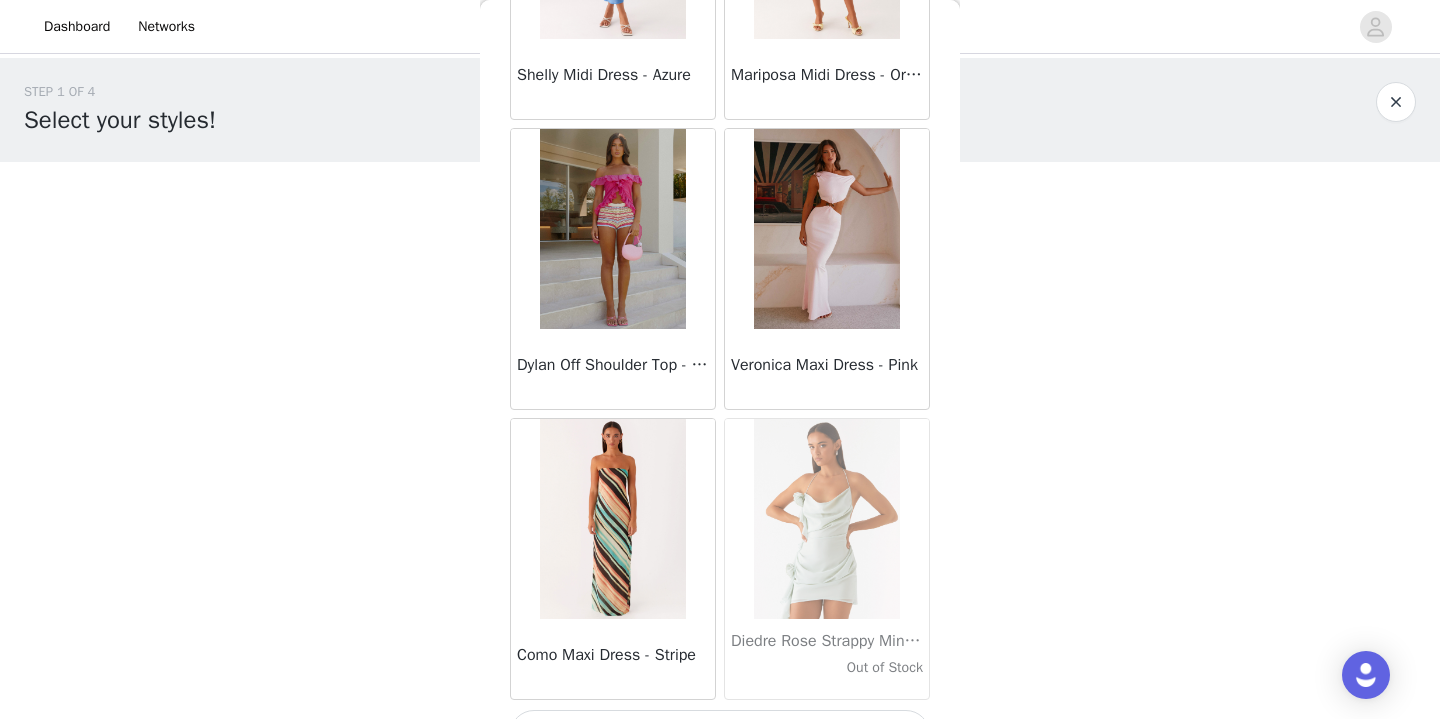 scroll, scrollTop: 28441, scrollLeft: 0, axis: vertical 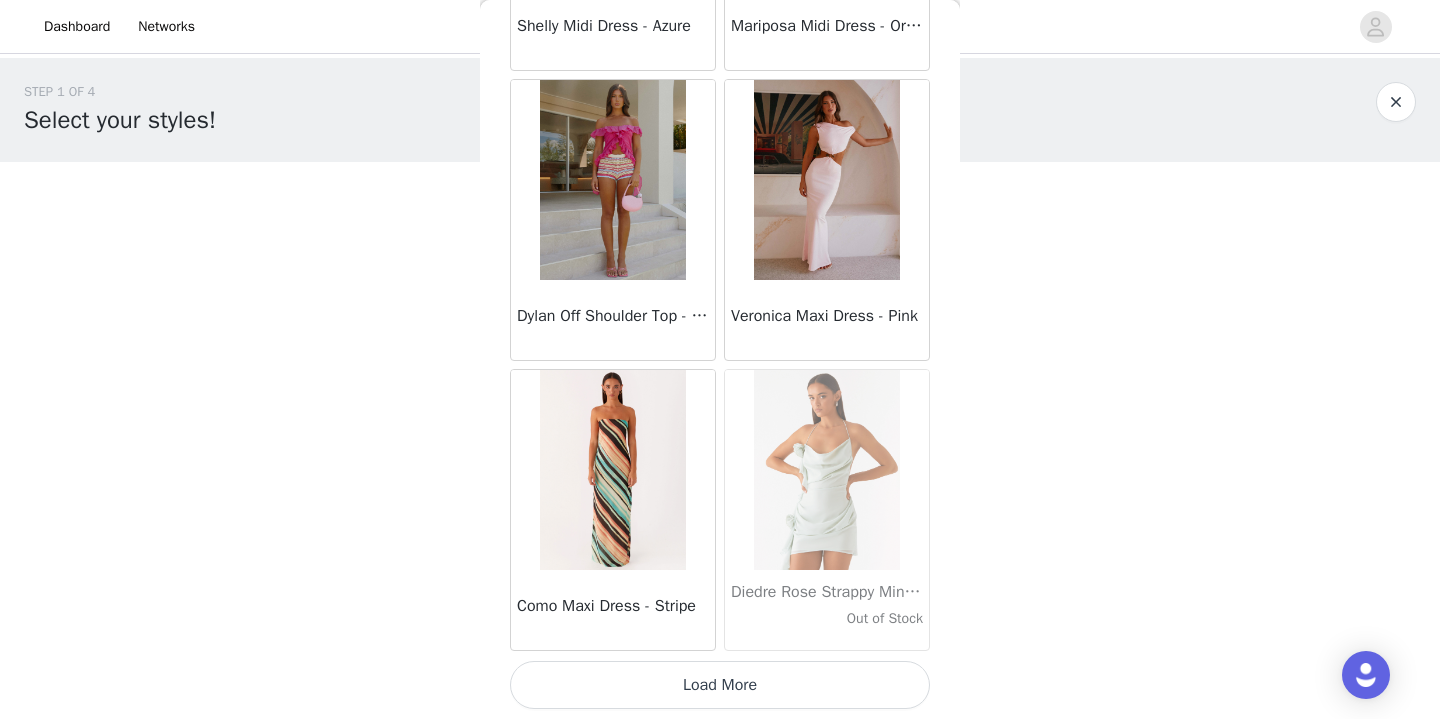 click on "Load More" at bounding box center [720, 685] 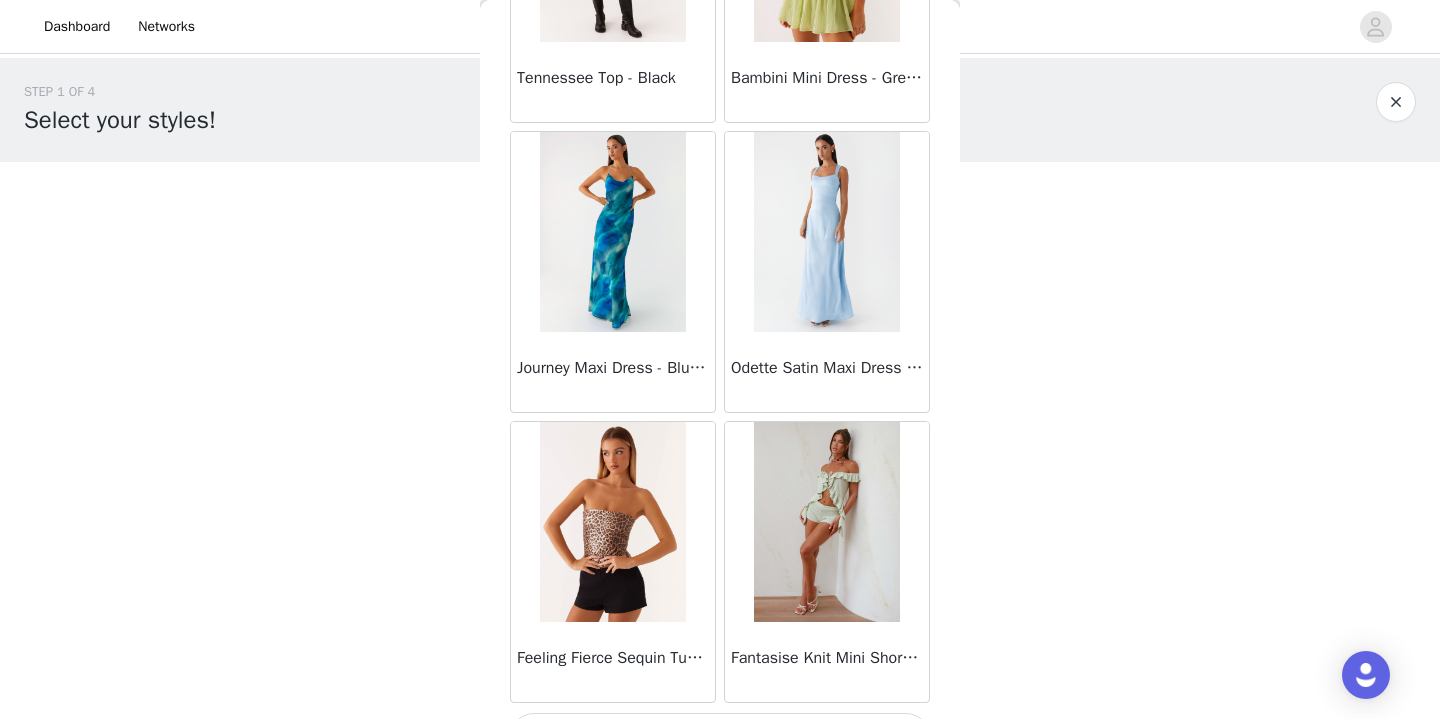 scroll, scrollTop: 31341, scrollLeft: 0, axis: vertical 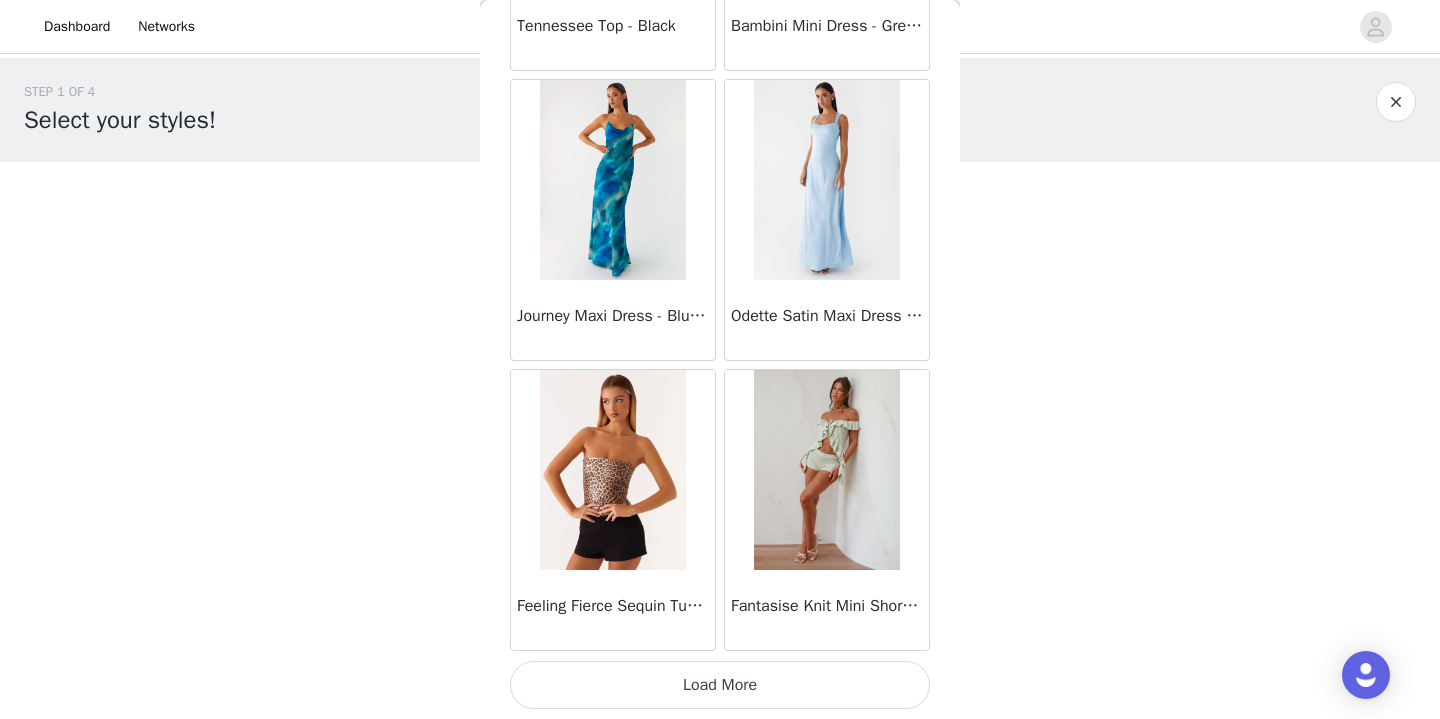 click on "Load More" at bounding box center (720, 685) 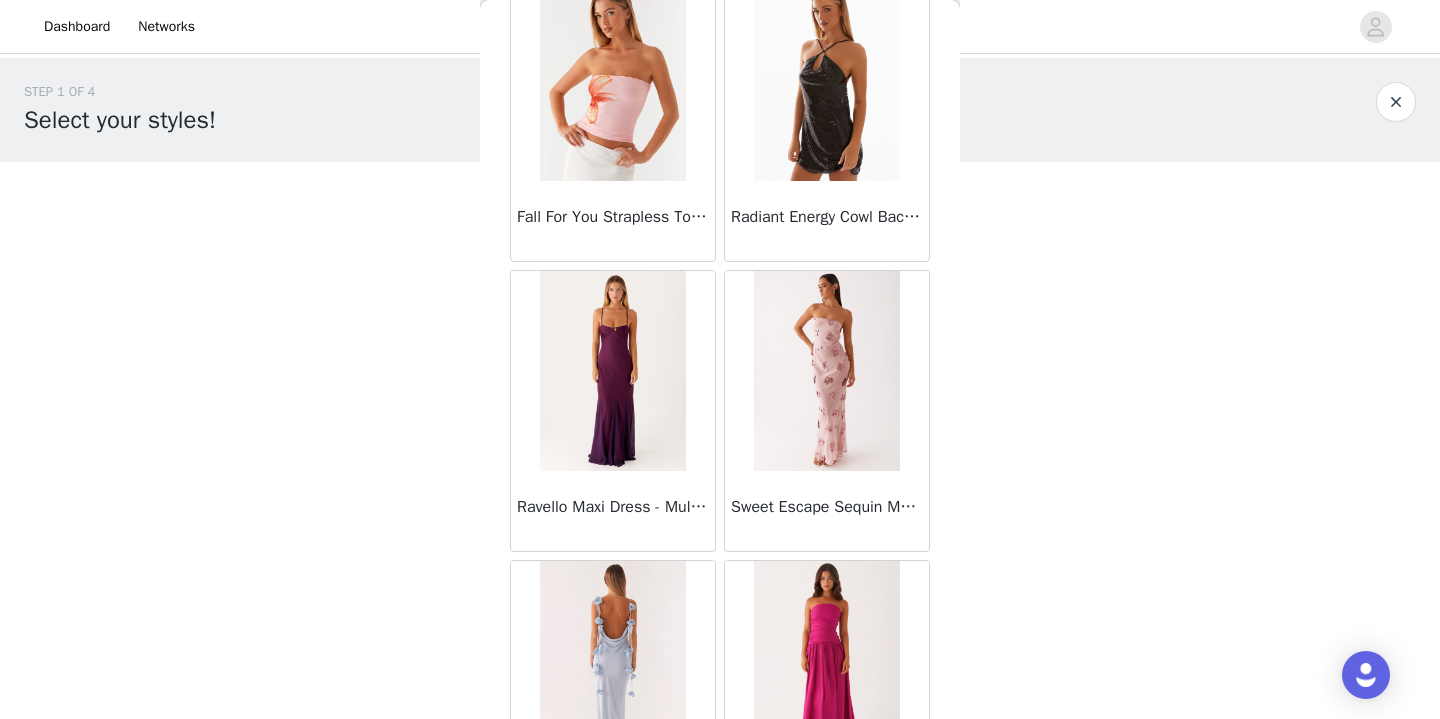 scroll, scrollTop: 32341, scrollLeft: 0, axis: vertical 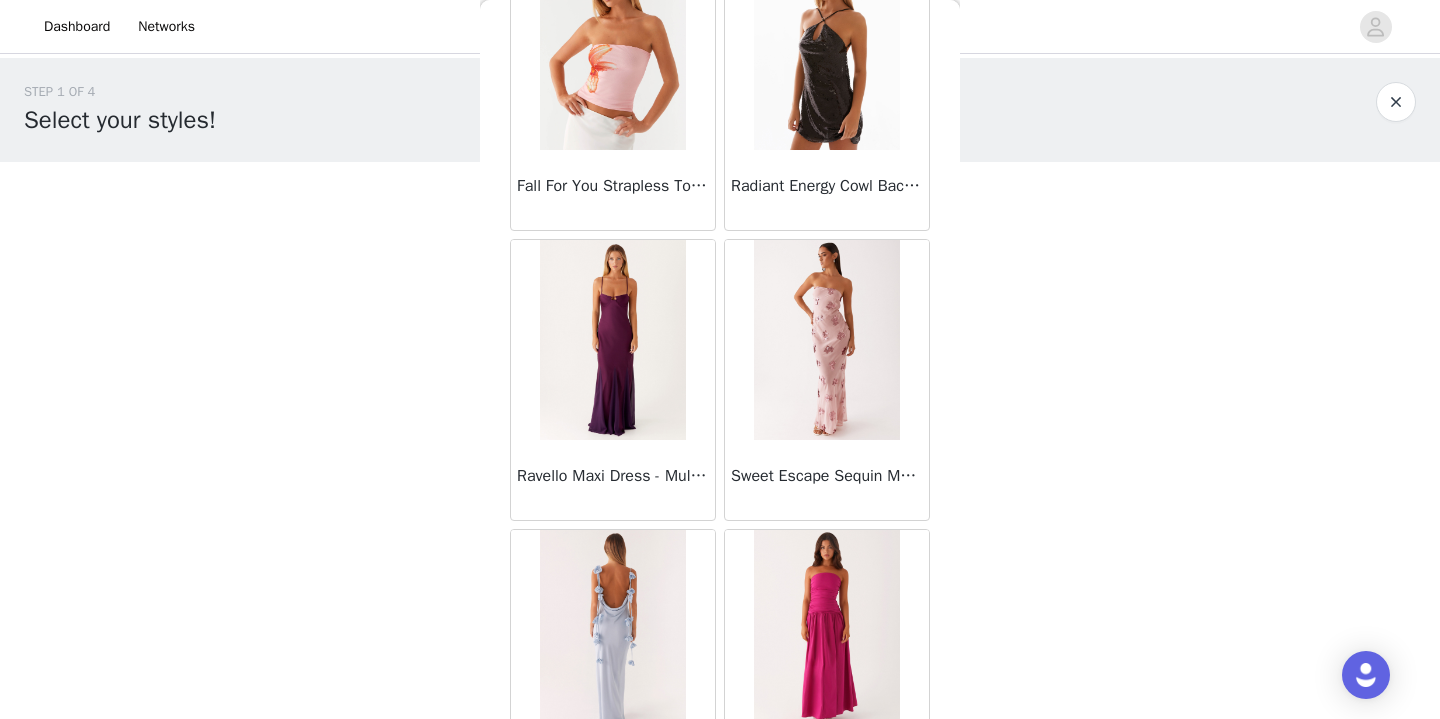 click at bounding box center (612, 340) 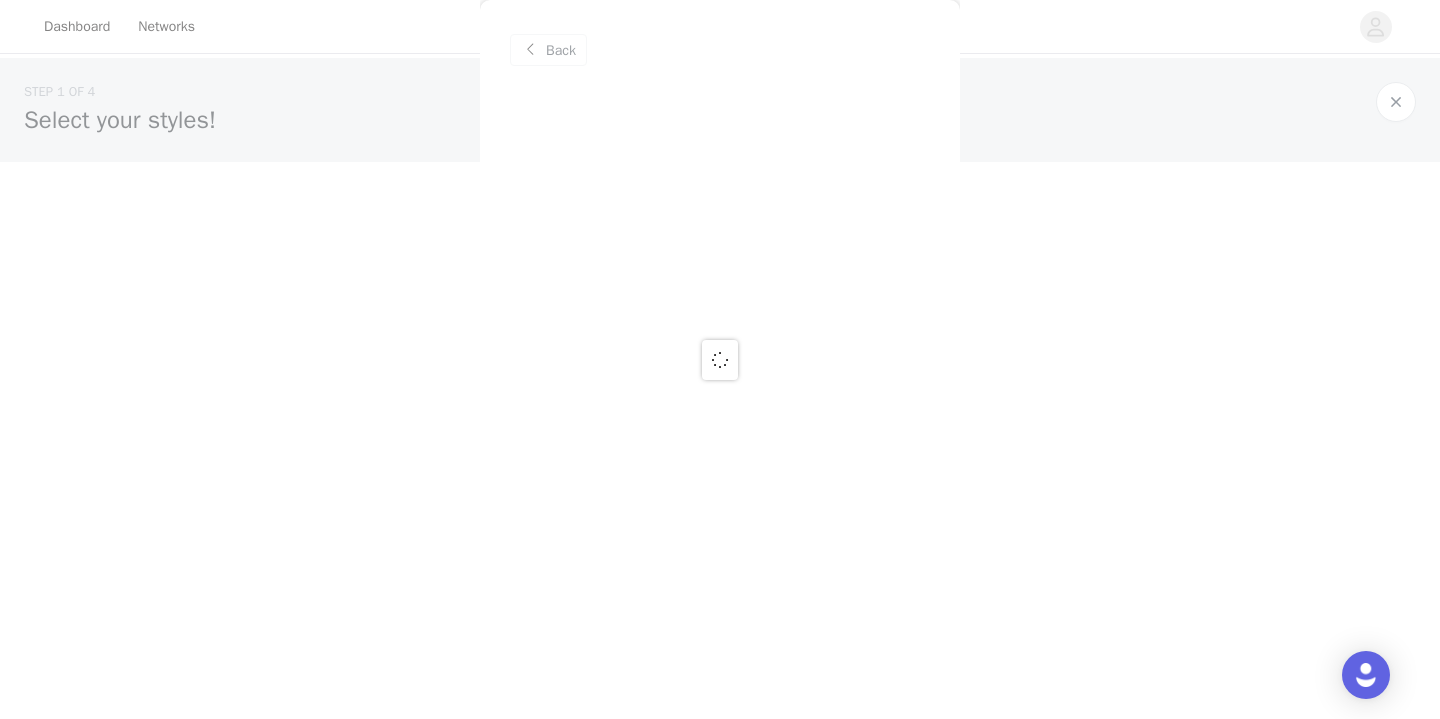 scroll, scrollTop: 0, scrollLeft: 0, axis: both 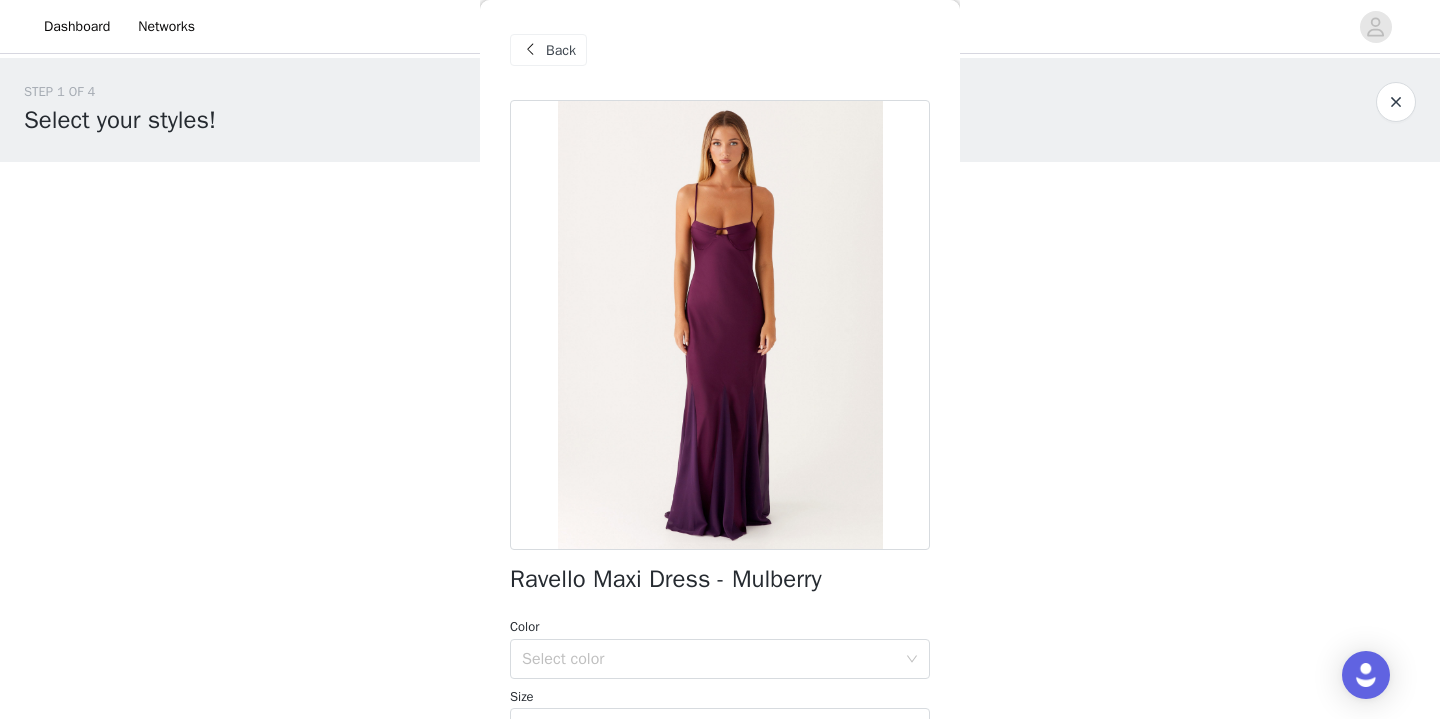 click at bounding box center [530, 50] 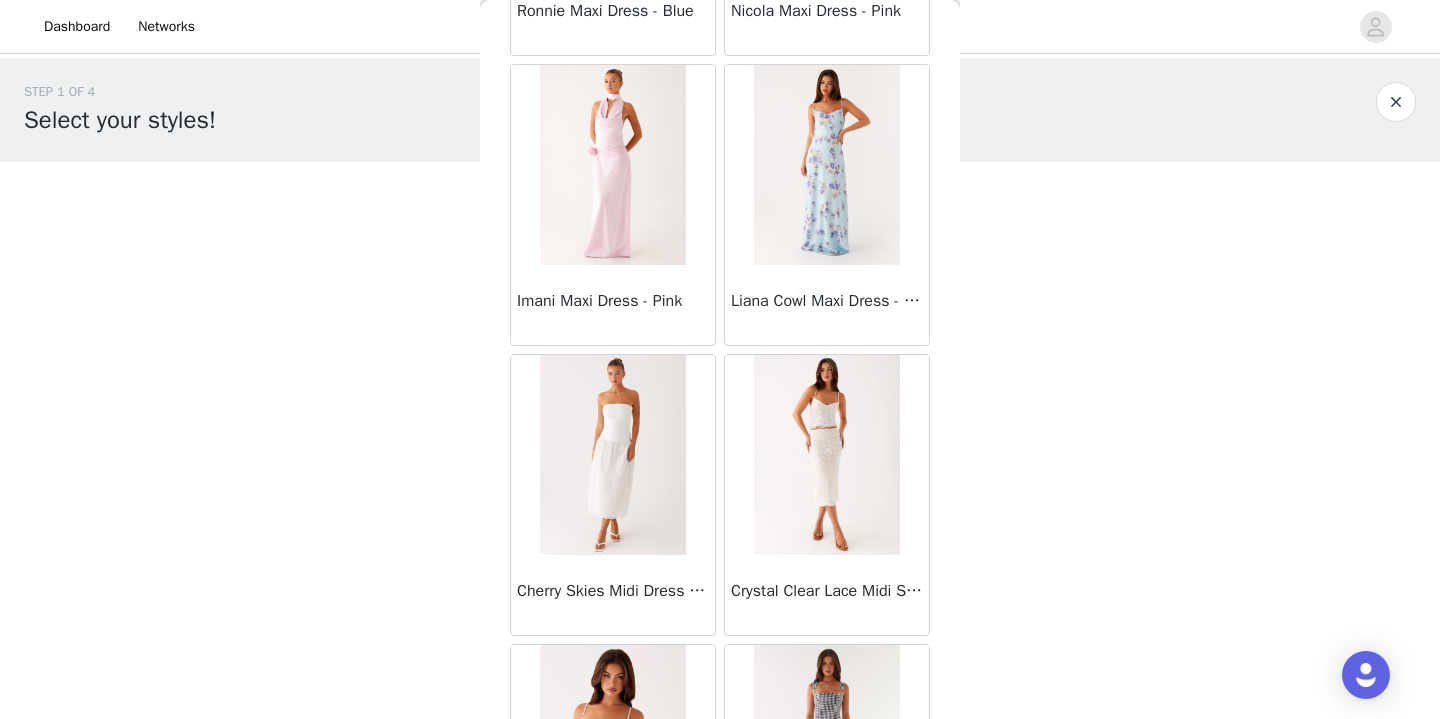 scroll, scrollTop: 640, scrollLeft: 0, axis: vertical 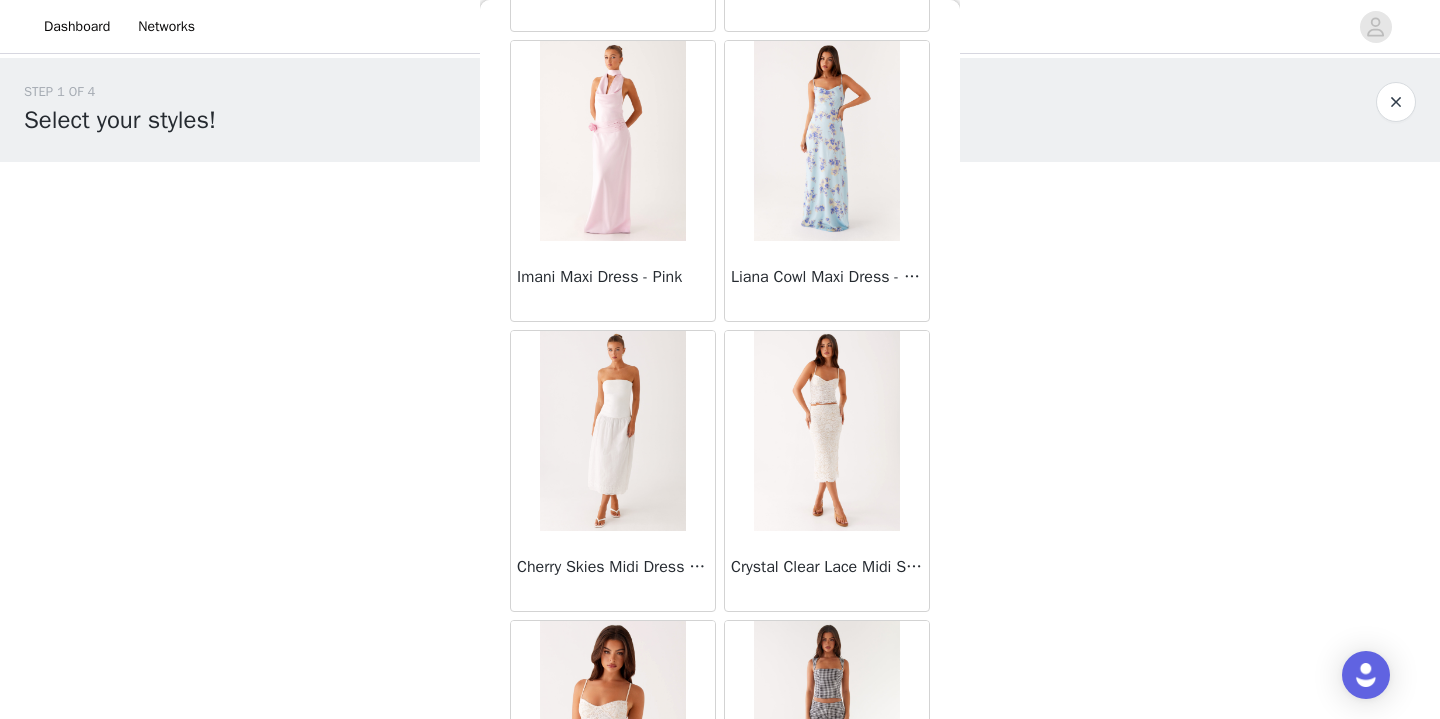 drag, startPoint x: 954, startPoint y: 21, endPoint x: 965, endPoint y: 104, distance: 83.725746 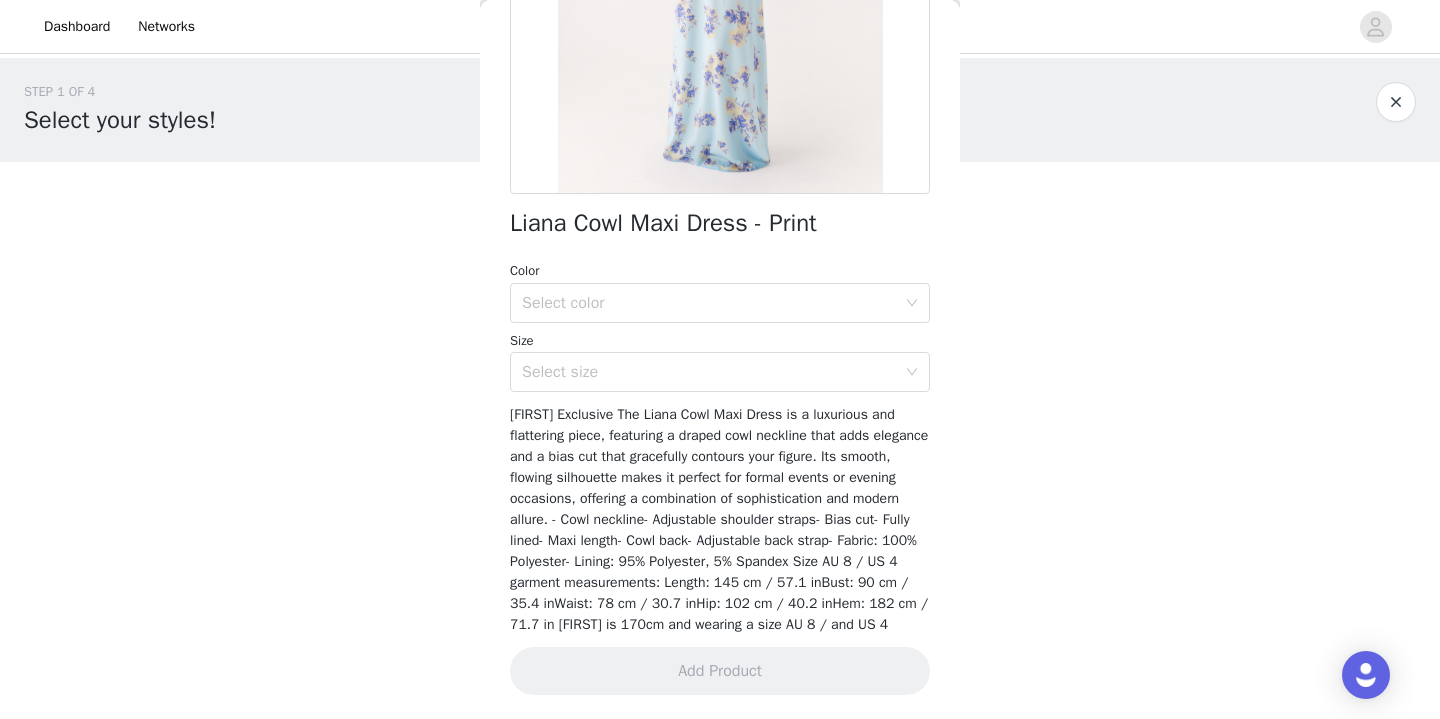 scroll, scrollTop: 377, scrollLeft: 0, axis: vertical 